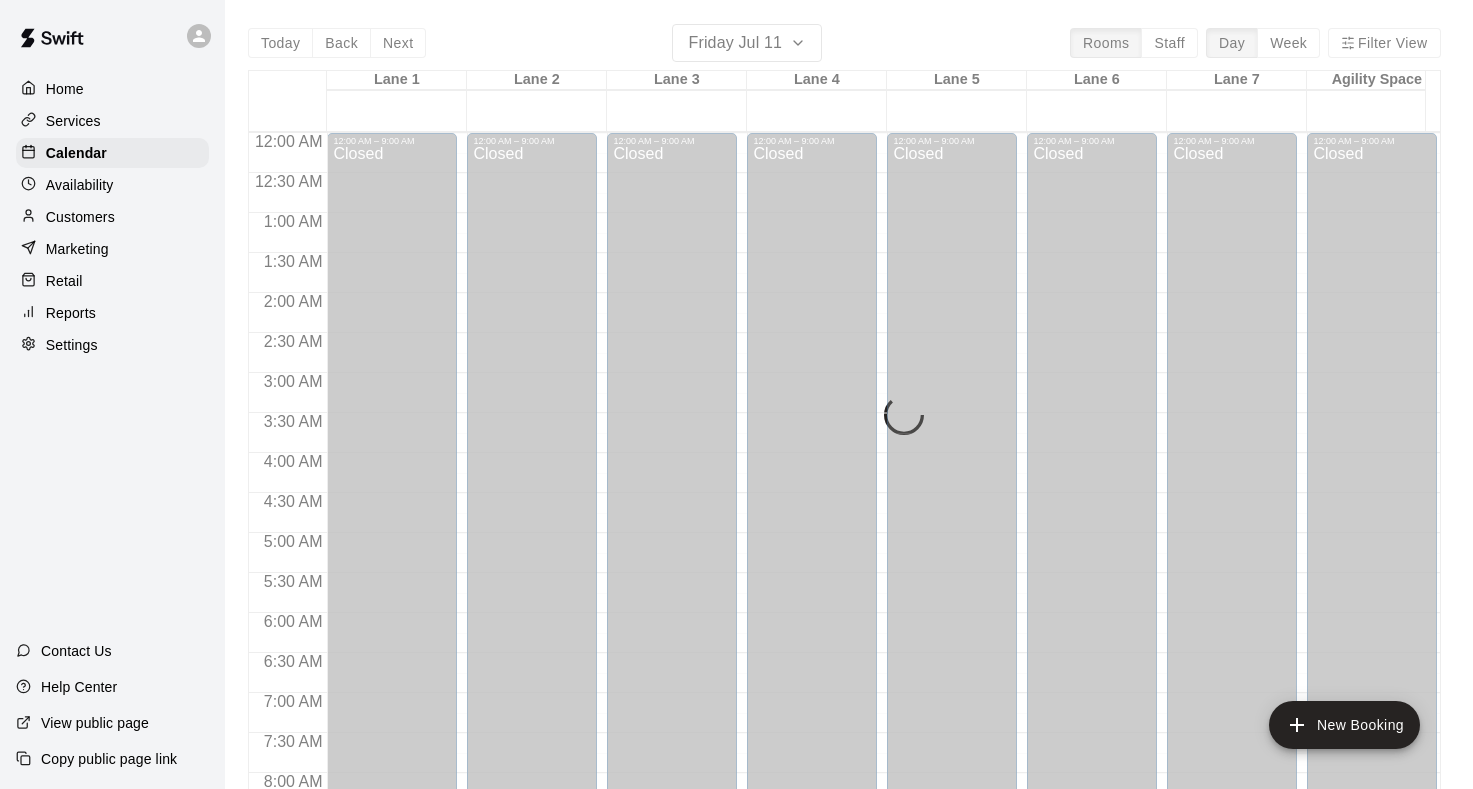 scroll, scrollTop: 0, scrollLeft: 0, axis: both 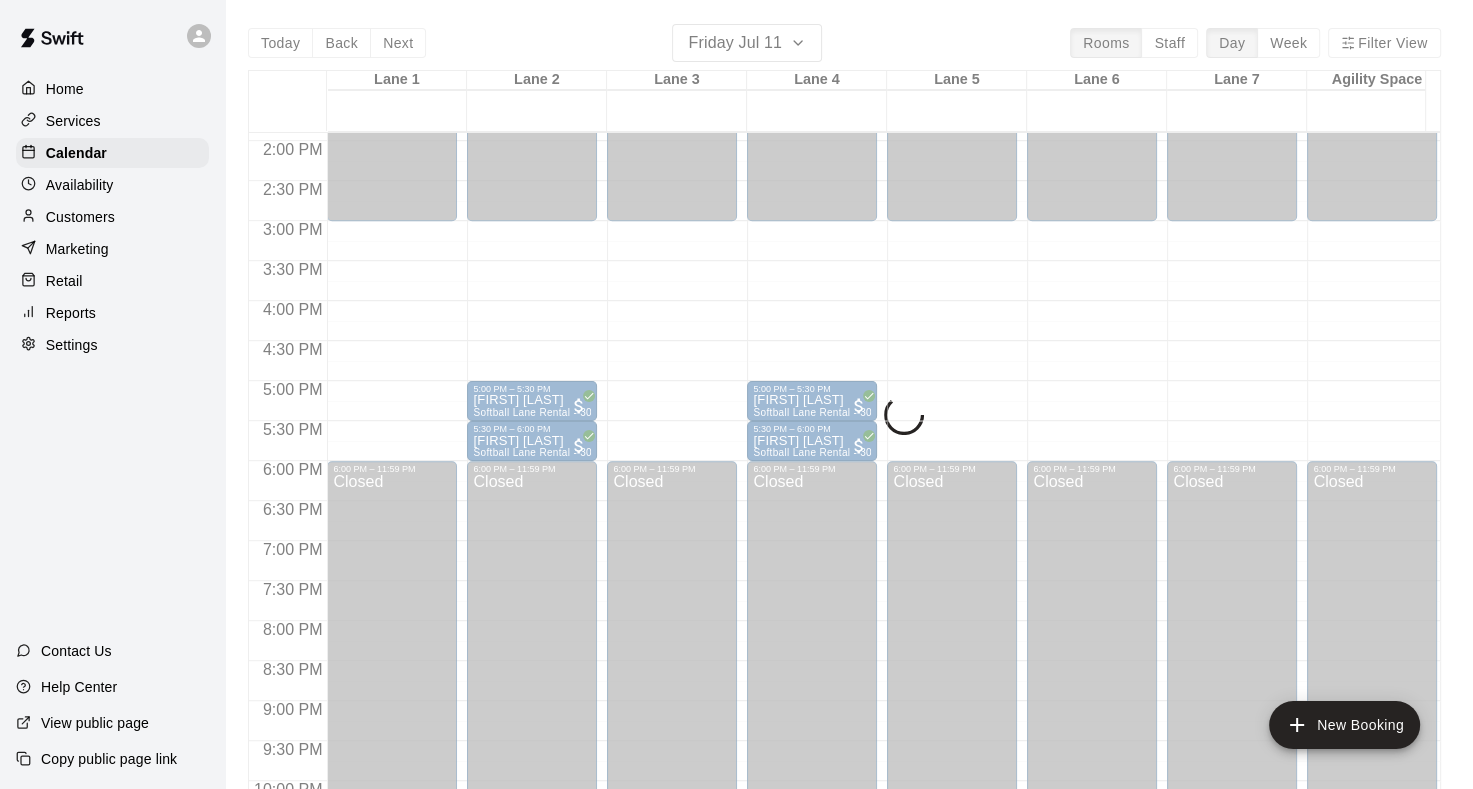 click on "Services" at bounding box center [73, 121] 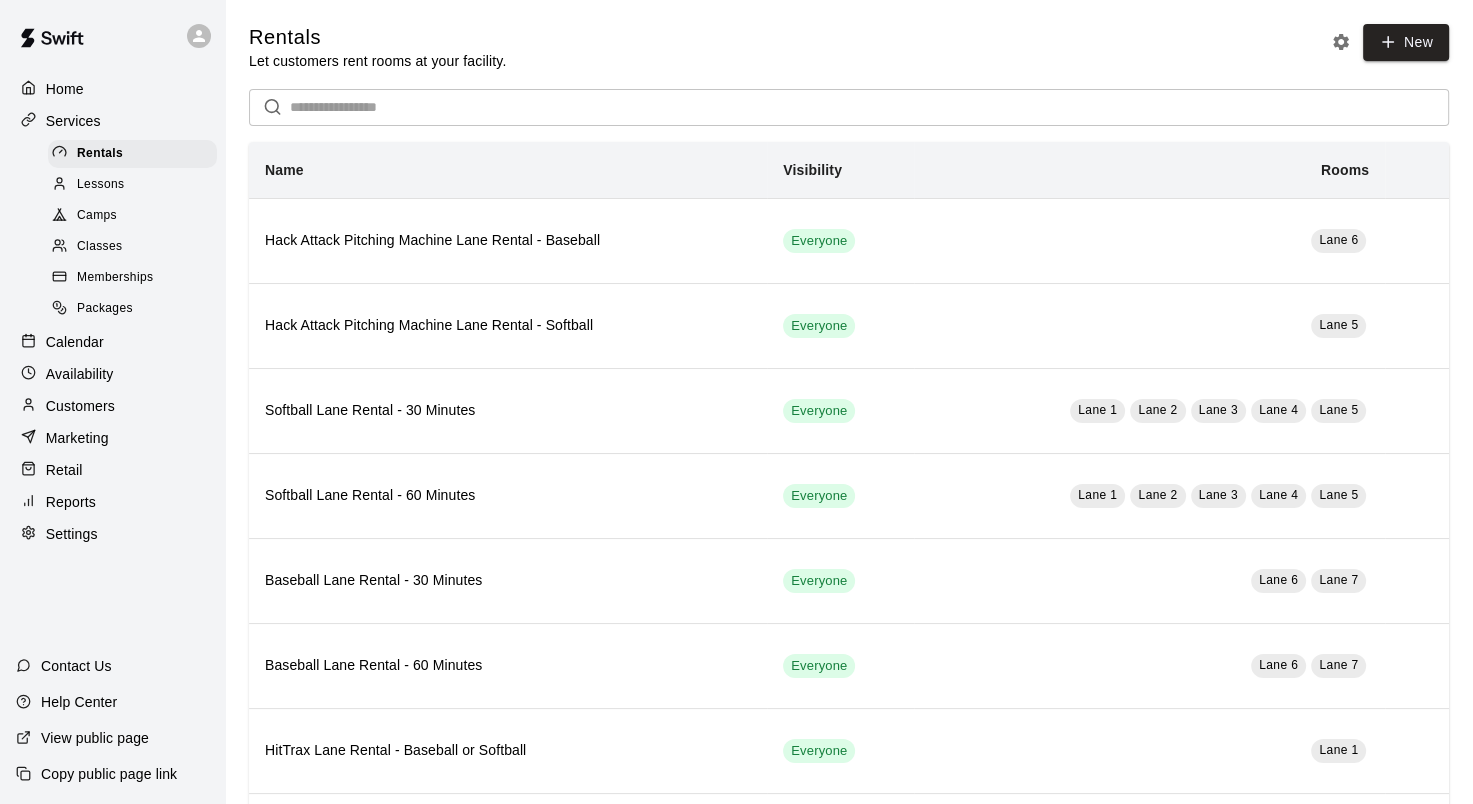 click on "Calendar" at bounding box center (112, 342) 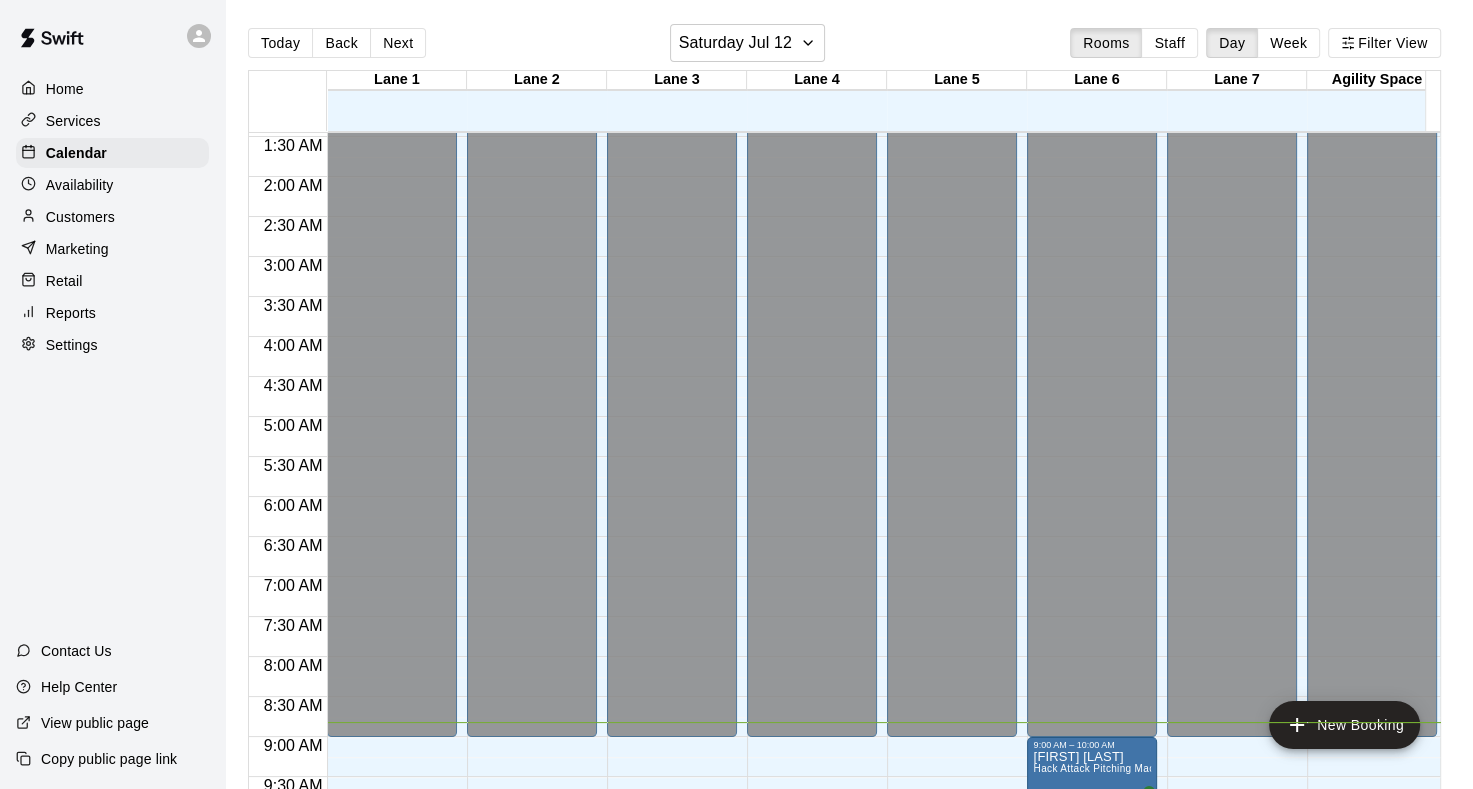 scroll, scrollTop: 106, scrollLeft: 0, axis: vertical 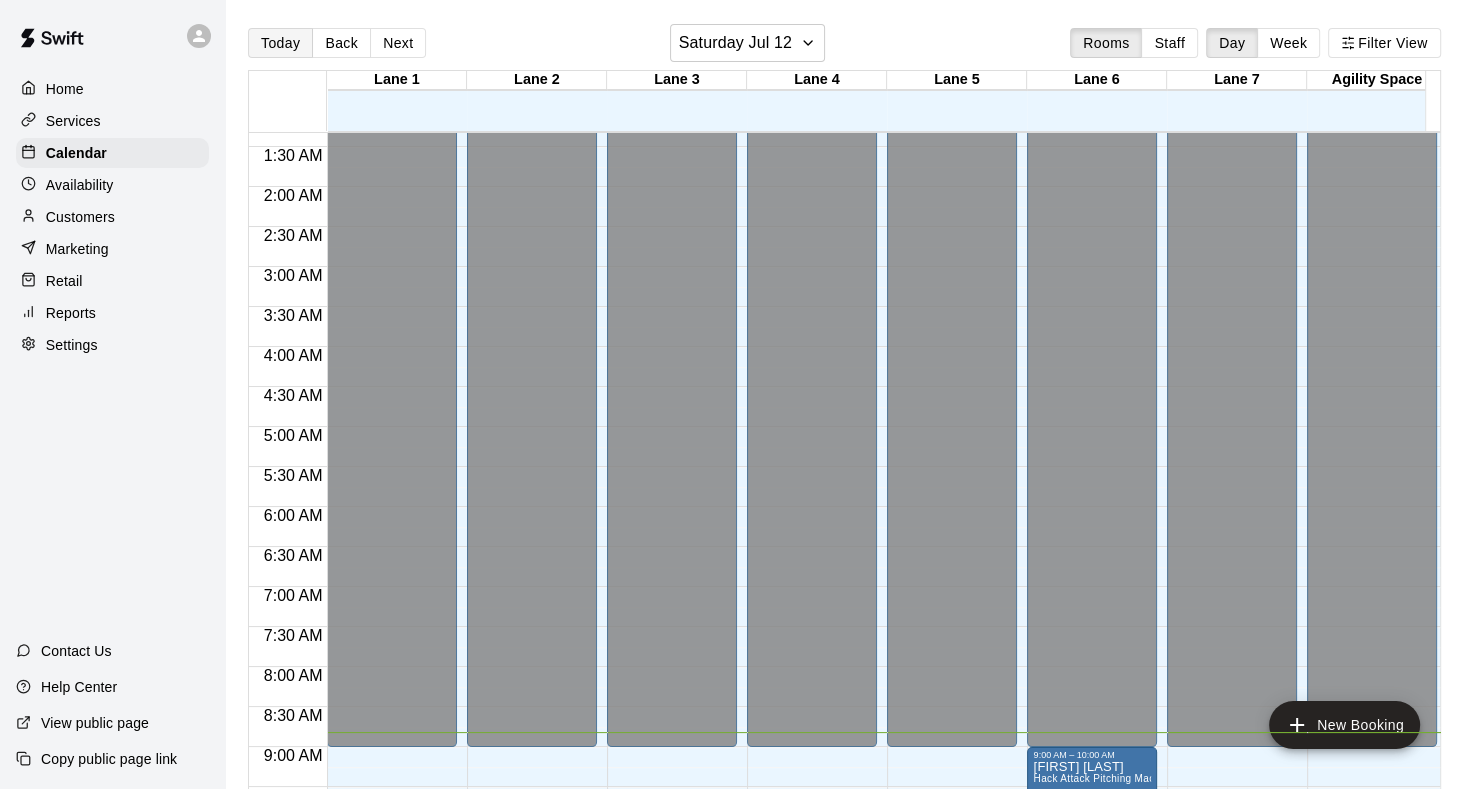 click on "Today" at bounding box center [280, 43] 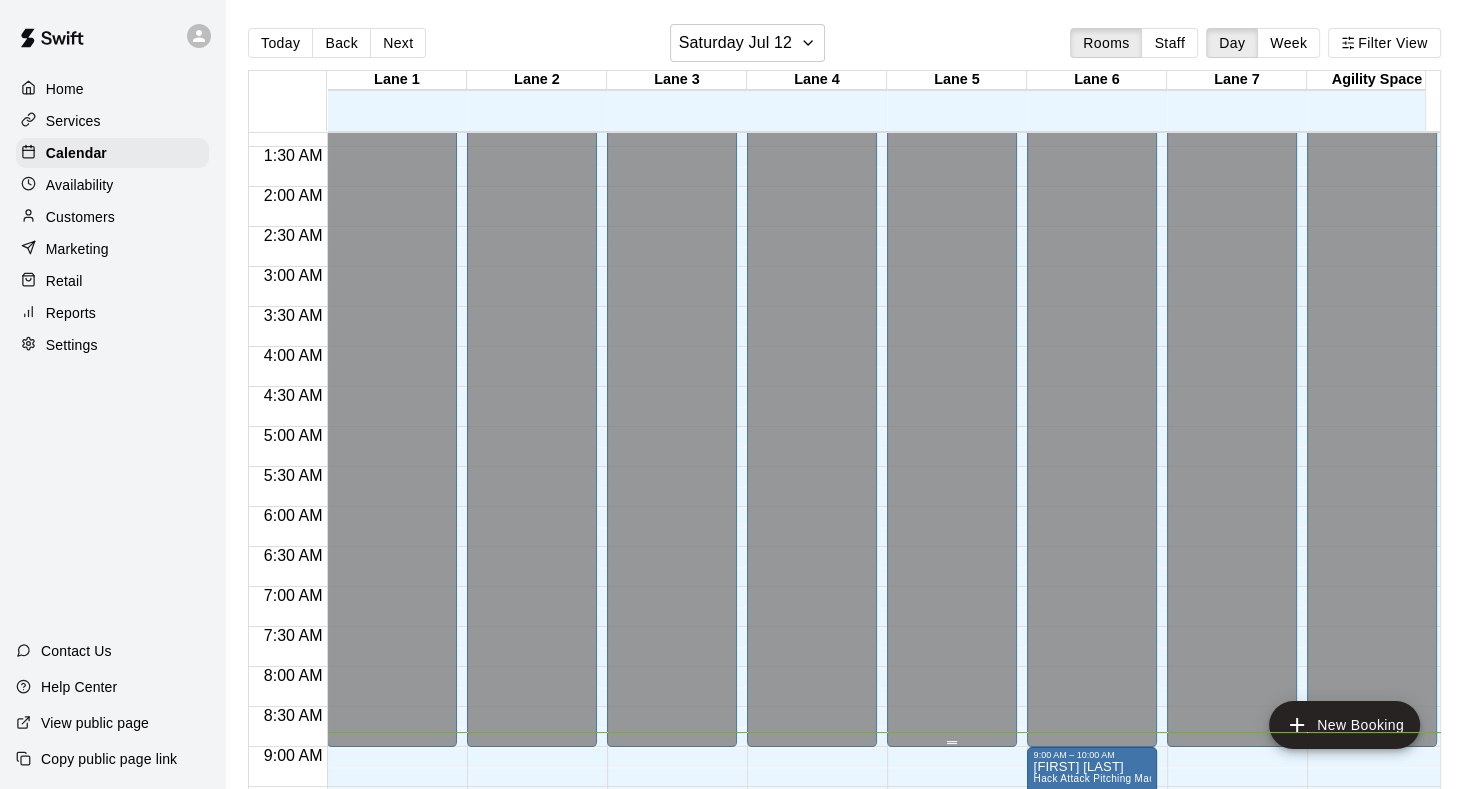scroll, scrollTop: 506, scrollLeft: 0, axis: vertical 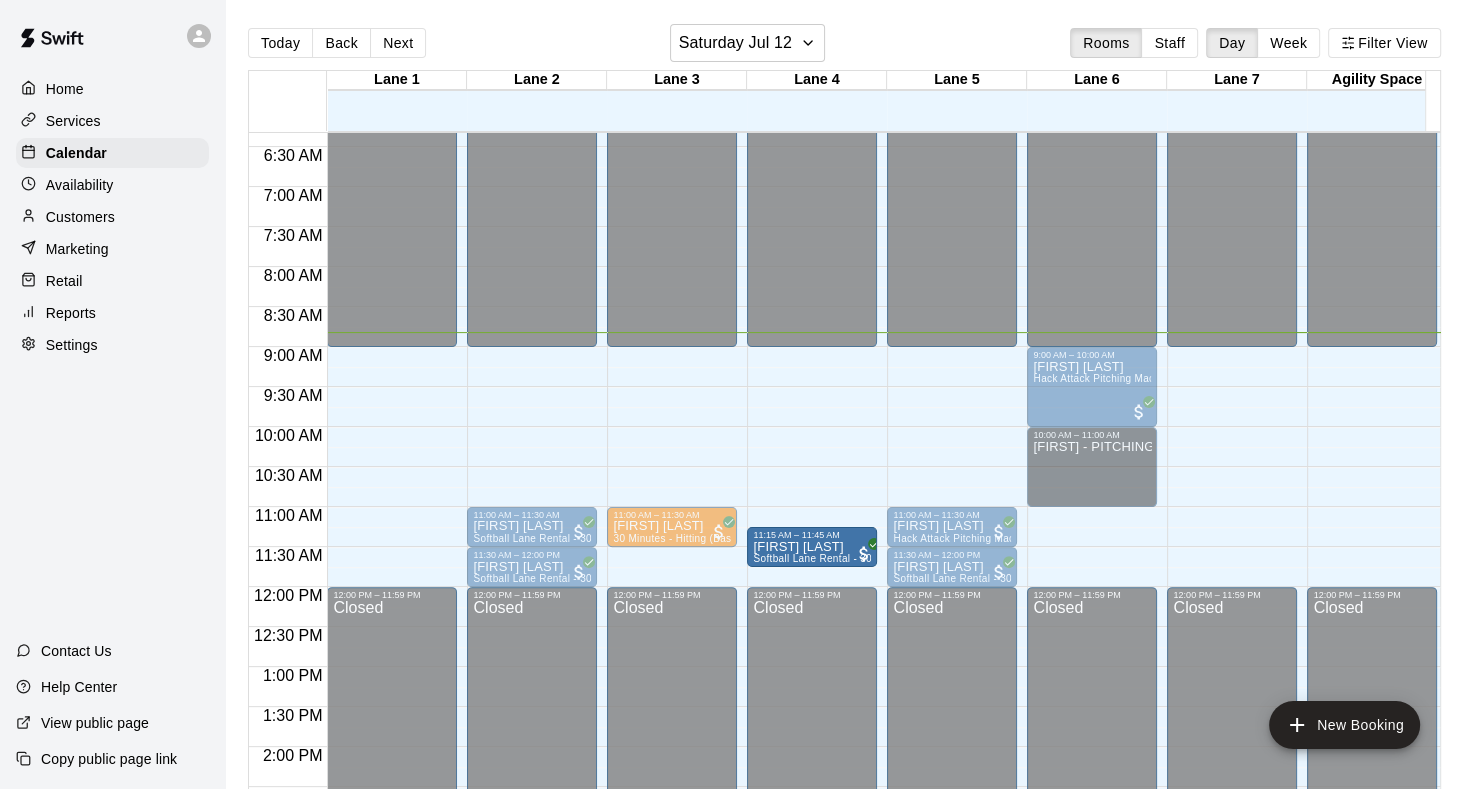 drag, startPoint x: 624, startPoint y: 570, endPoint x: 808, endPoint y: 571, distance: 184.00272 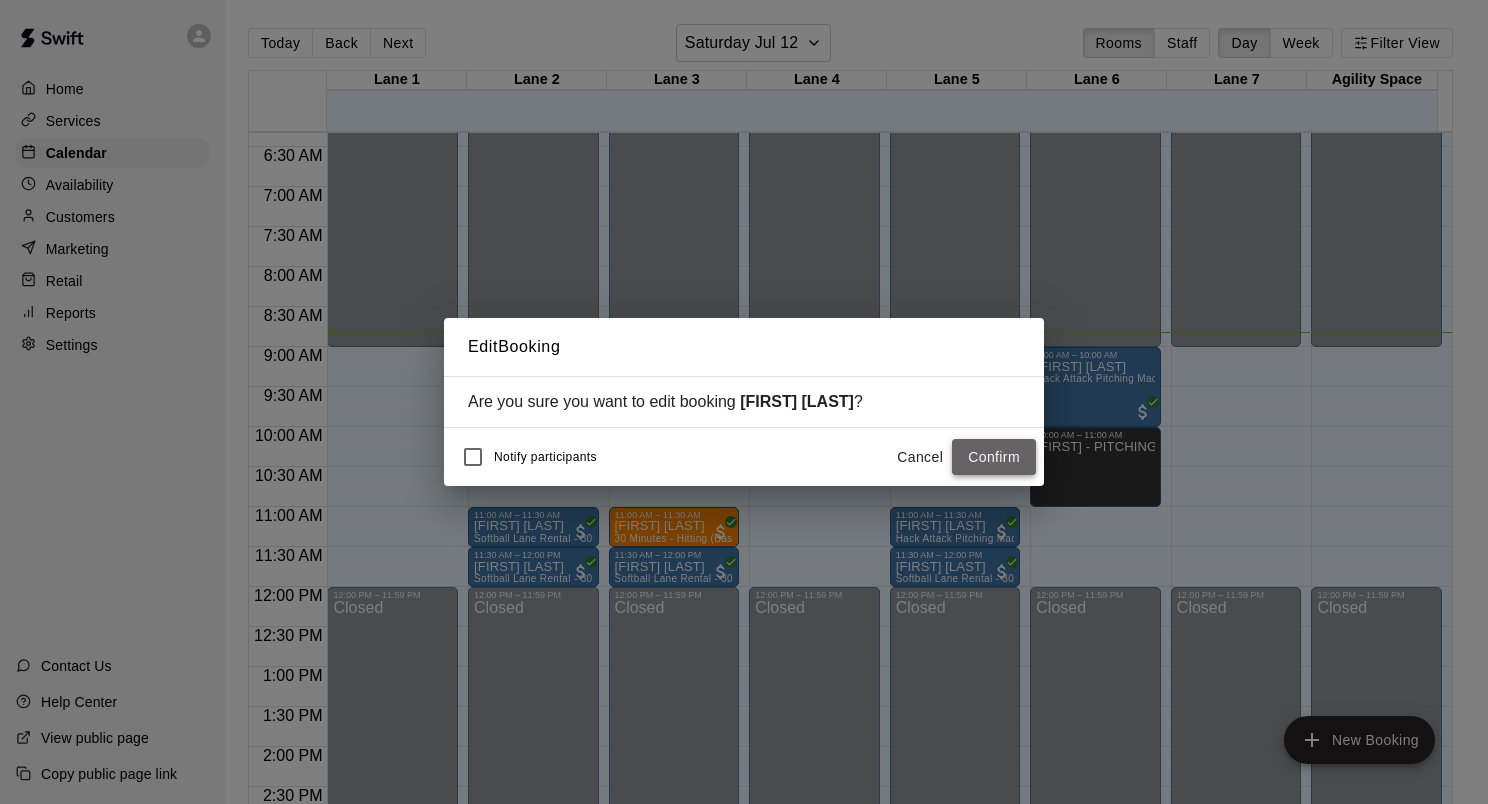 click on "Confirm" at bounding box center (994, 457) 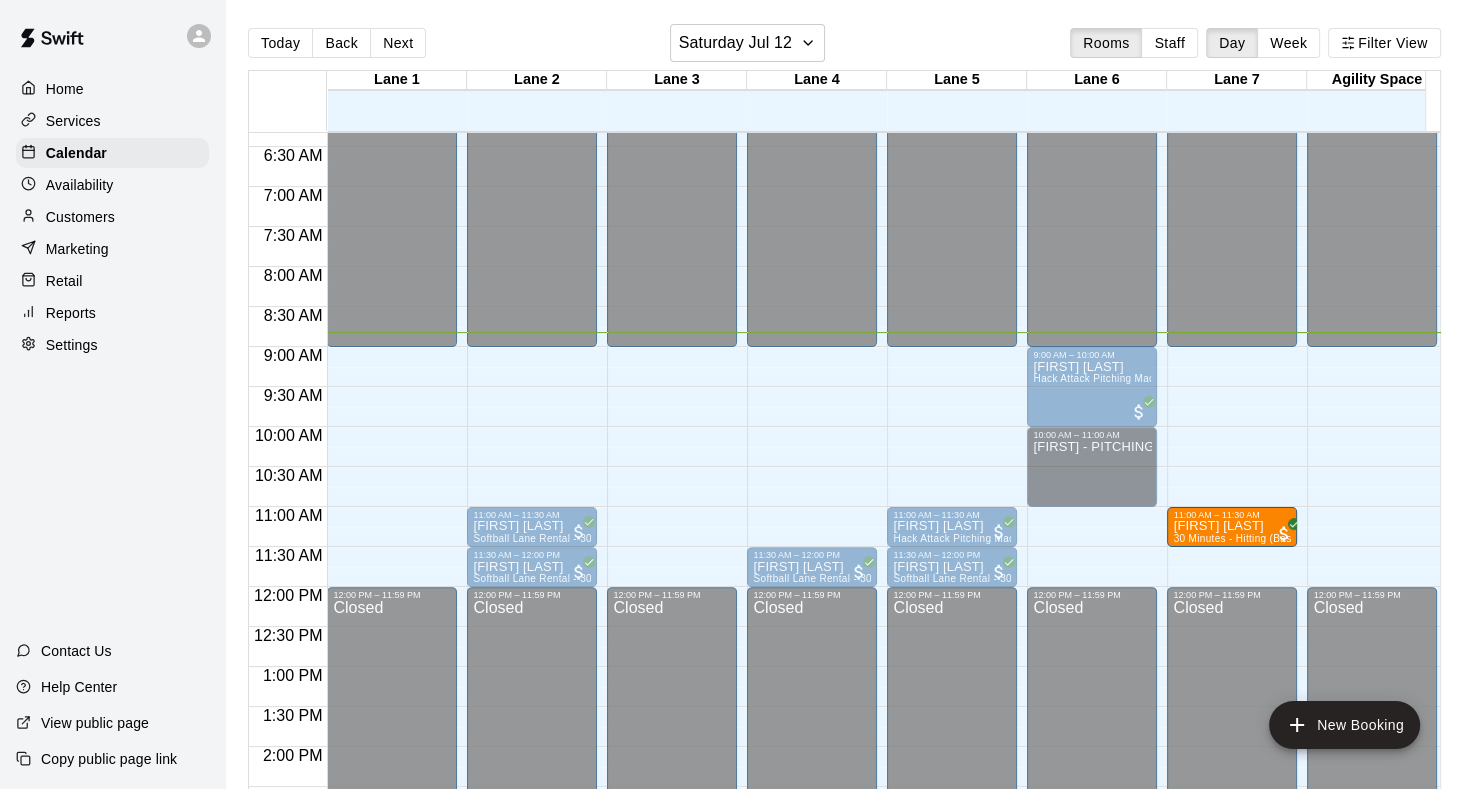 drag, startPoint x: 627, startPoint y: 522, endPoint x: 1204, endPoint y: 531, distance: 577.0702 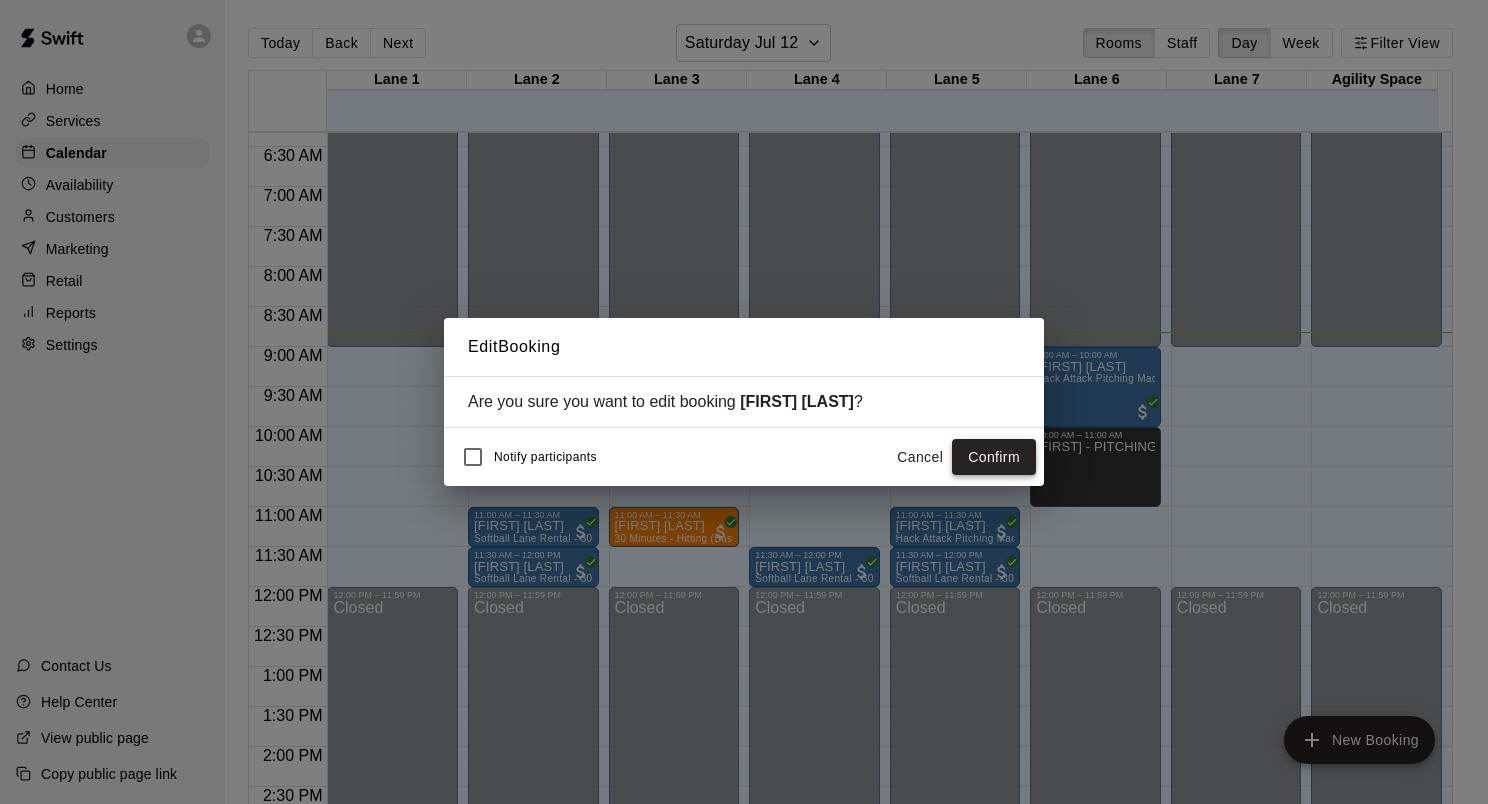 click on "Confirm" at bounding box center (994, 457) 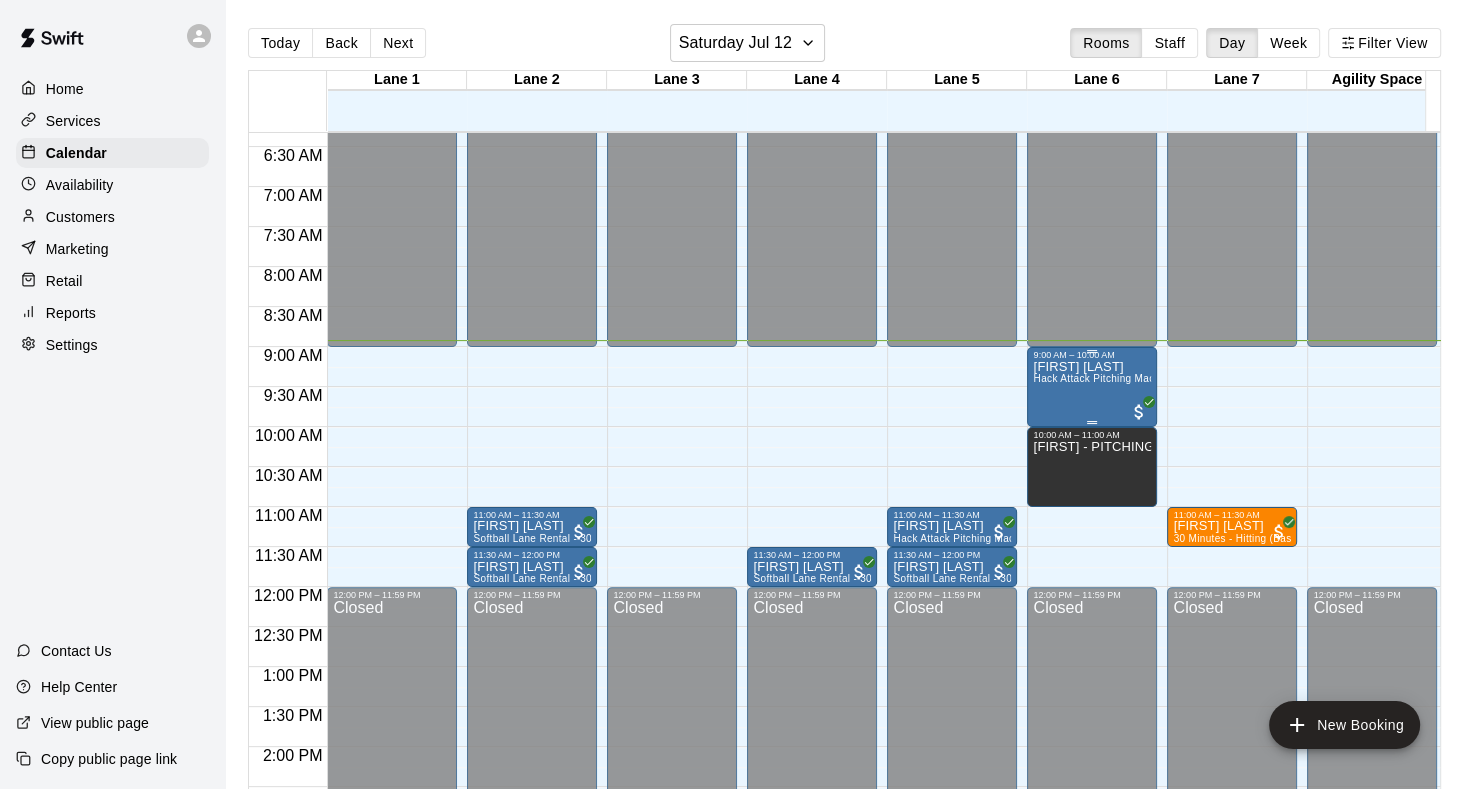 click on "[FIRST] [LAST]" at bounding box center [1092, 754] 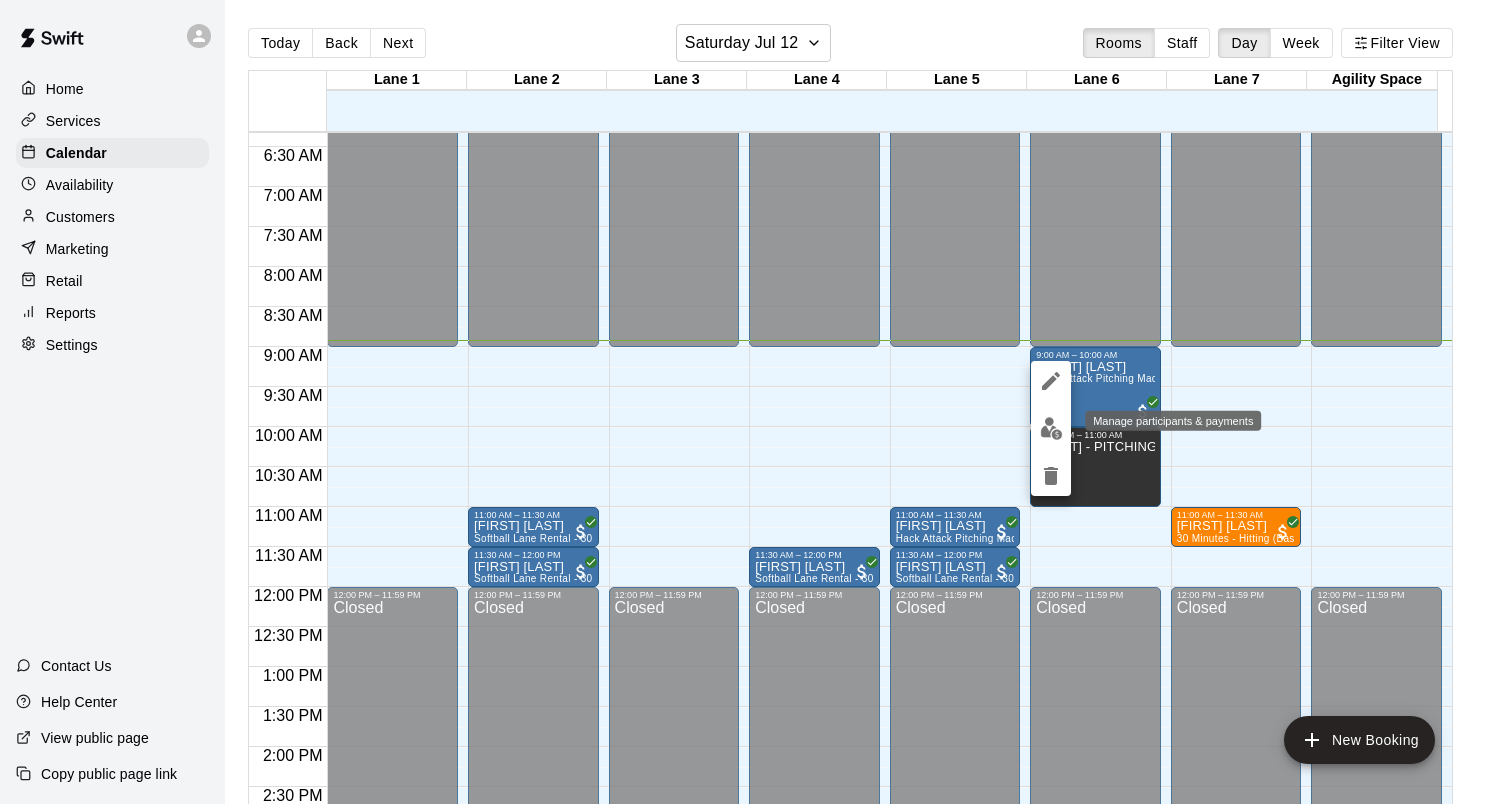 click at bounding box center [1051, 428] 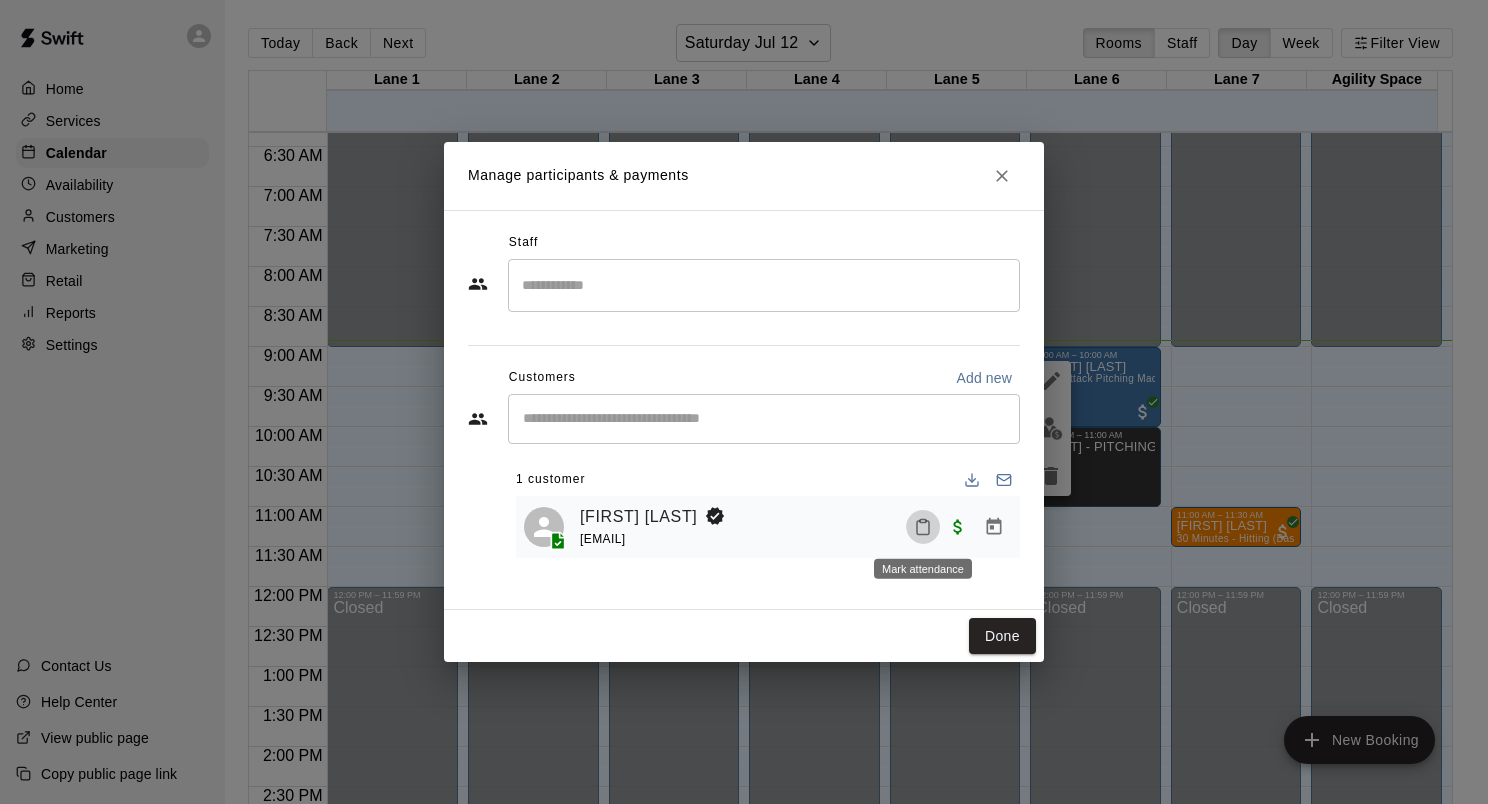 click 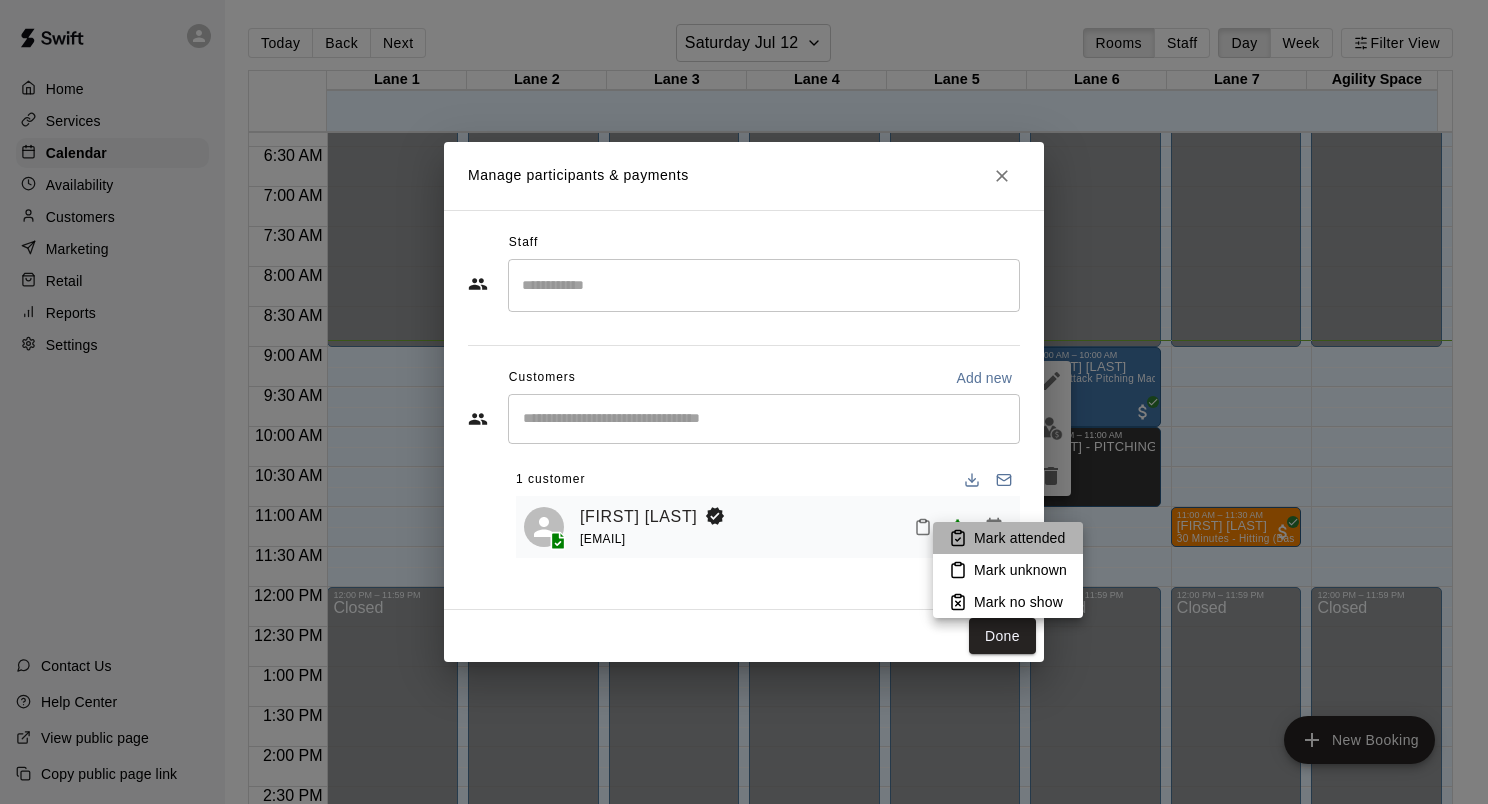click on "Mark attended" at bounding box center (1008, 538) 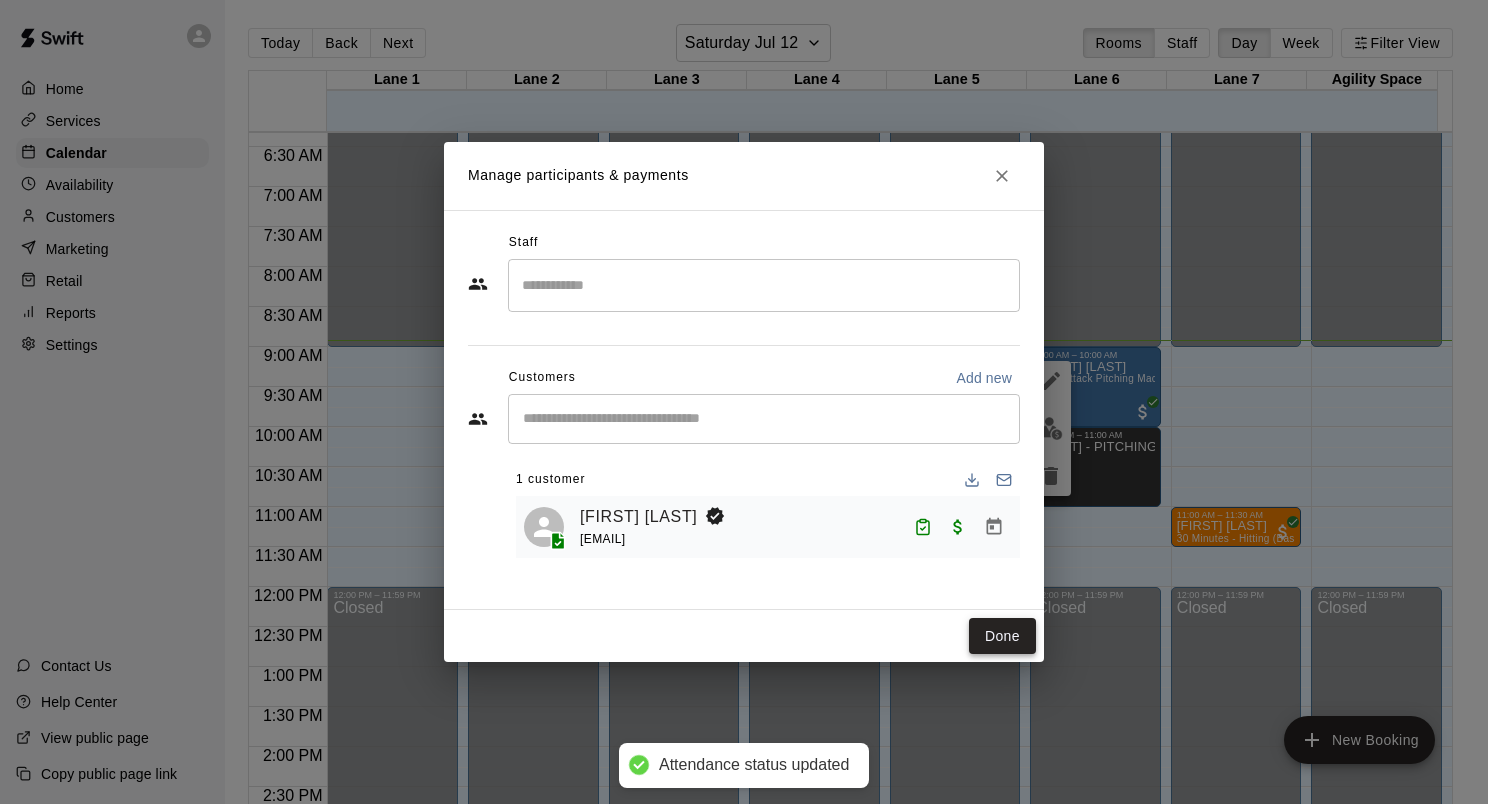 click on "Done" at bounding box center [1002, 636] 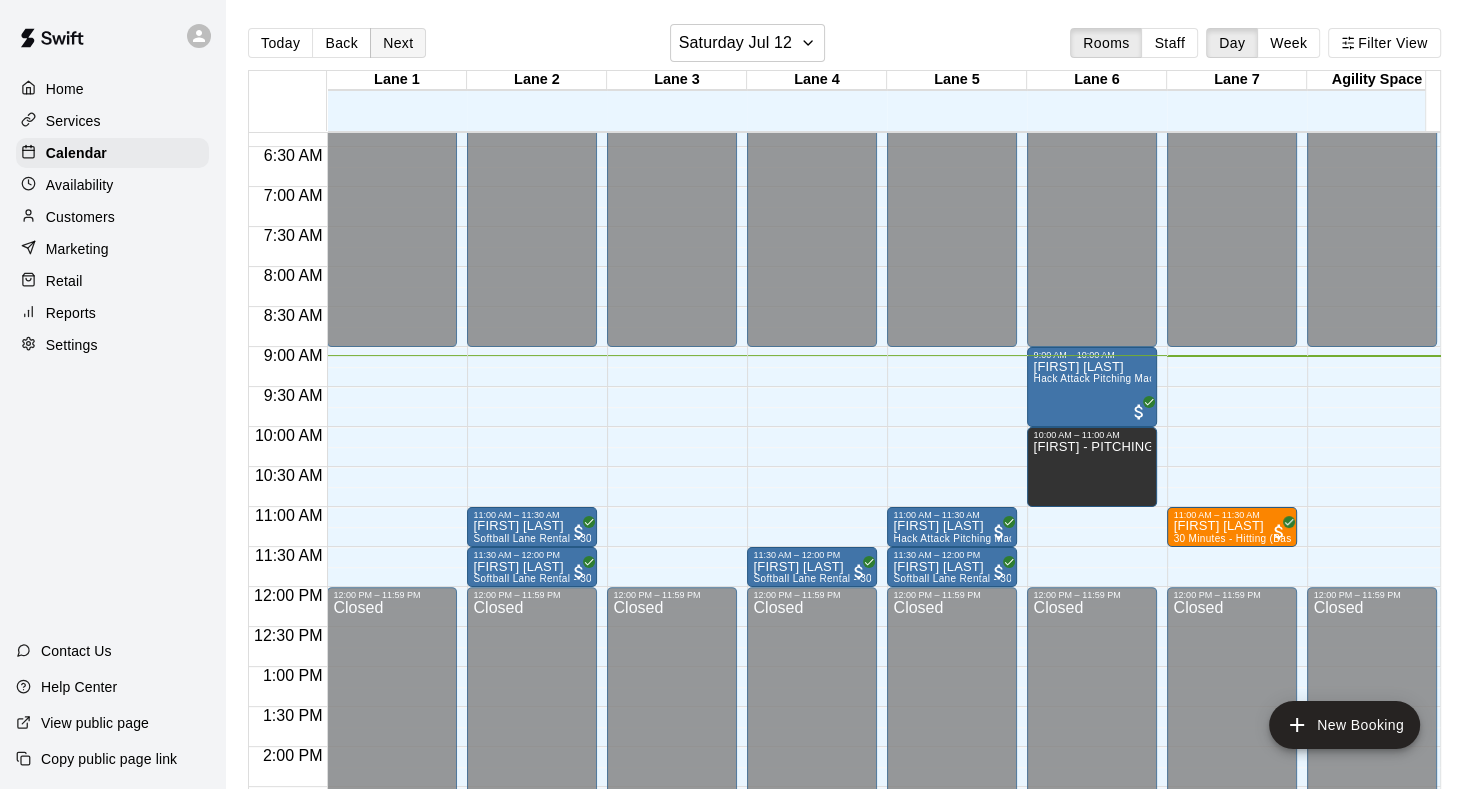click on "Next" at bounding box center (398, 43) 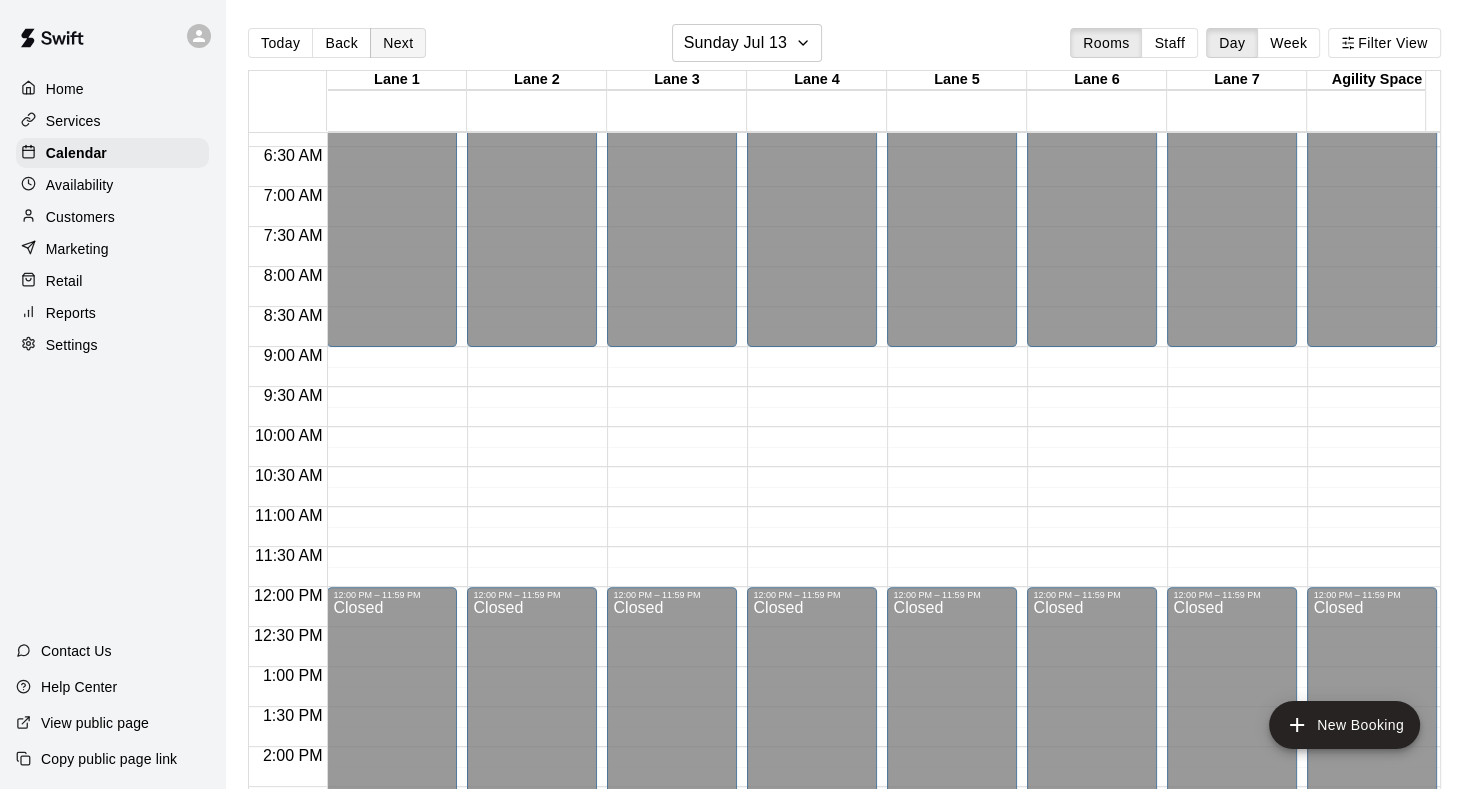 click on "Next" at bounding box center [398, 43] 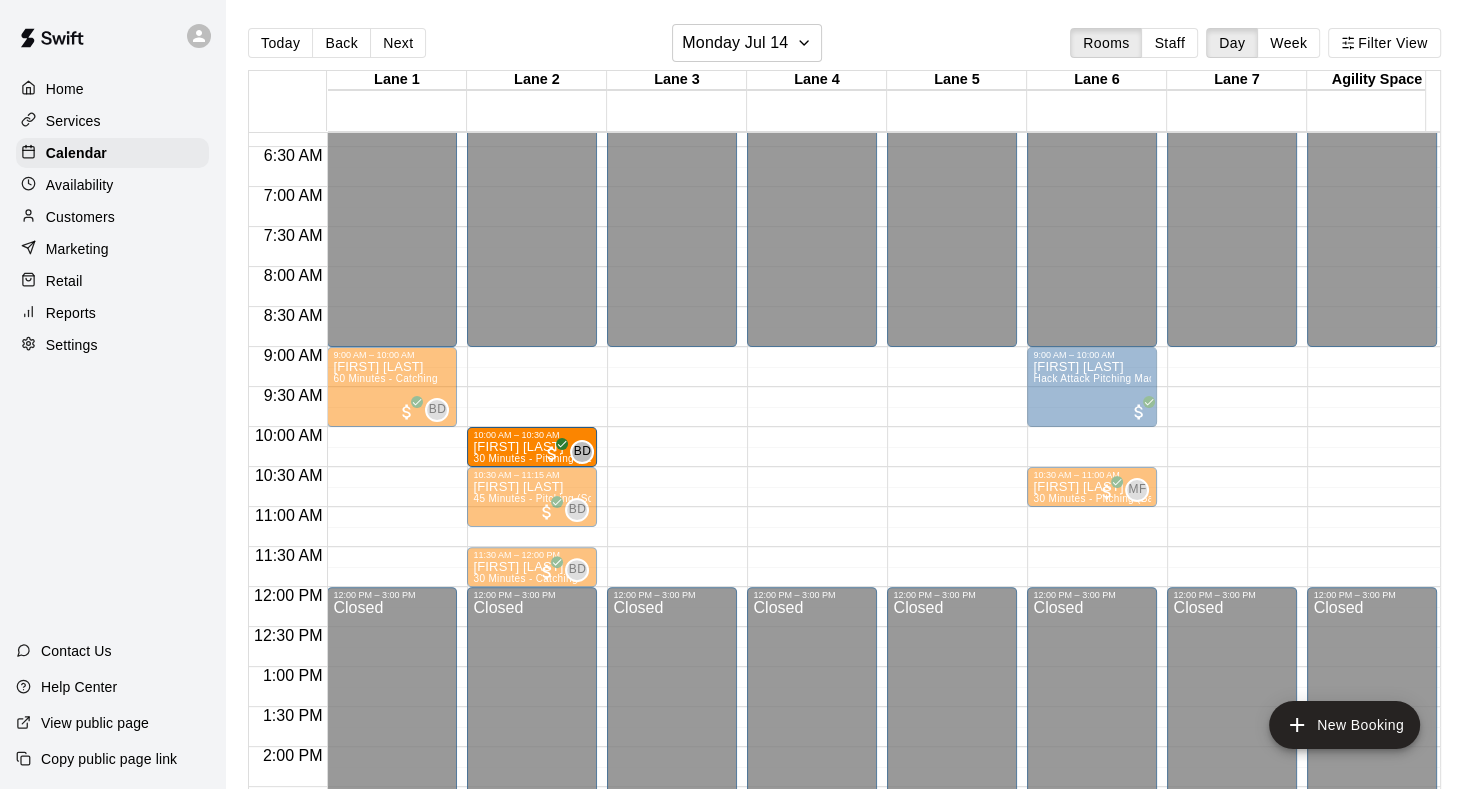 drag, startPoint x: 372, startPoint y: 448, endPoint x: 511, endPoint y: 448, distance: 139 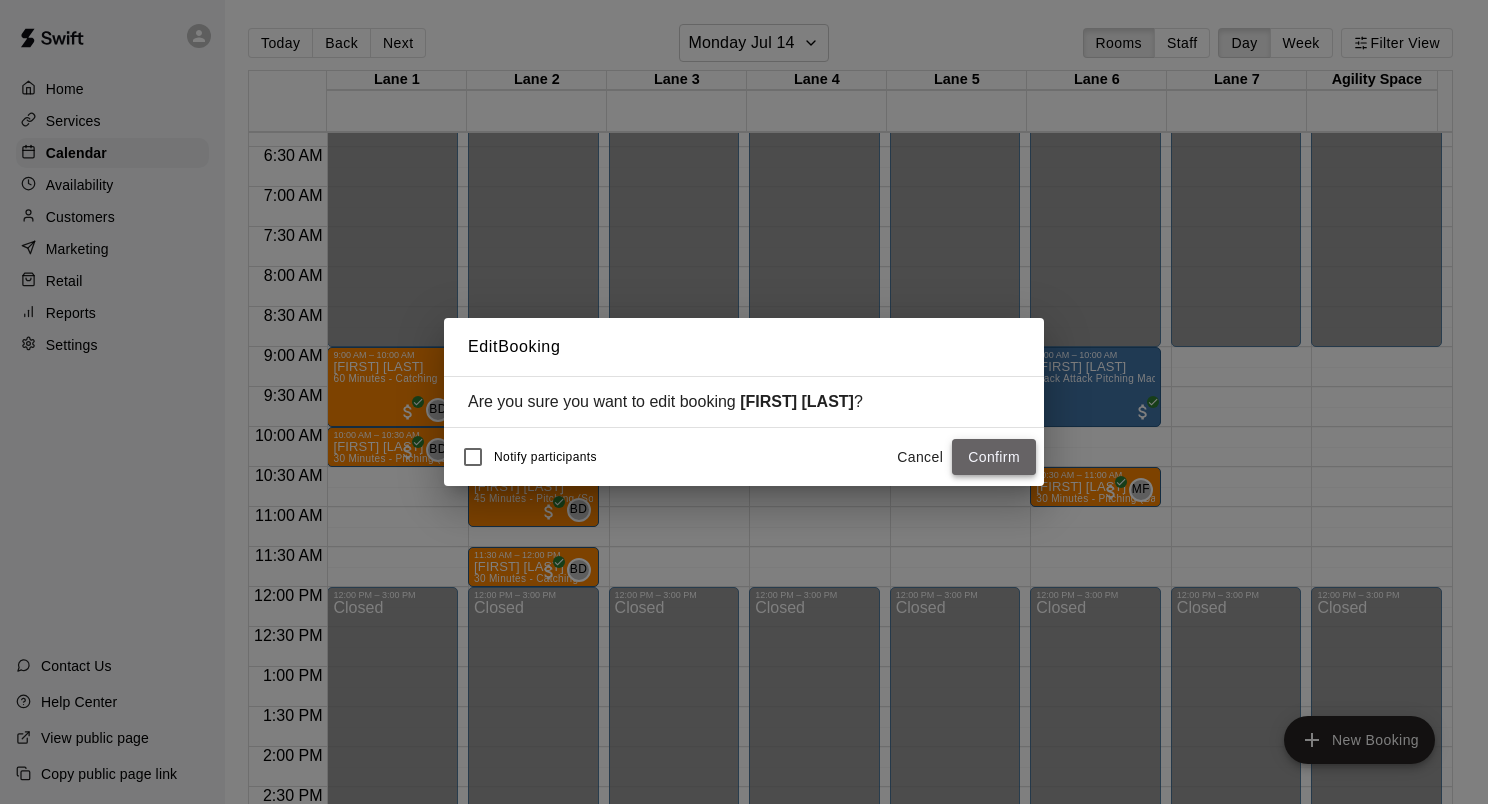 click on "Confirm" at bounding box center (994, 457) 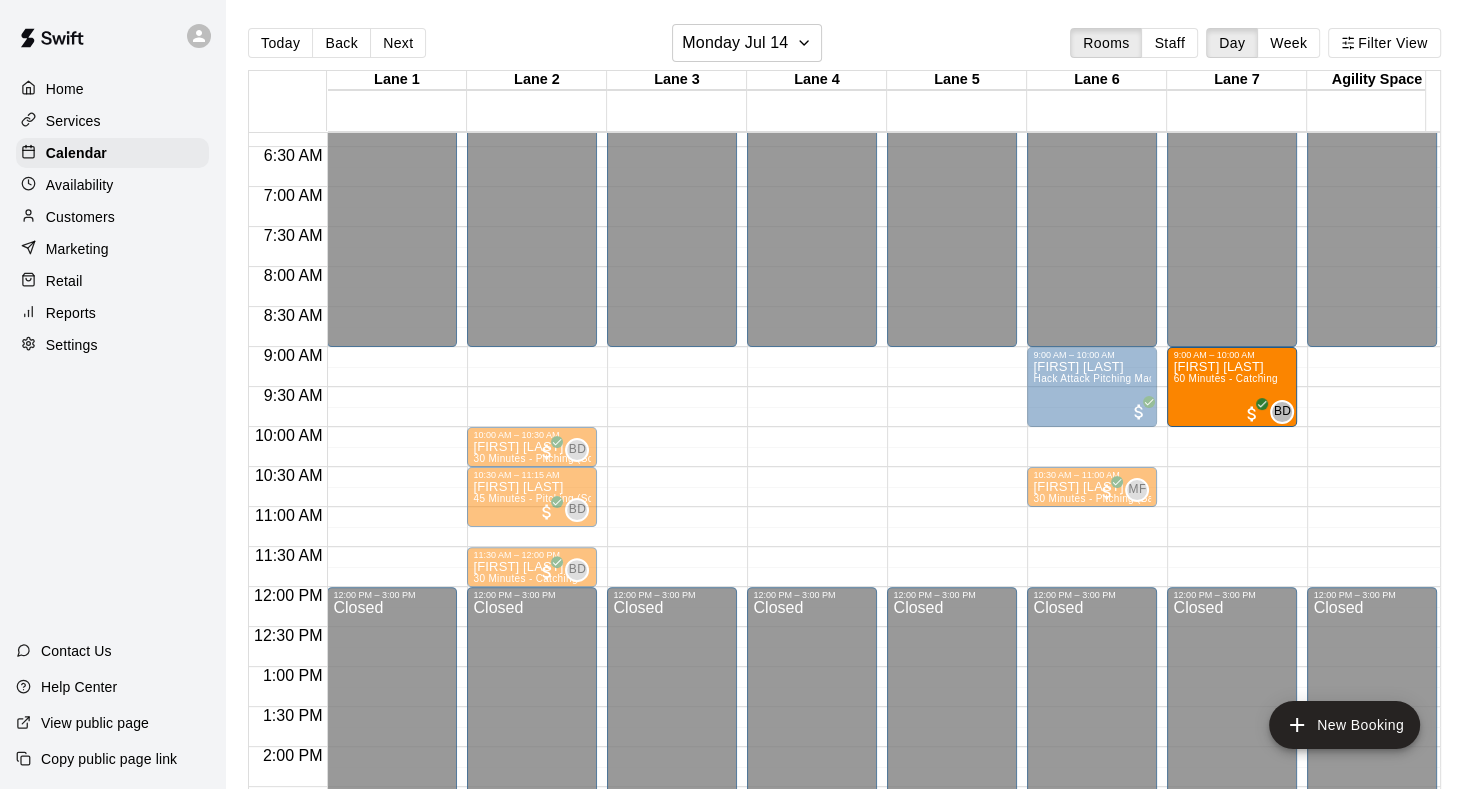 drag, startPoint x: 353, startPoint y: 393, endPoint x: 1168, endPoint y: 400, distance: 815.0301 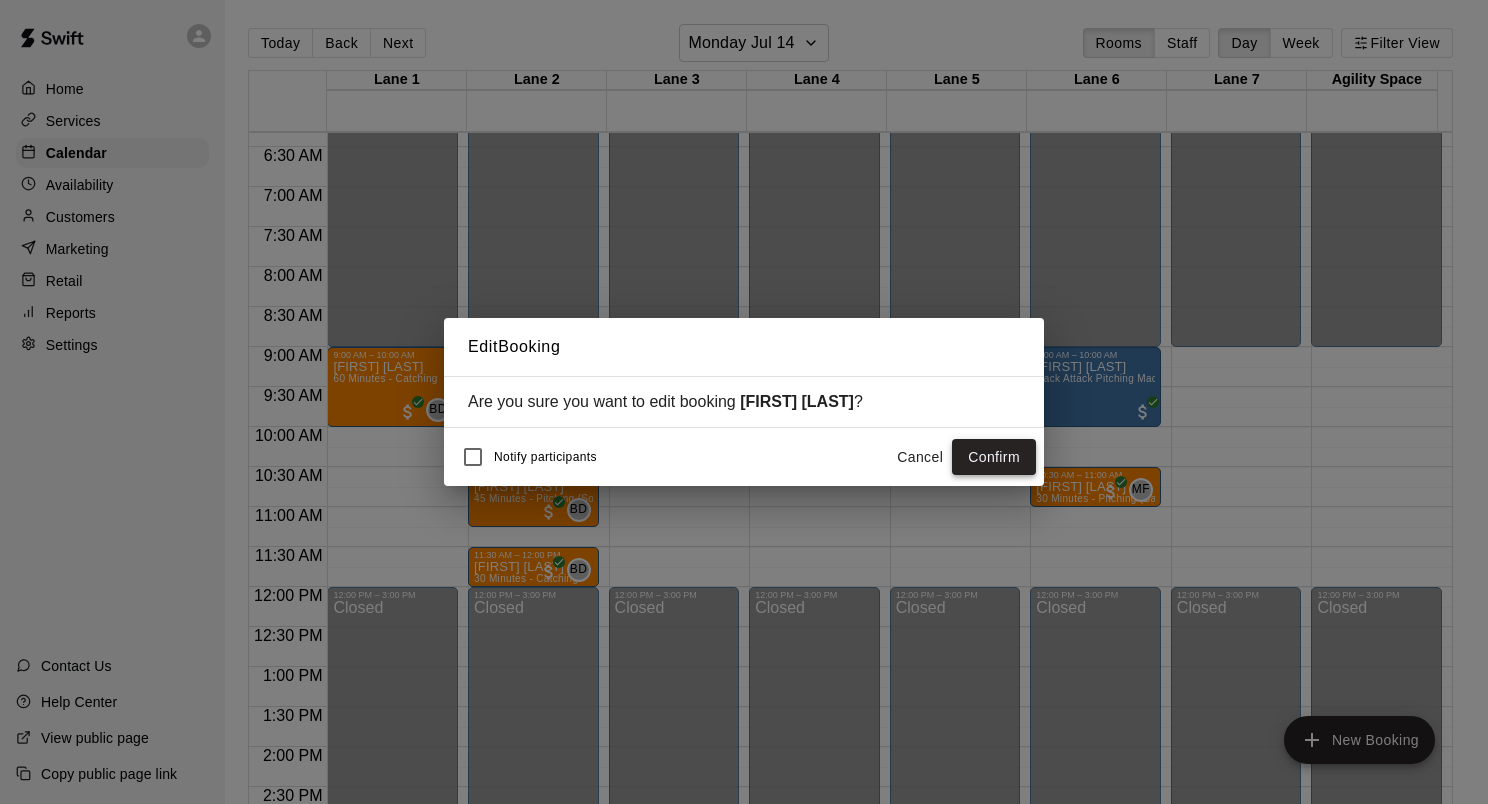 click on "Confirm" at bounding box center (994, 457) 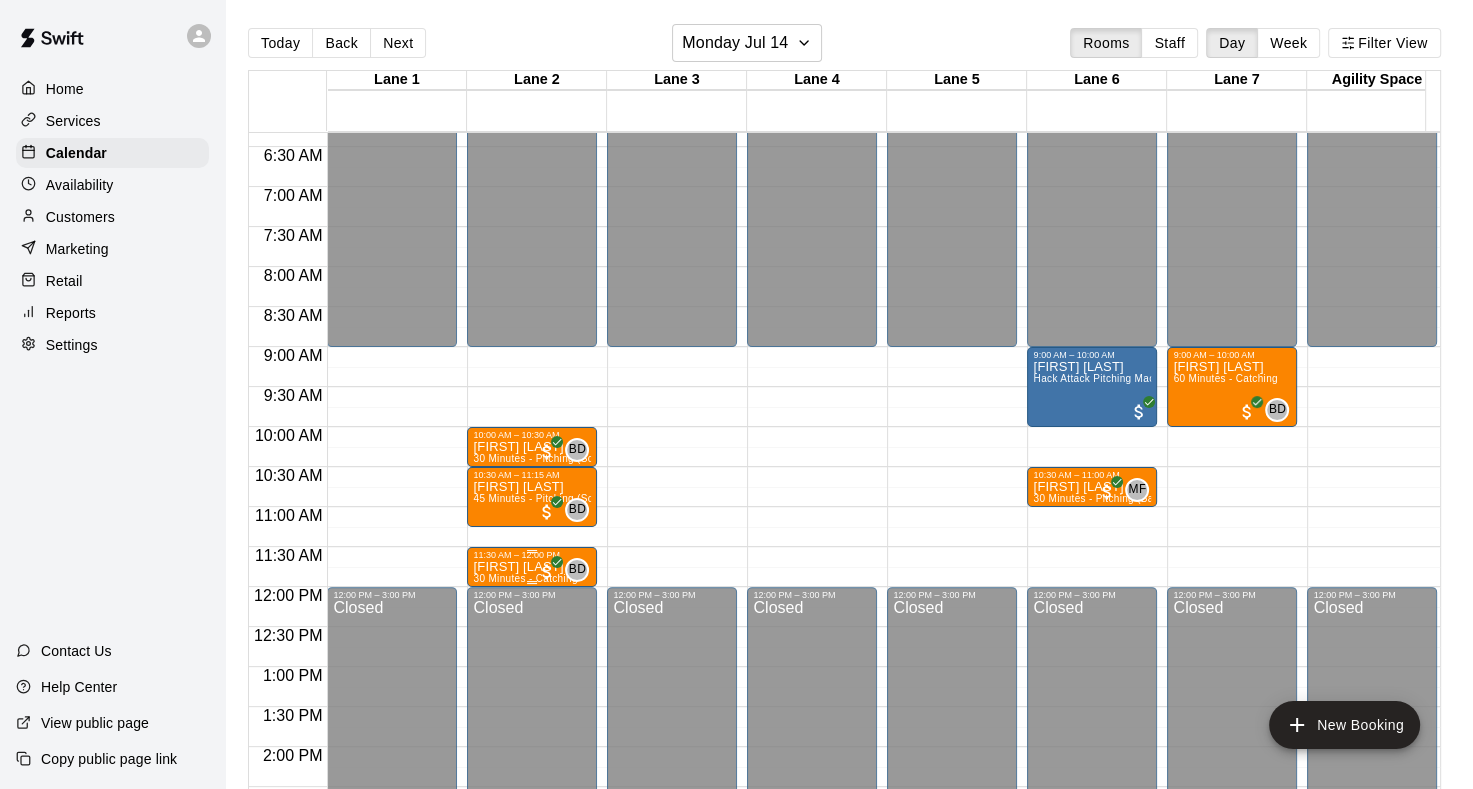 click on "[FIRST] [LAST]" at bounding box center [525, 567] 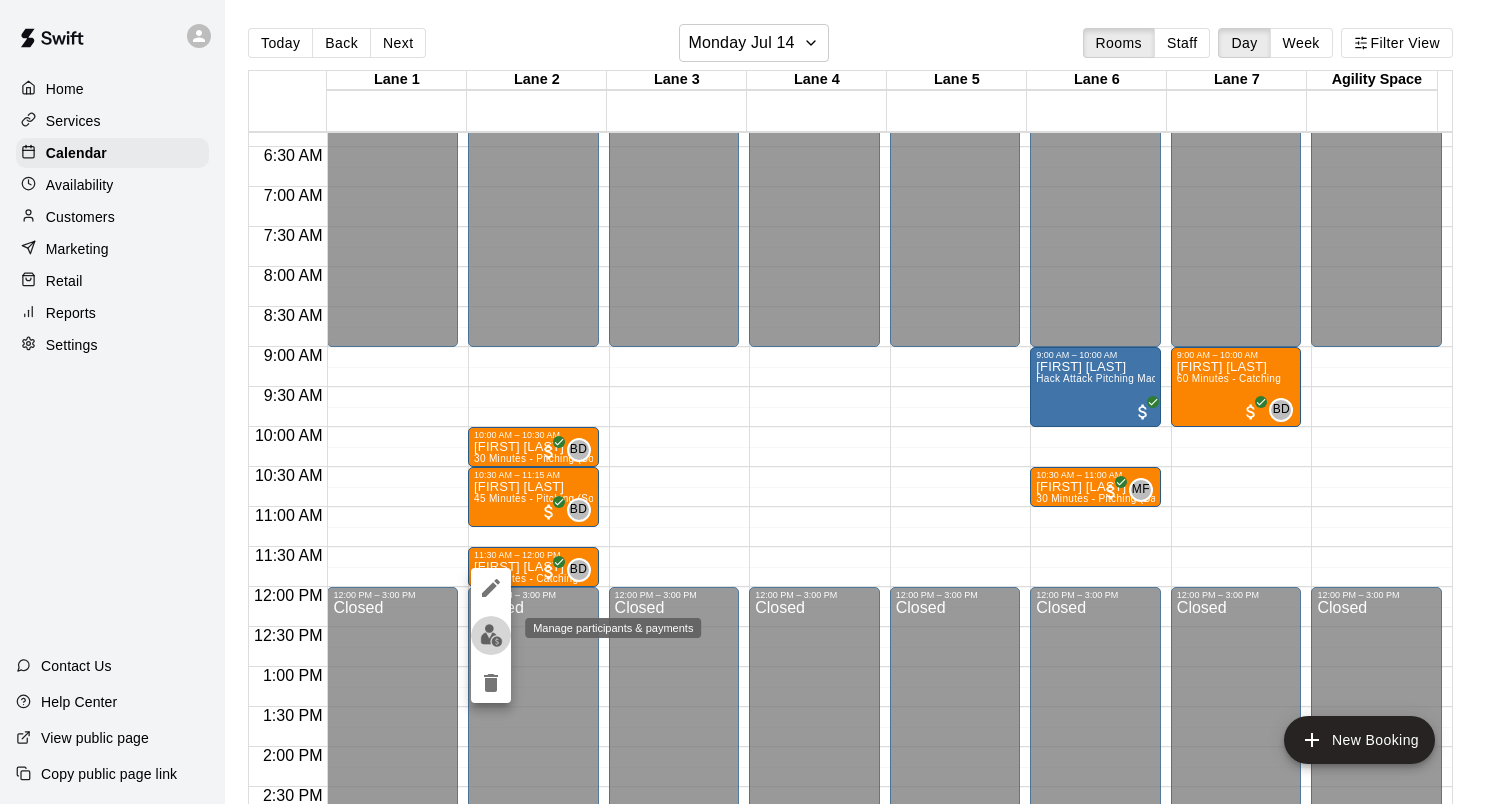 click at bounding box center [491, 635] 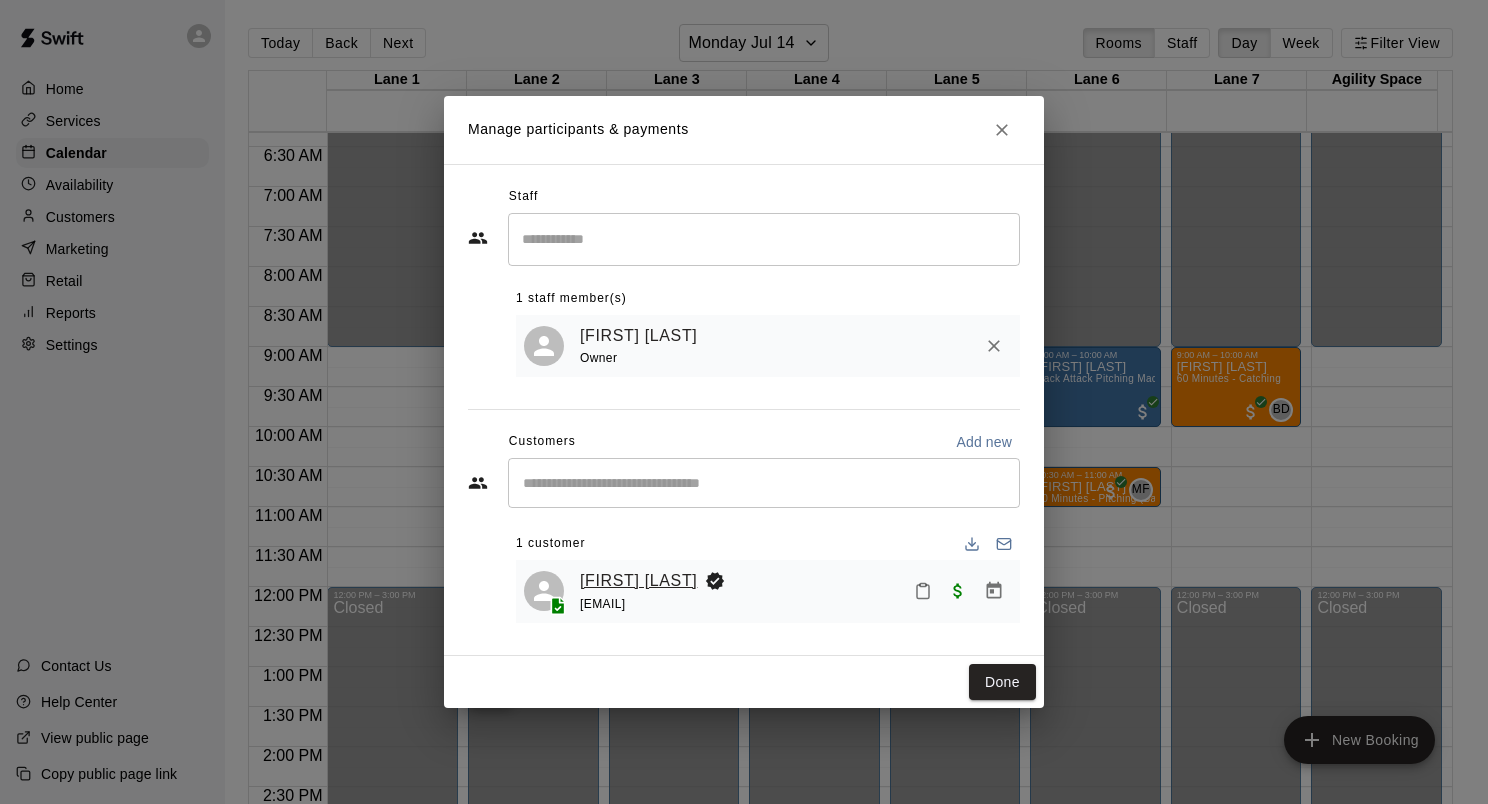 click on "[FIRST] [LAST]" at bounding box center (638, 581) 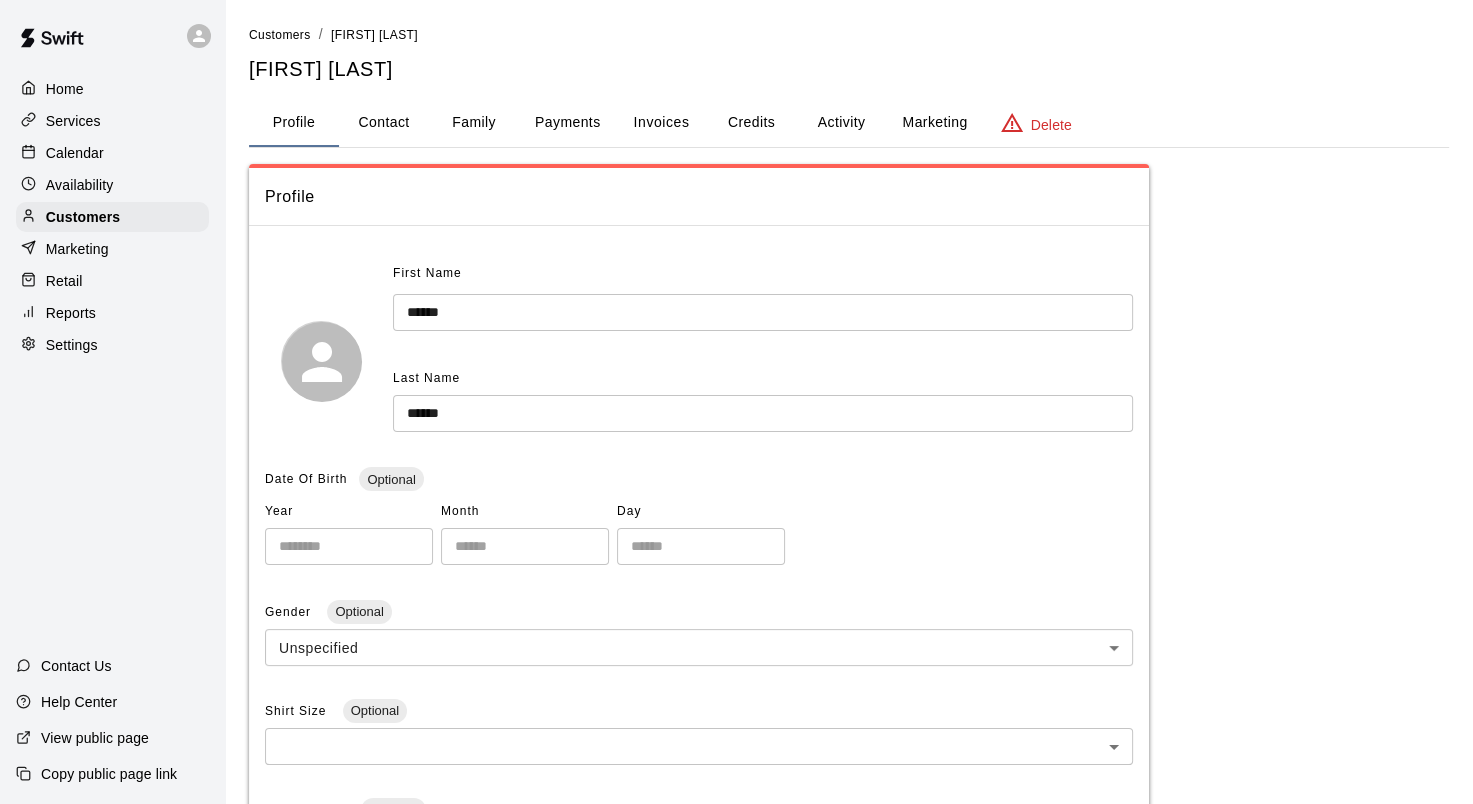 click on "Contact" at bounding box center [384, 123] 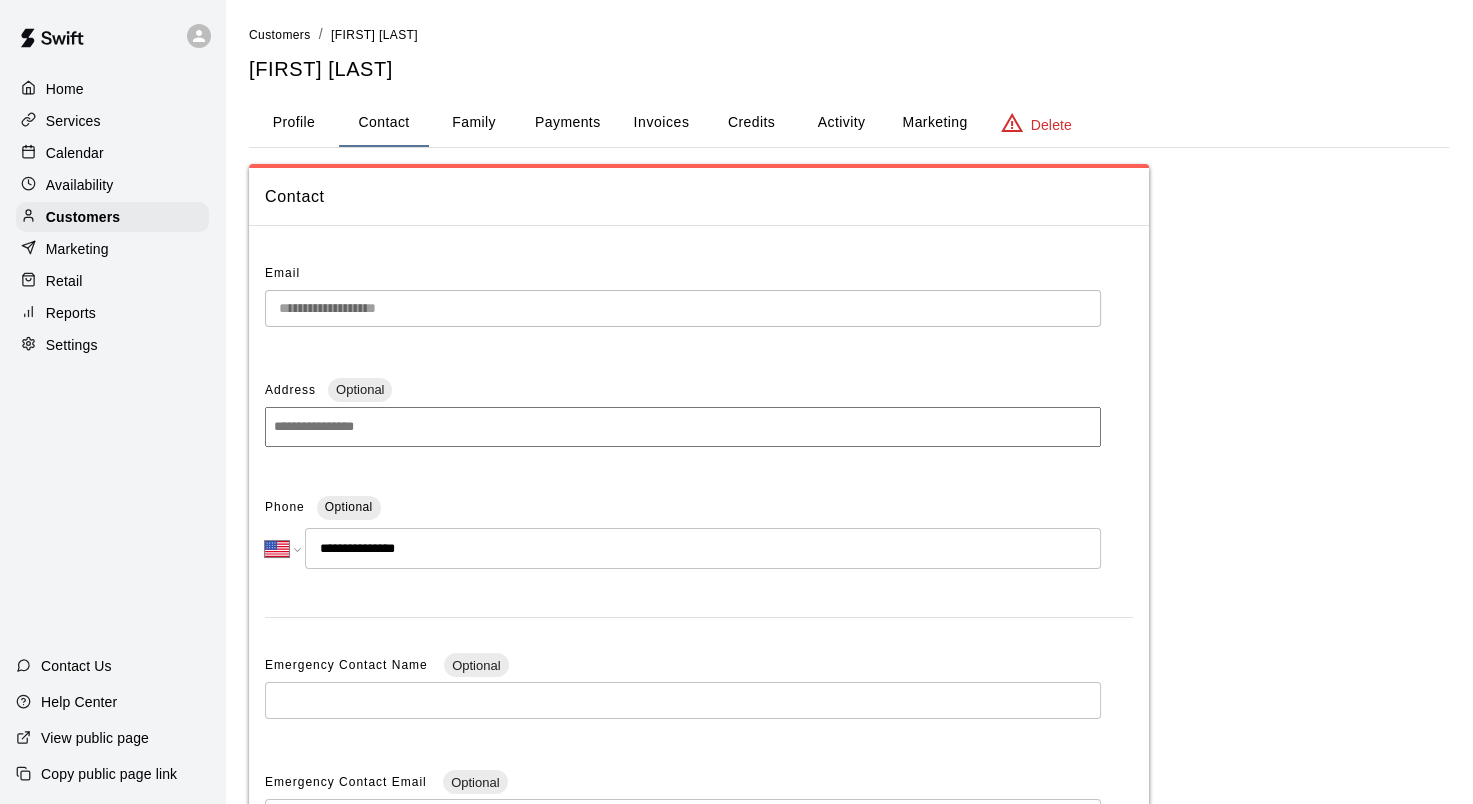 click on "Family" at bounding box center [474, 123] 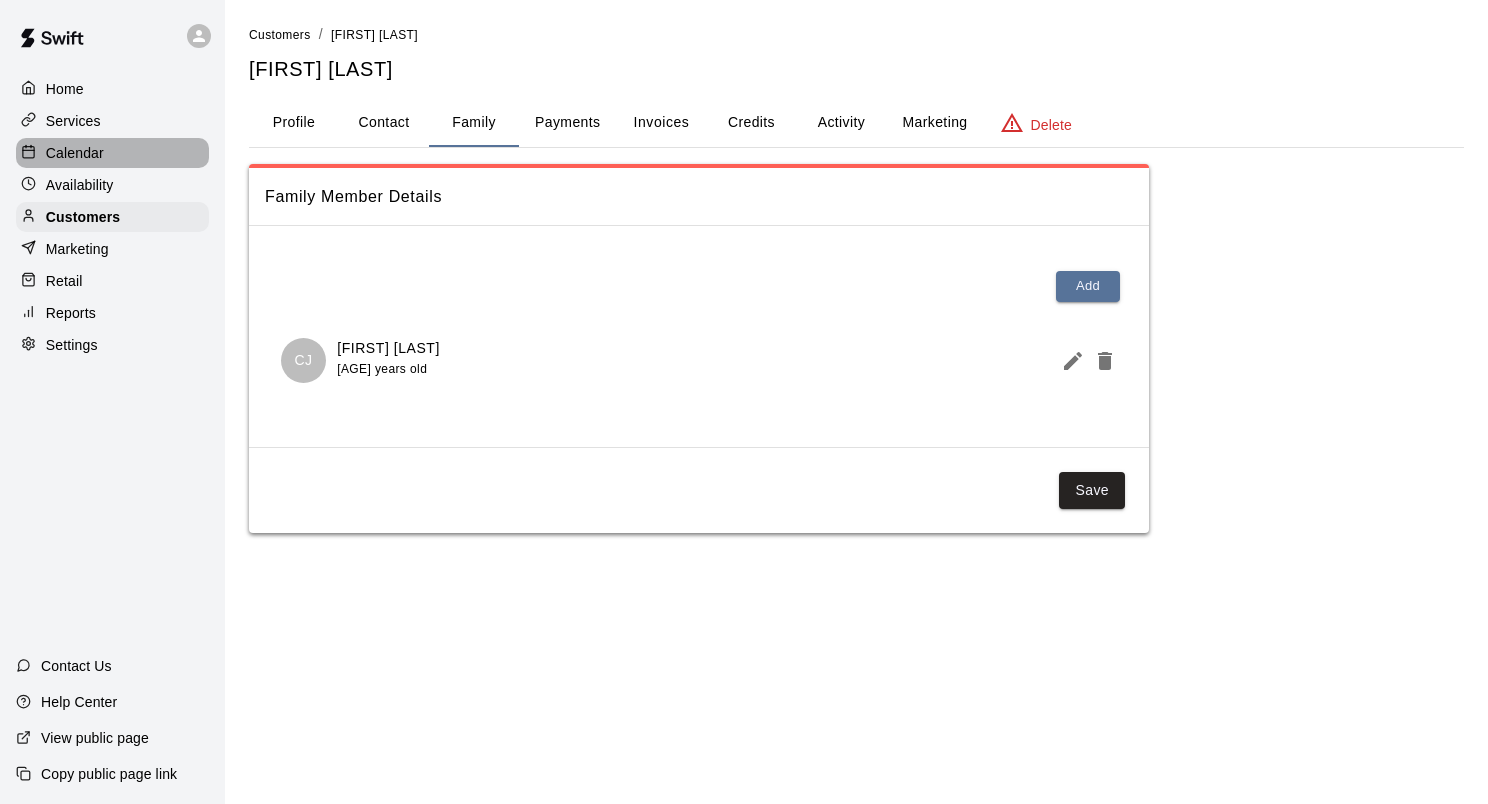 click on "Calendar" at bounding box center (75, 153) 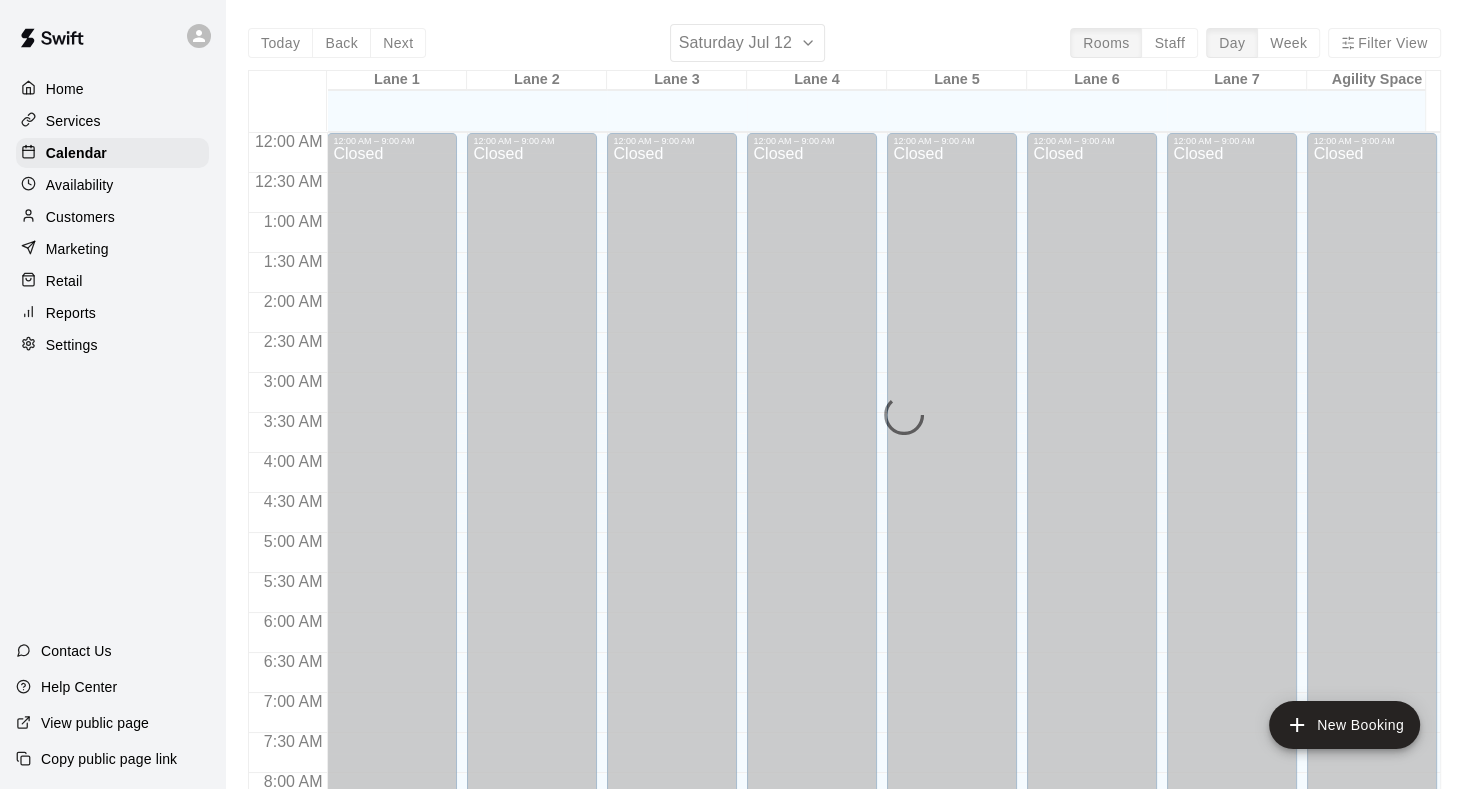 scroll, scrollTop: 730, scrollLeft: 0, axis: vertical 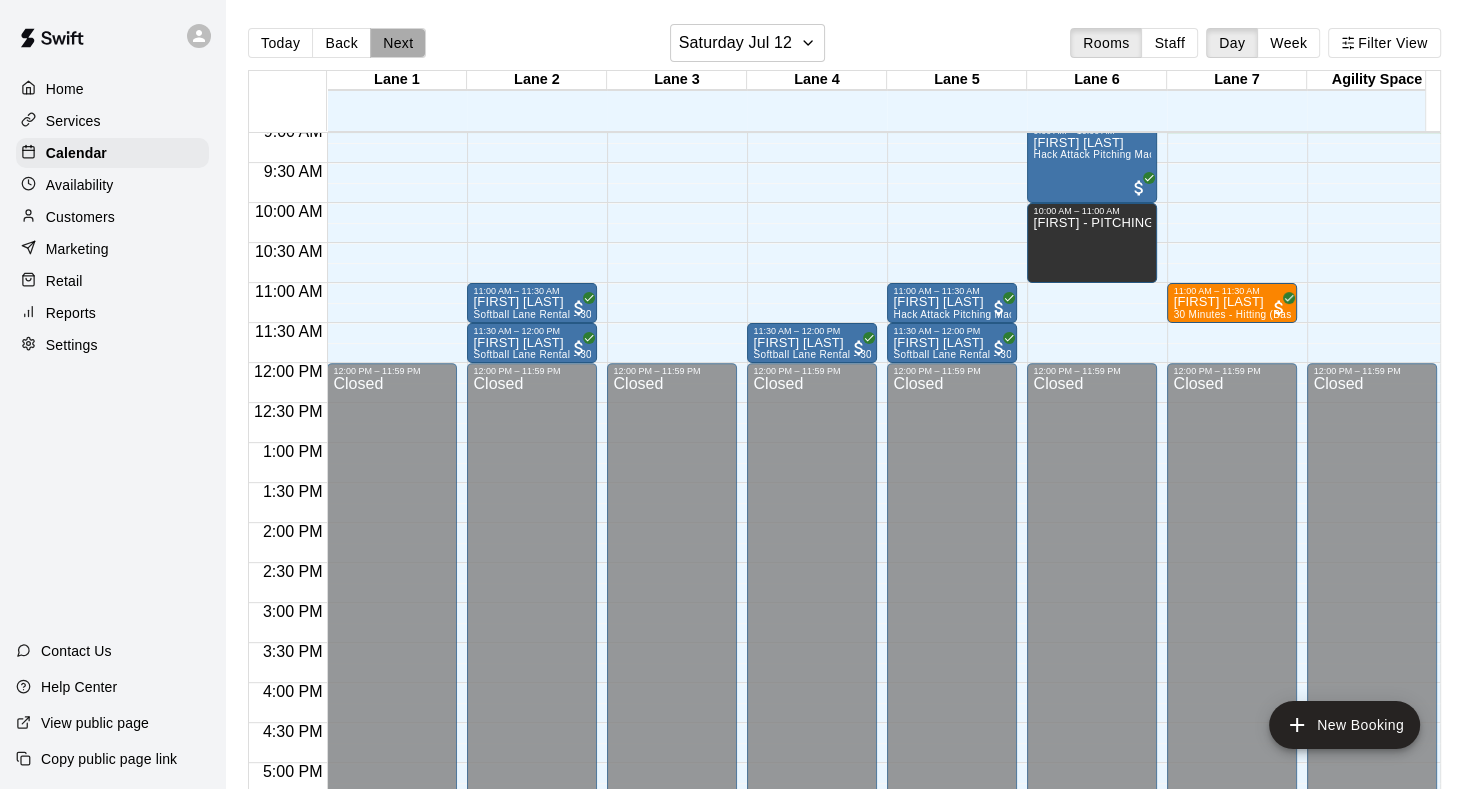 click on "Next" at bounding box center [398, 43] 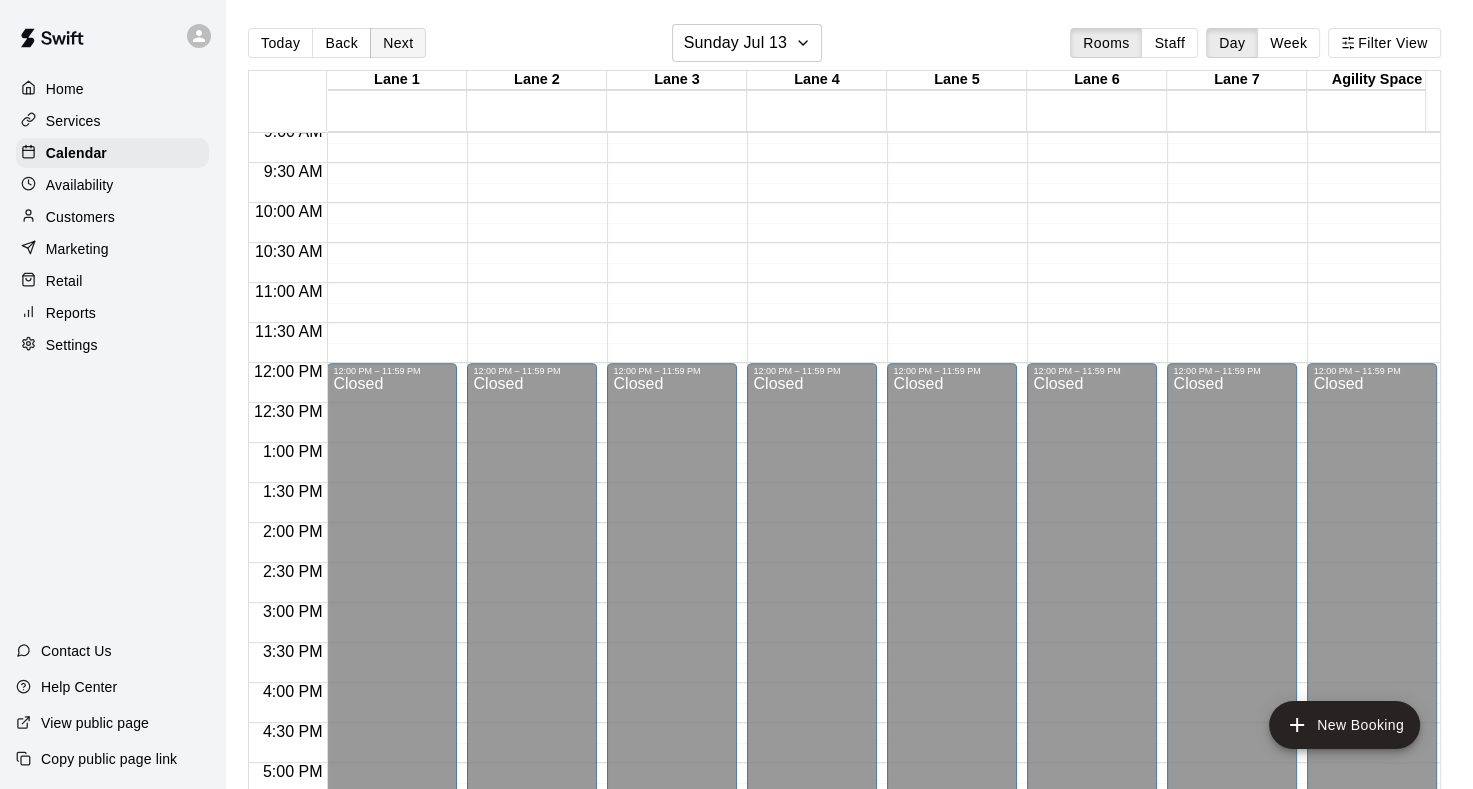 click on "Next" at bounding box center [398, 43] 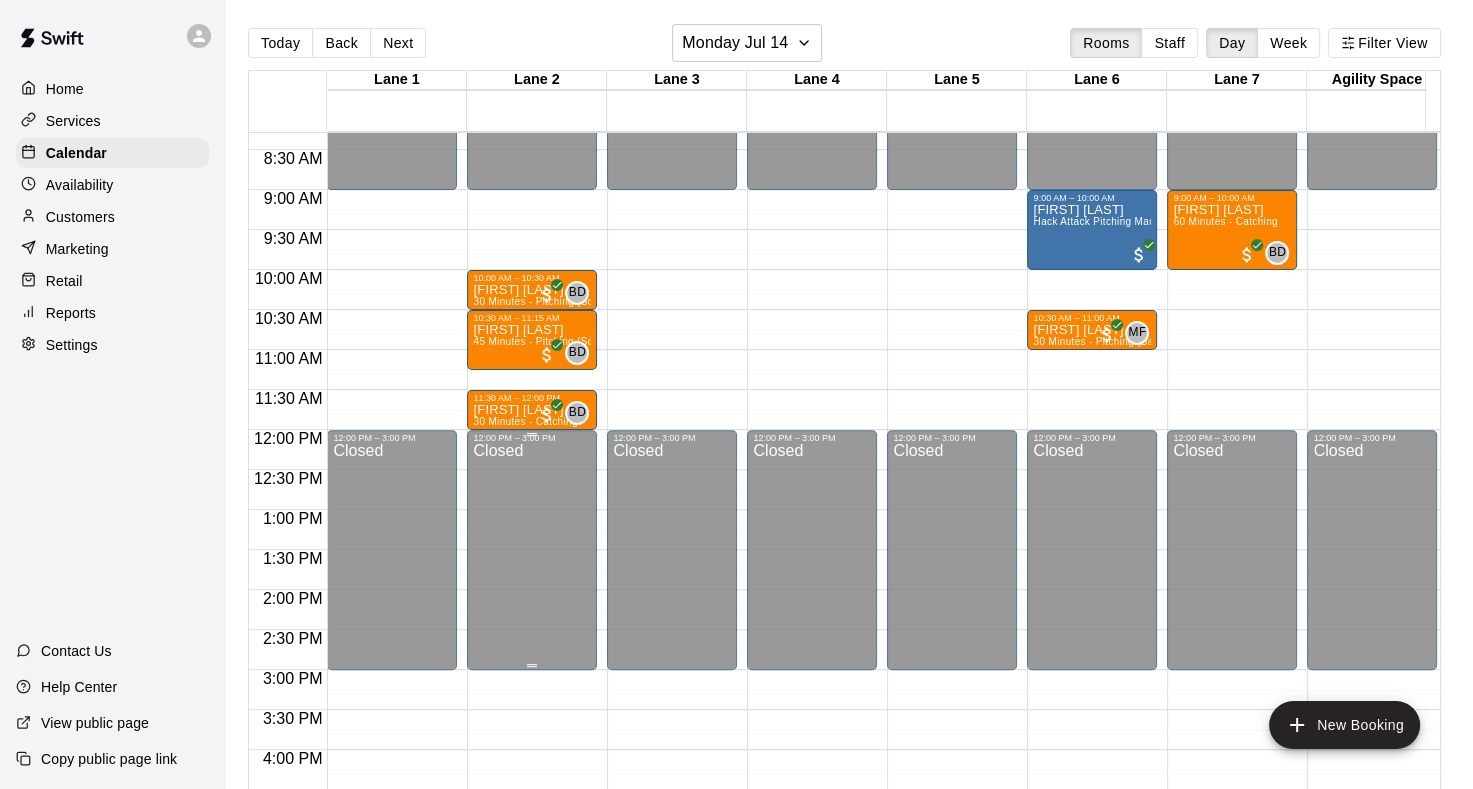 scroll, scrollTop: 630, scrollLeft: 0, axis: vertical 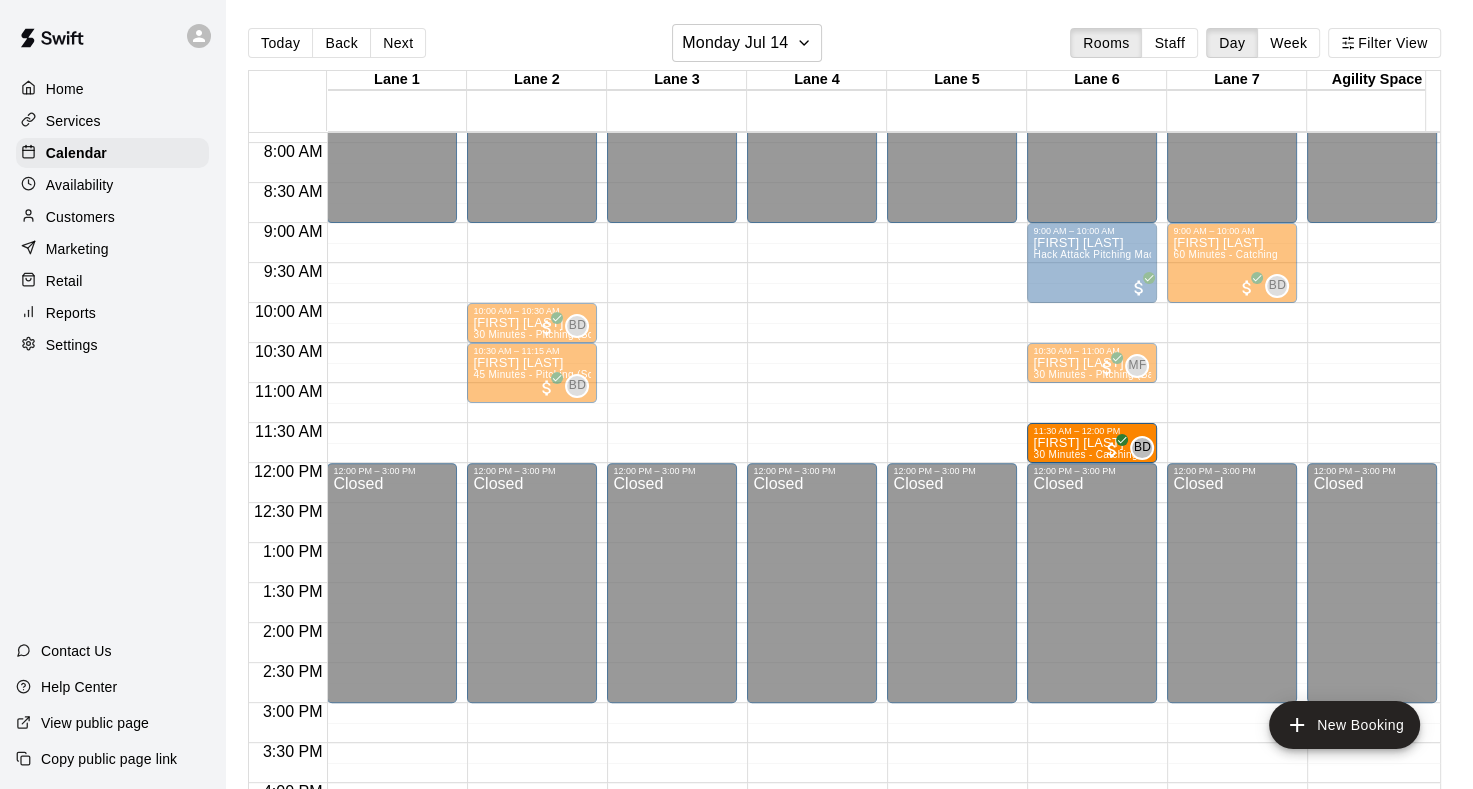 drag, startPoint x: 502, startPoint y: 437, endPoint x: 1078, endPoint y: 445, distance: 576.05554 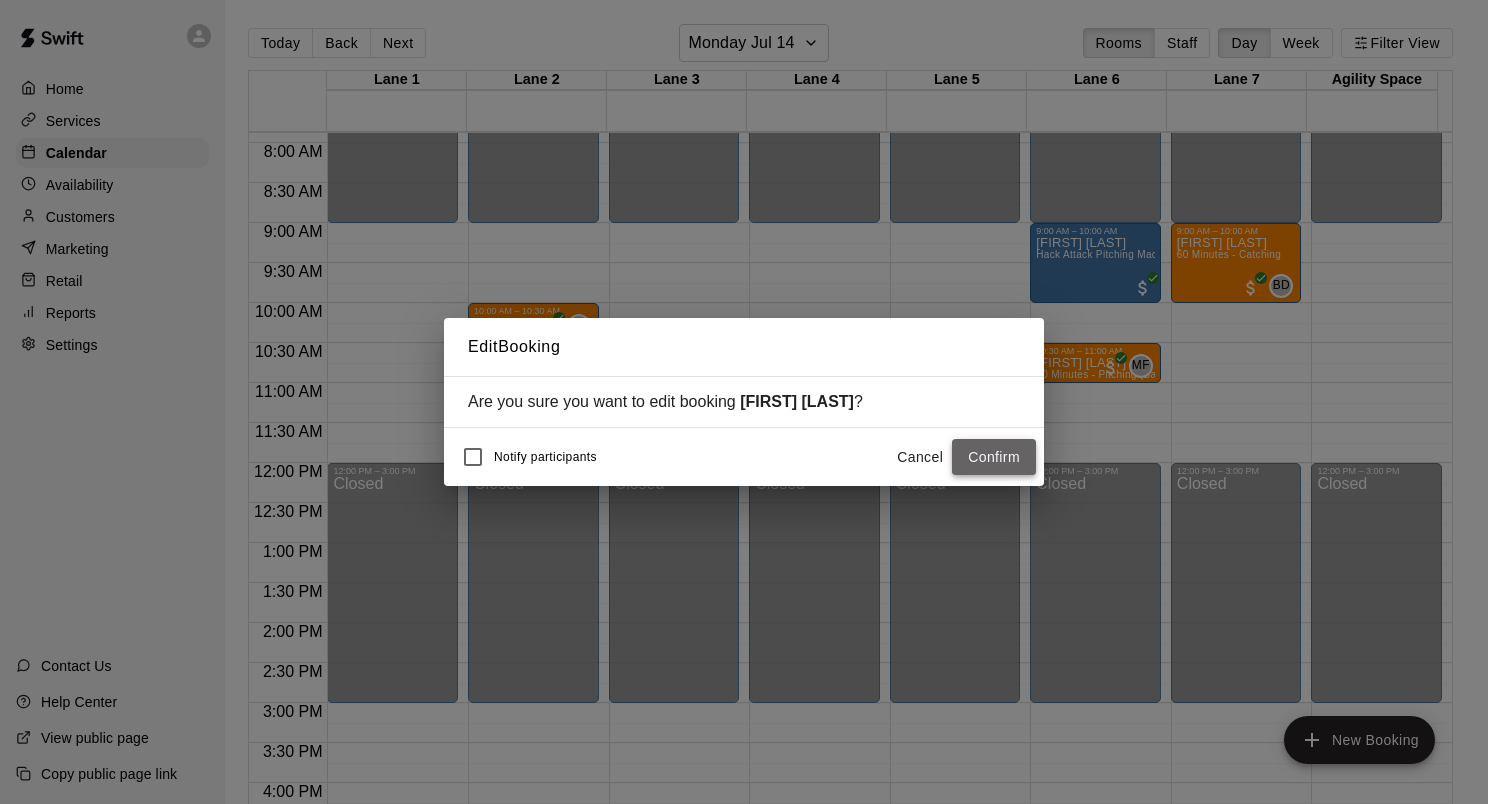 click on "Confirm" at bounding box center [994, 457] 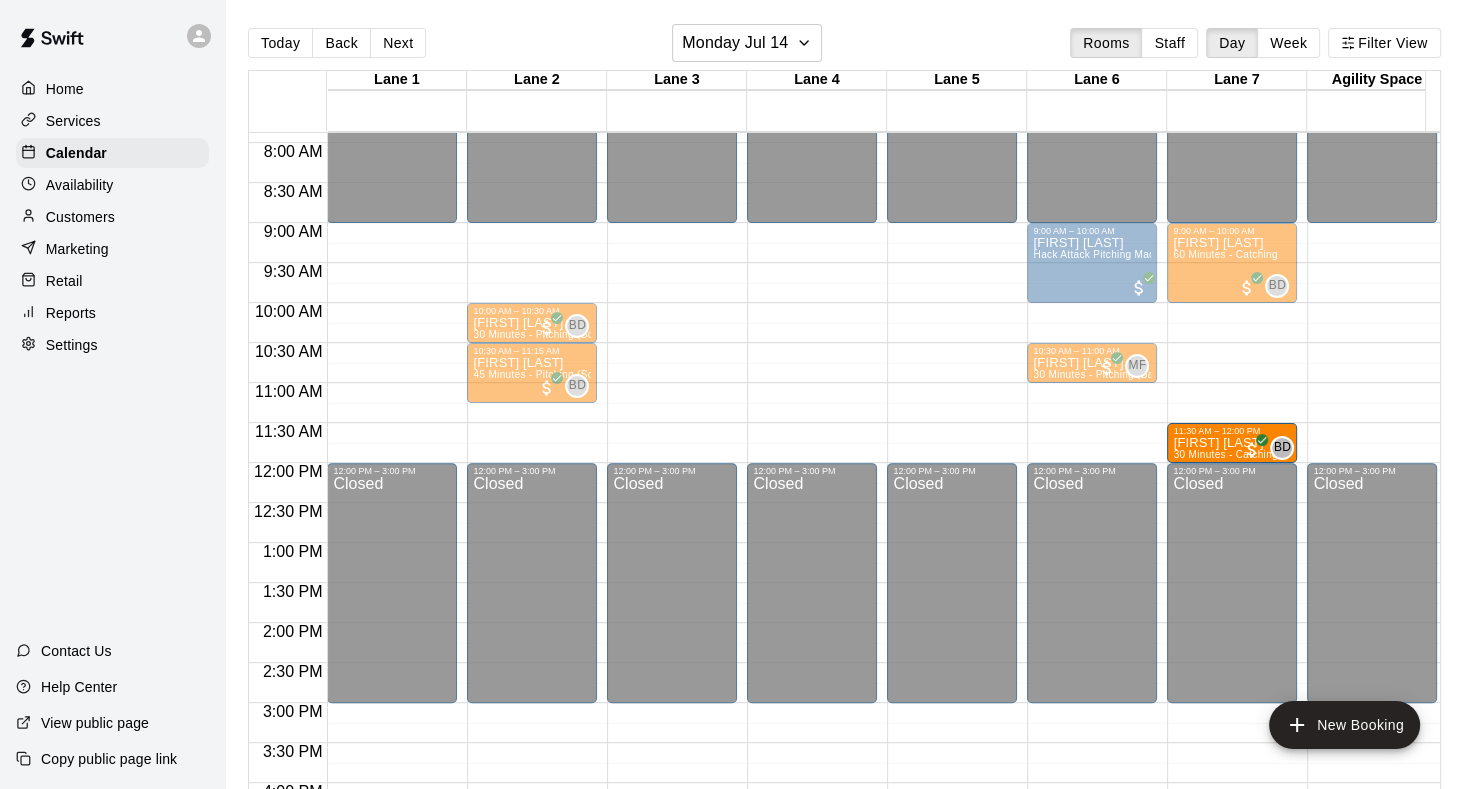 drag, startPoint x: 1069, startPoint y: 440, endPoint x: 1192, endPoint y: 440, distance: 123 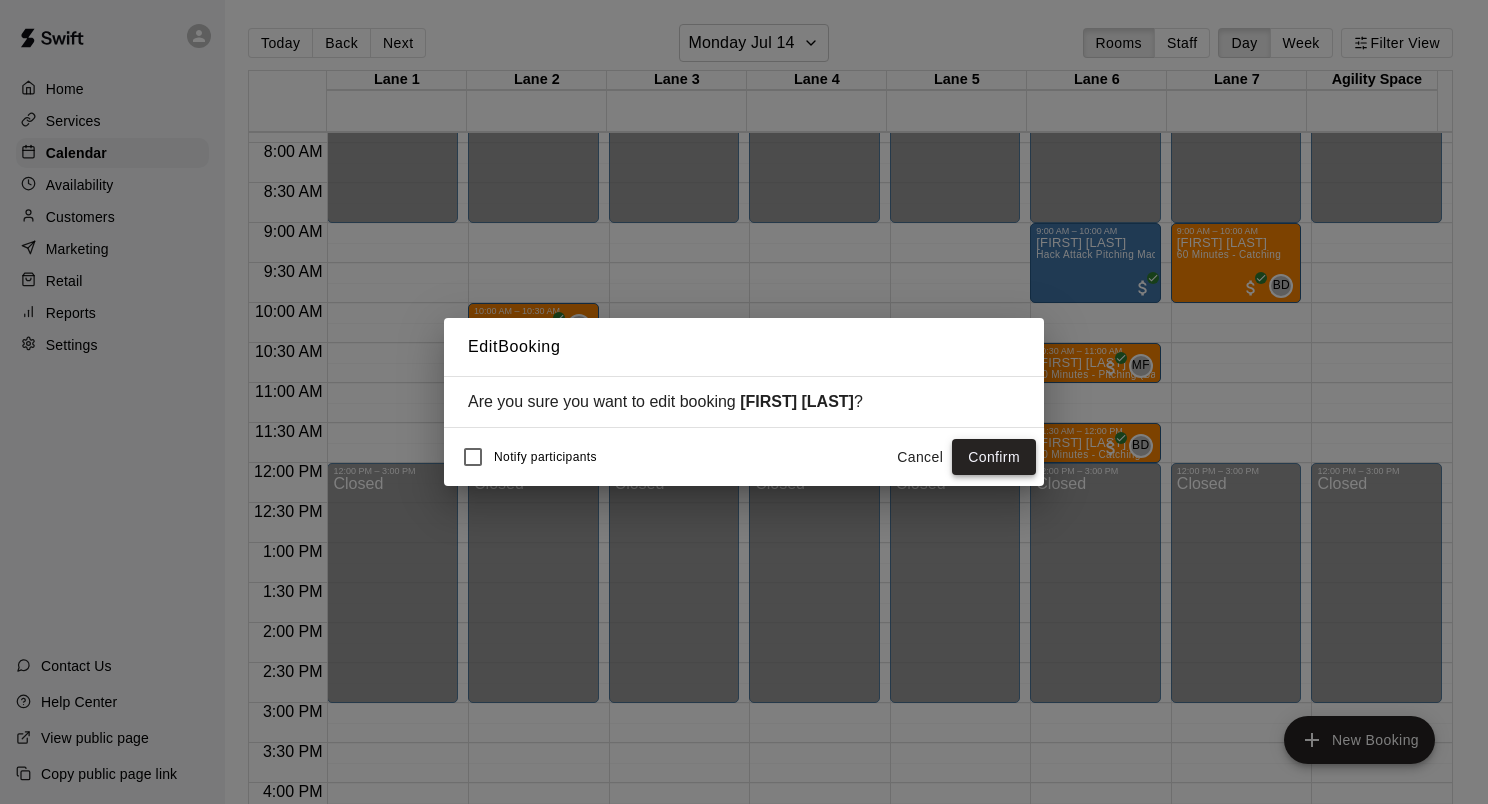 click on "Confirm" at bounding box center (994, 457) 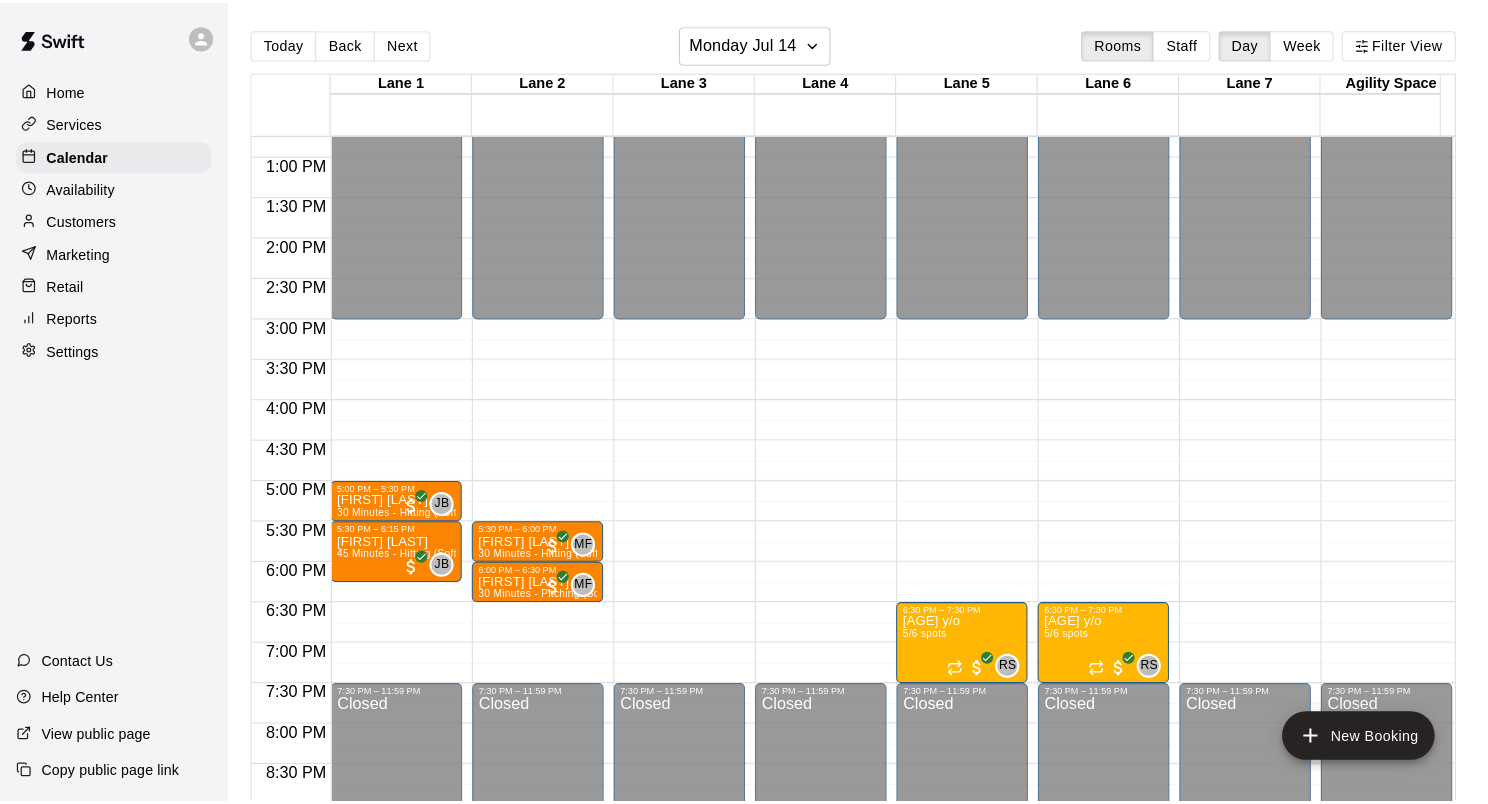 scroll, scrollTop: 1130, scrollLeft: 0, axis: vertical 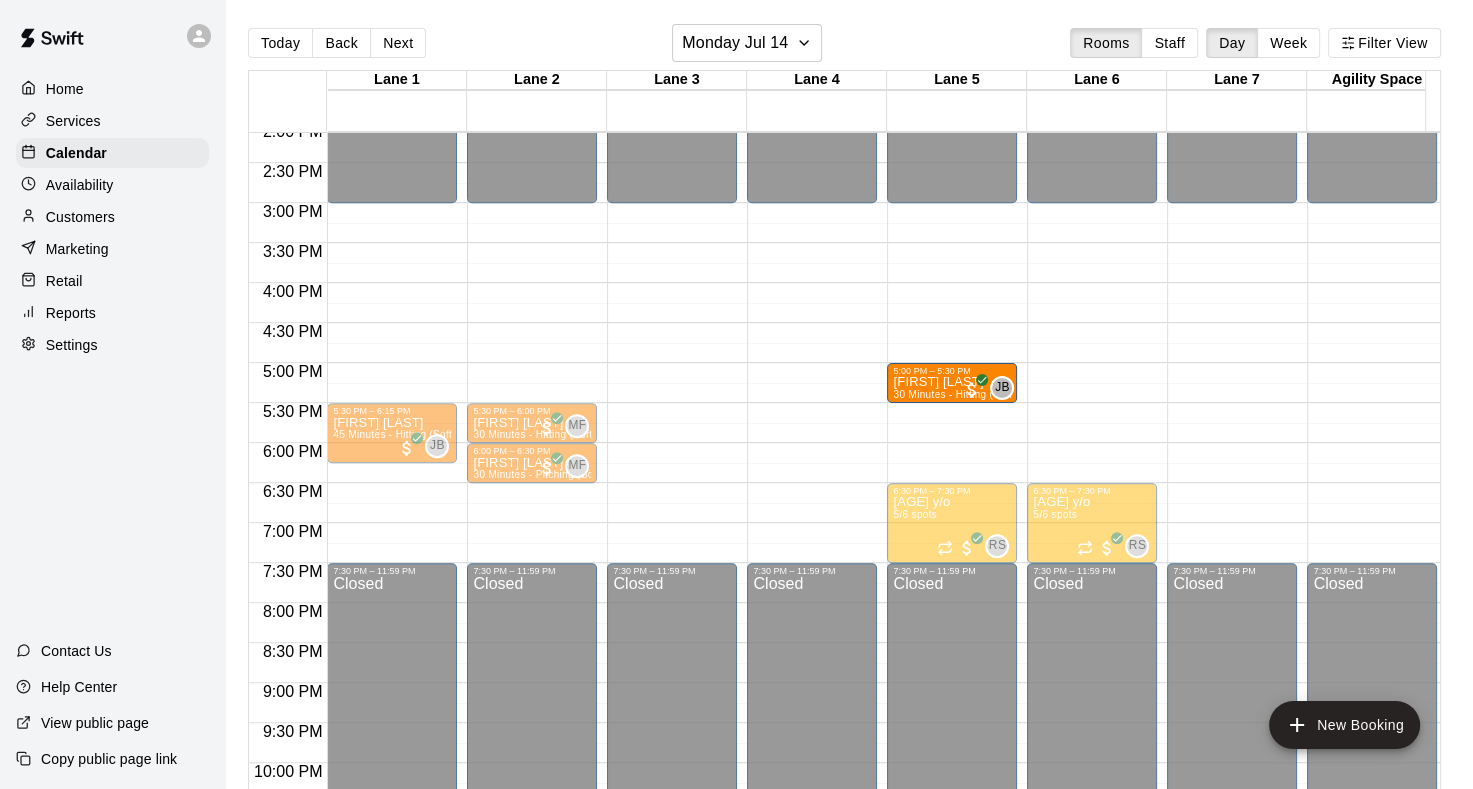 drag, startPoint x: 358, startPoint y: 380, endPoint x: 904, endPoint y: 390, distance: 546.09155 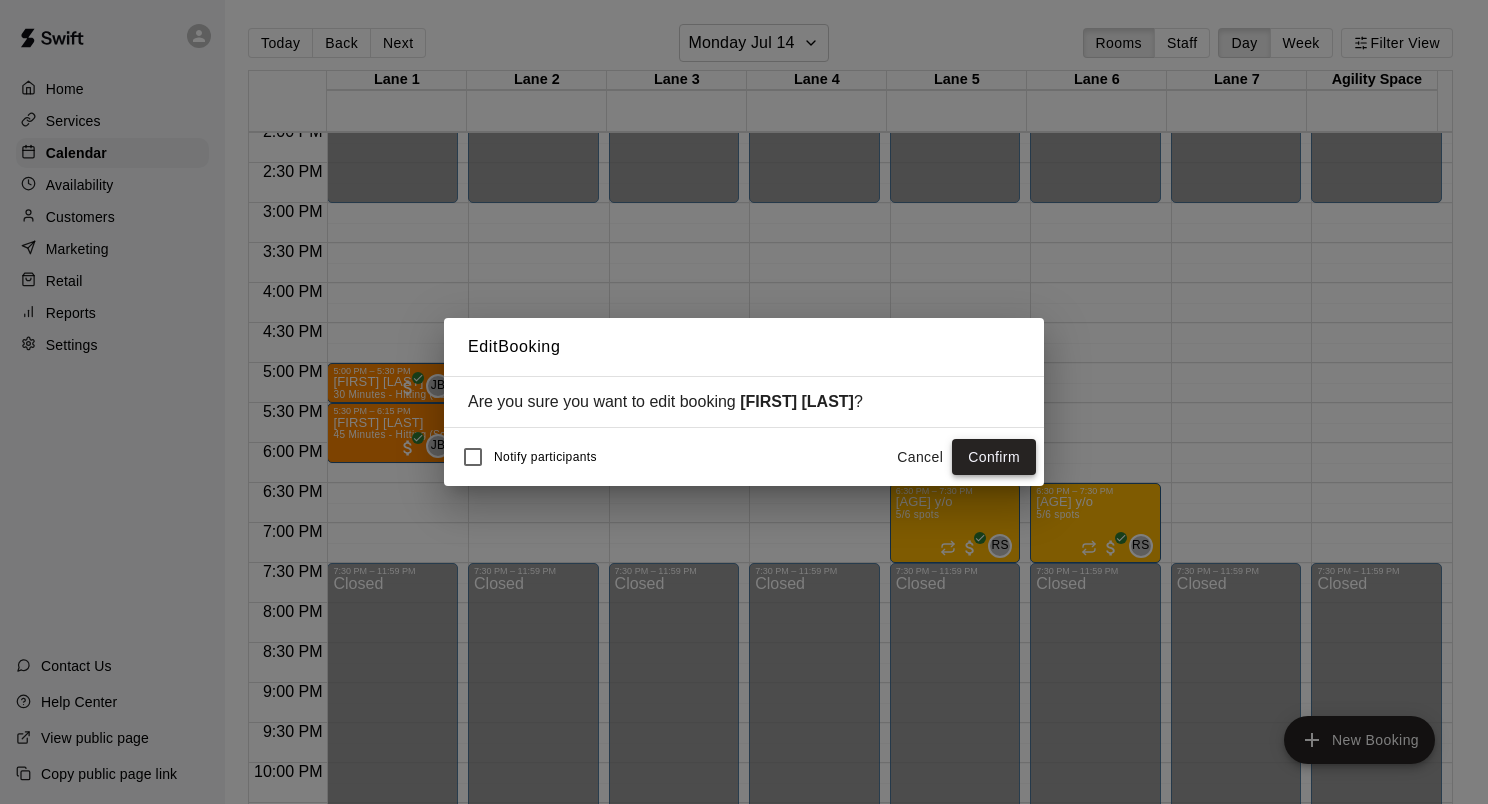 click on "Confirm" at bounding box center [994, 457] 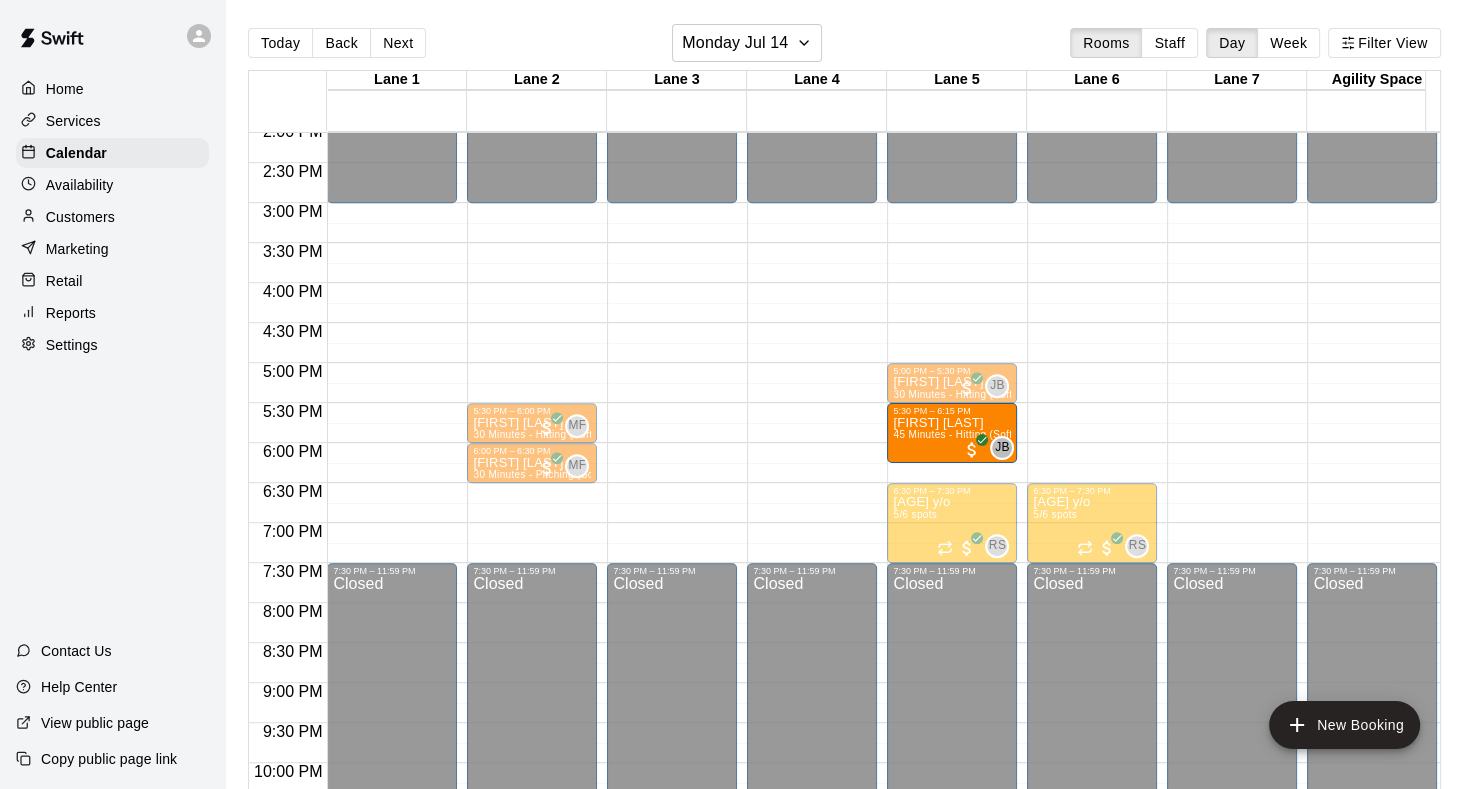 drag, startPoint x: 356, startPoint y: 428, endPoint x: 902, endPoint y: 433, distance: 546.0229 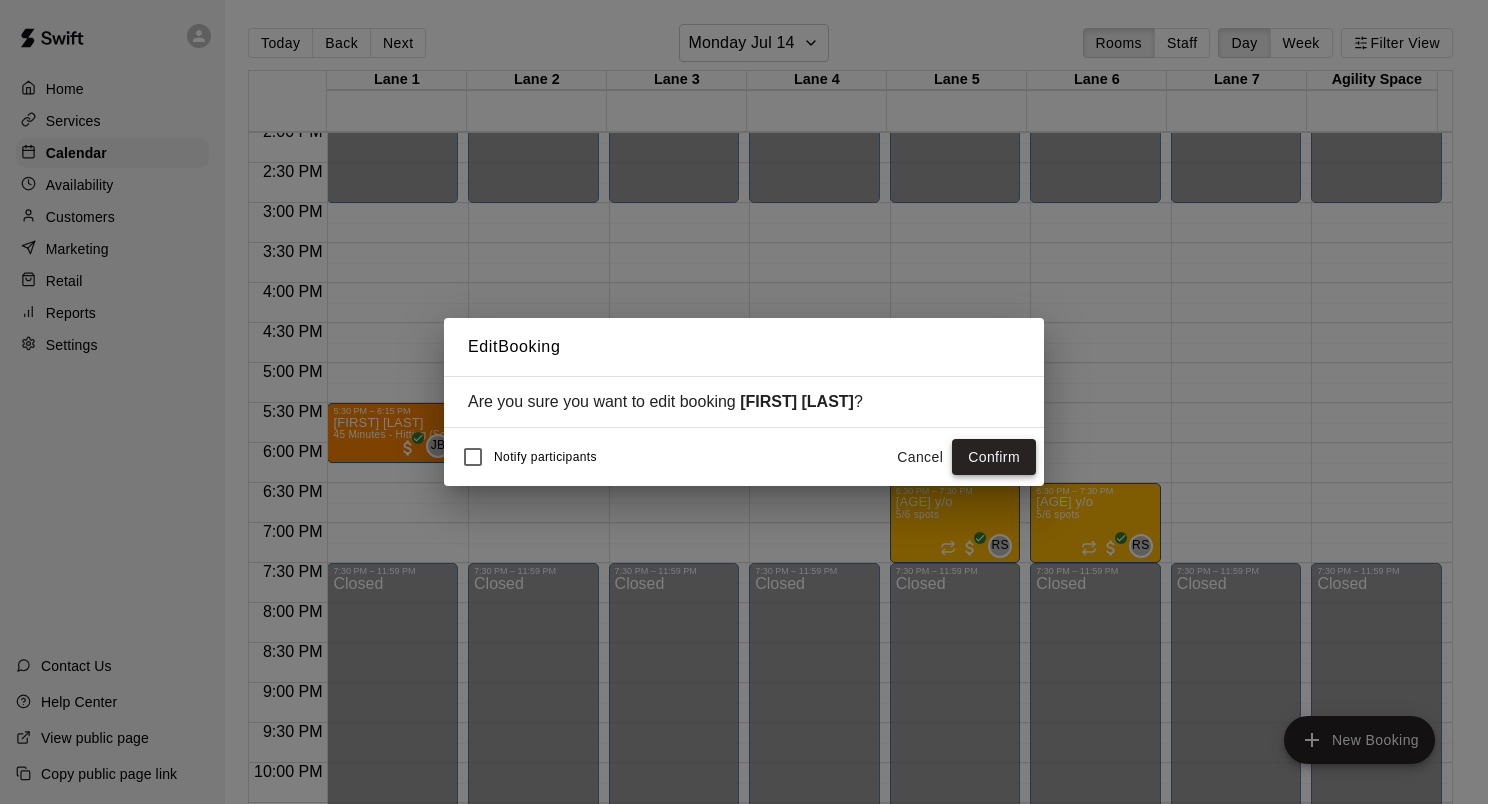 click on "Confirm" at bounding box center (994, 457) 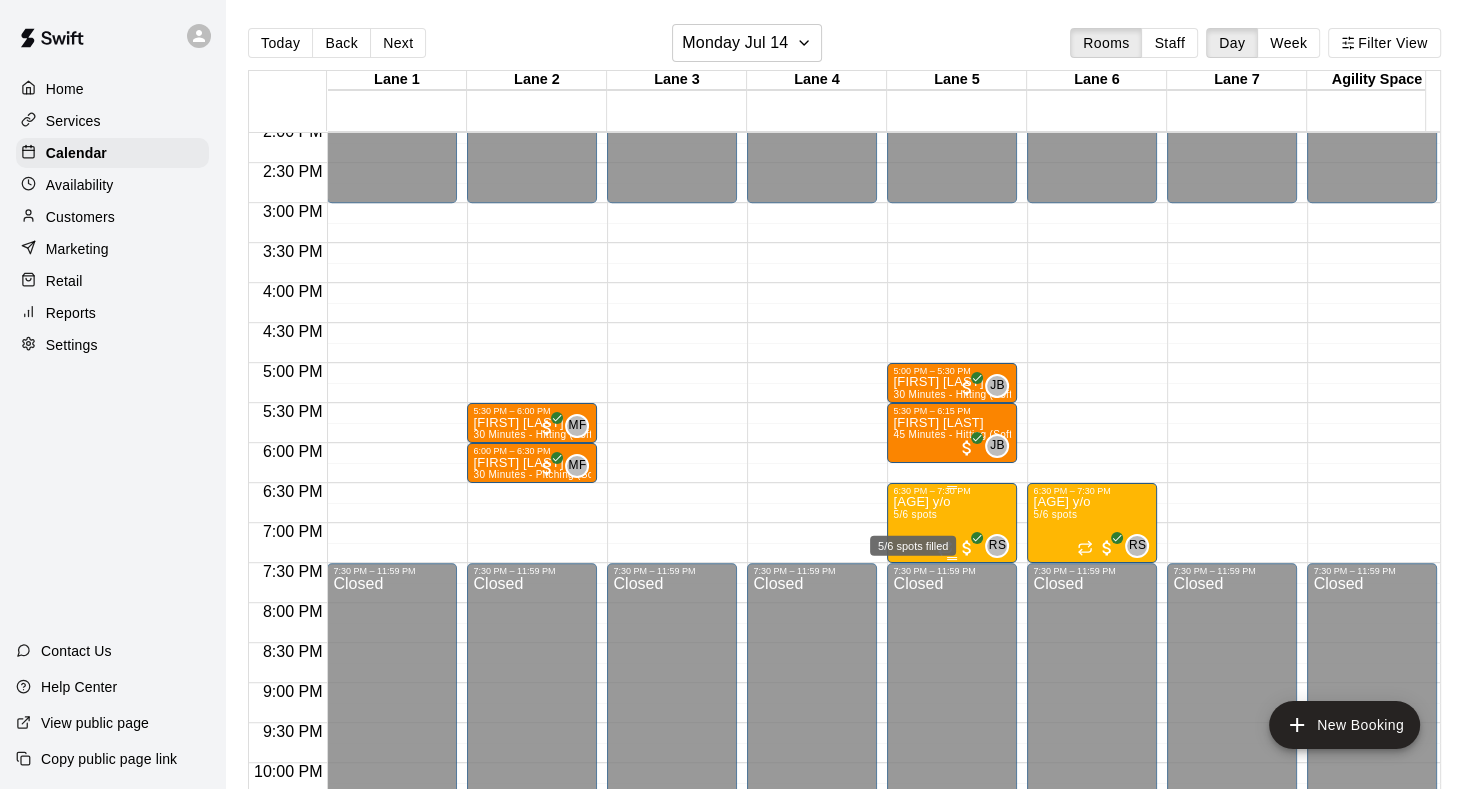 click on "5/6 spots" at bounding box center [915, 514] 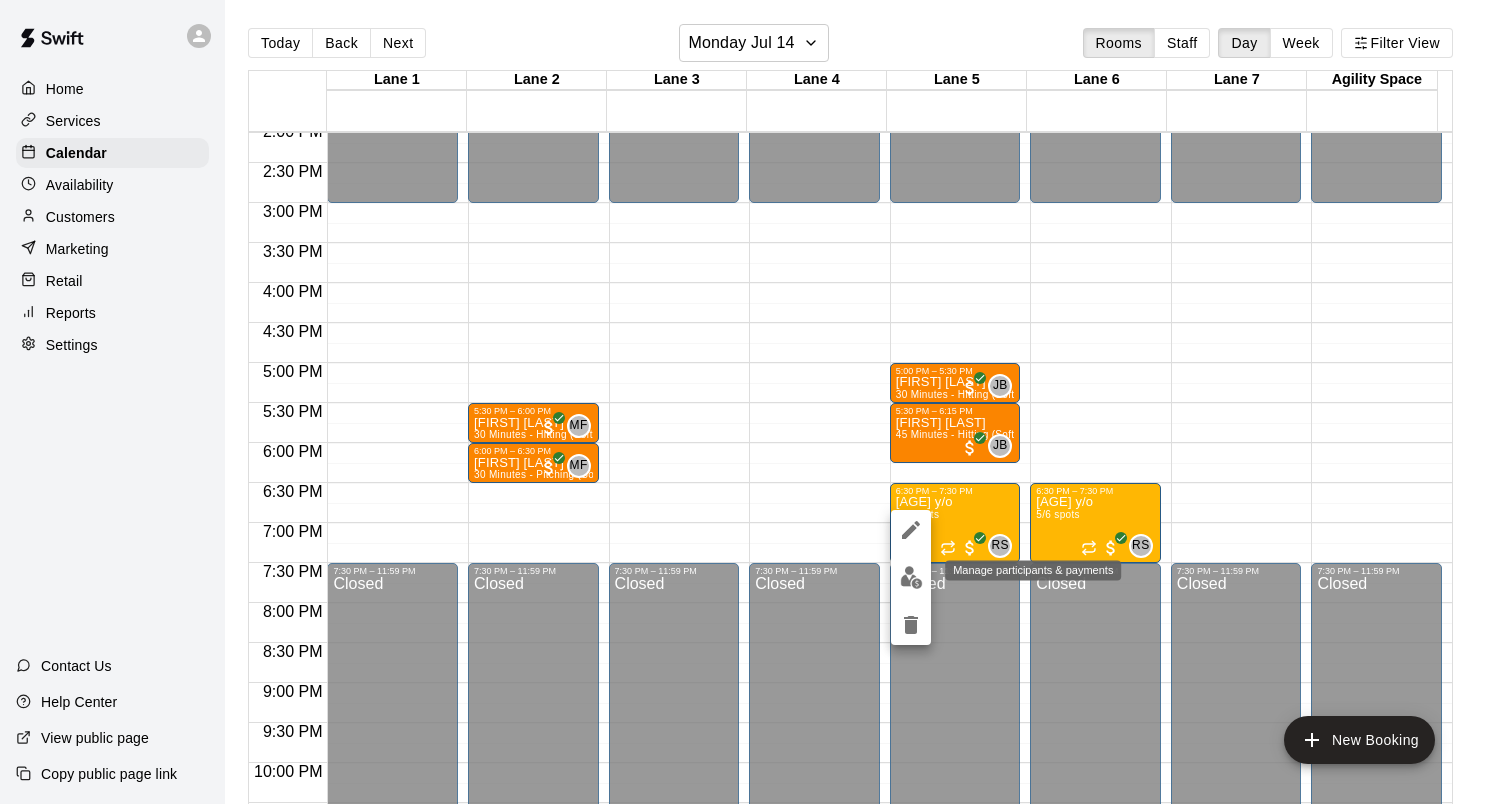 click at bounding box center (911, 577) 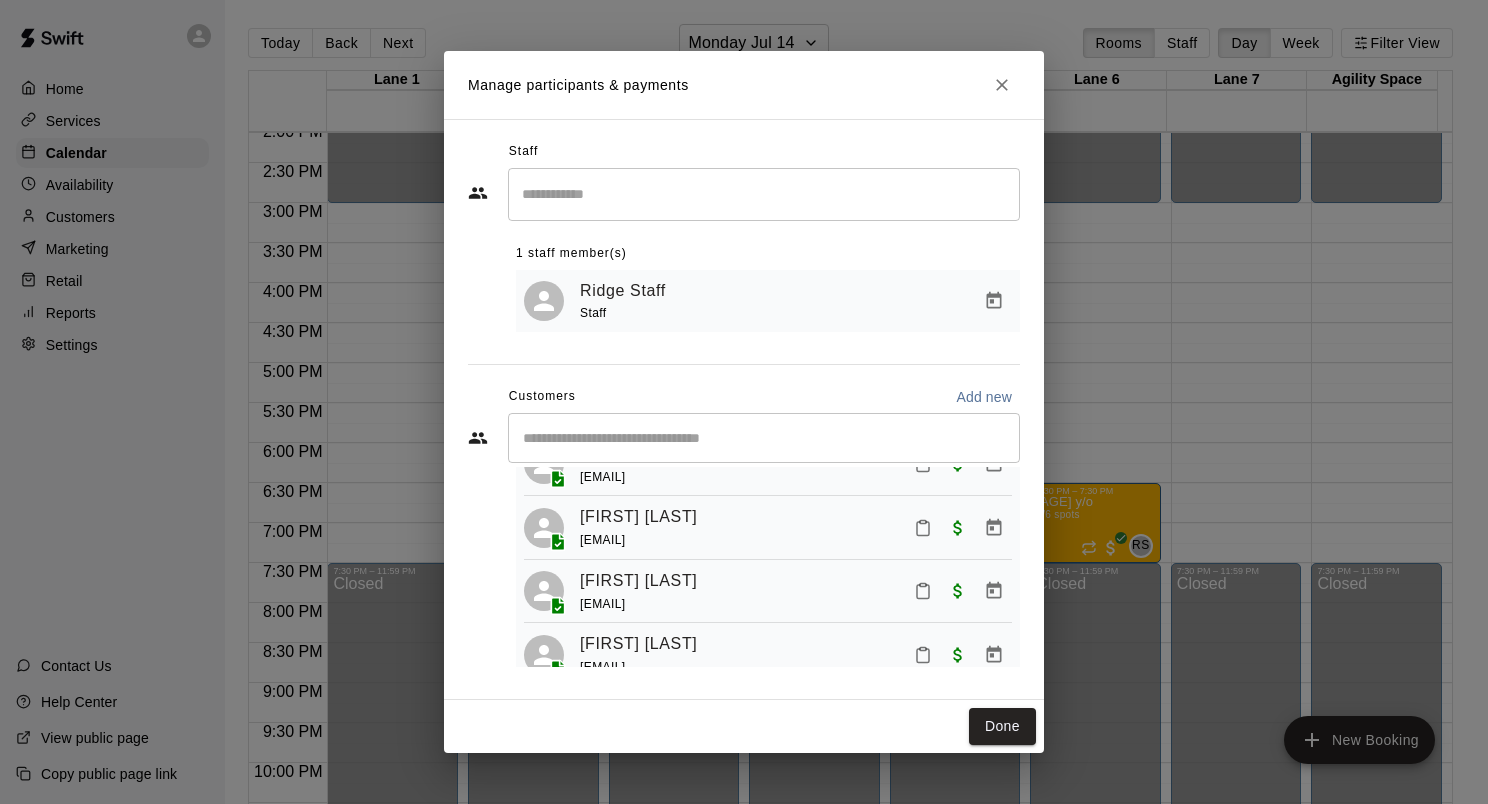 scroll, scrollTop: 187, scrollLeft: 0, axis: vertical 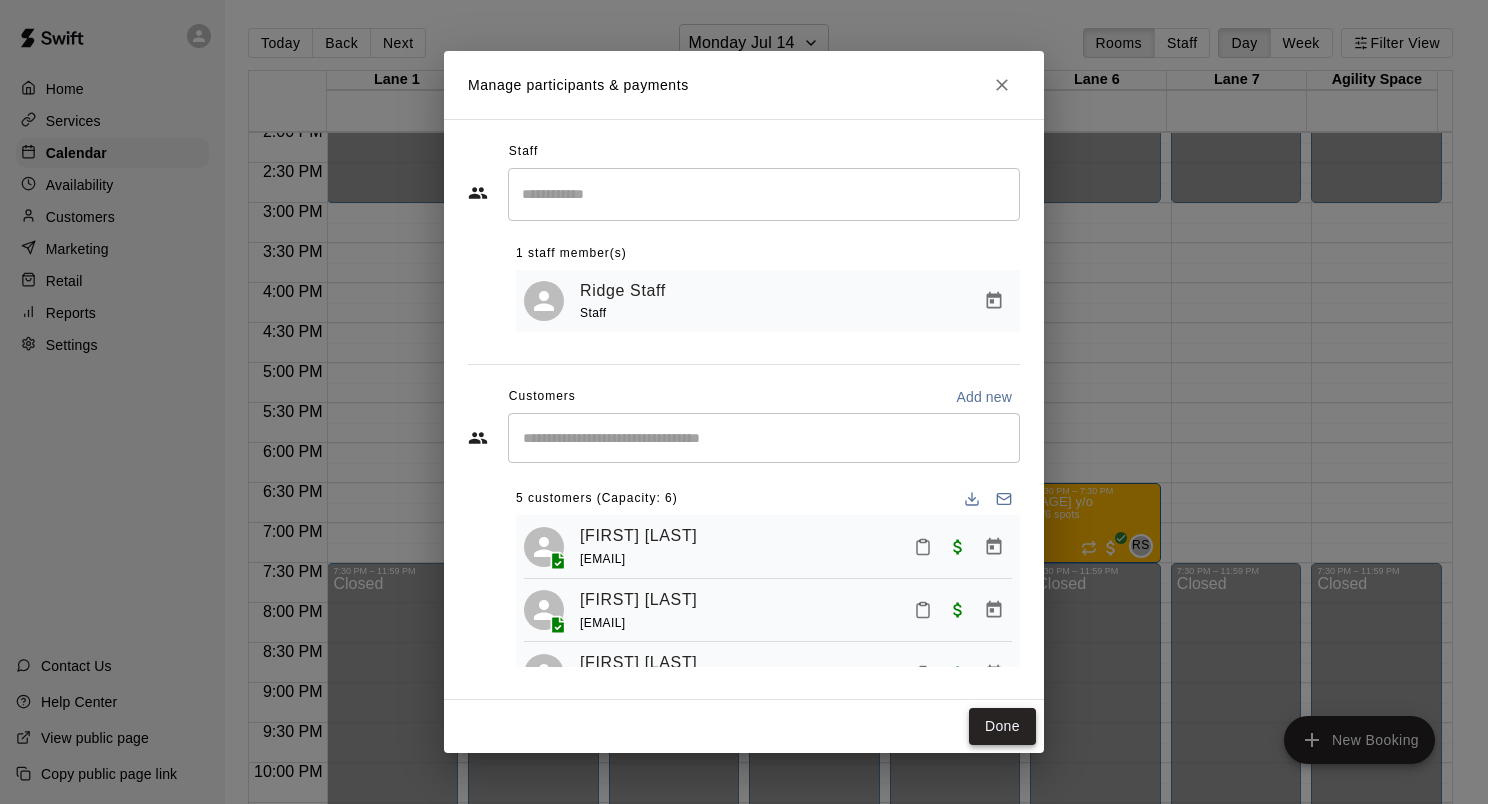click on "Done" at bounding box center [1002, 726] 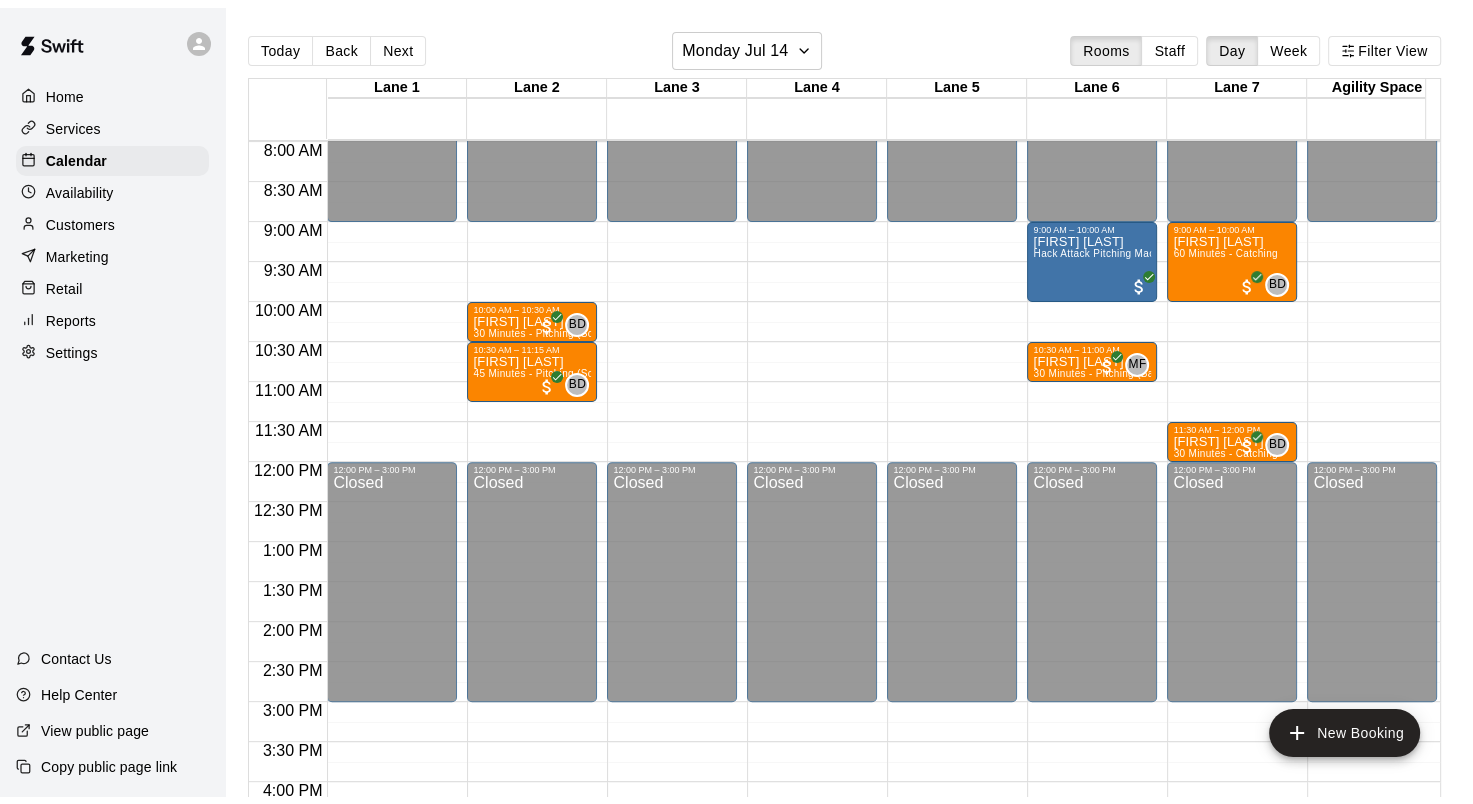 scroll, scrollTop: 630, scrollLeft: 0, axis: vertical 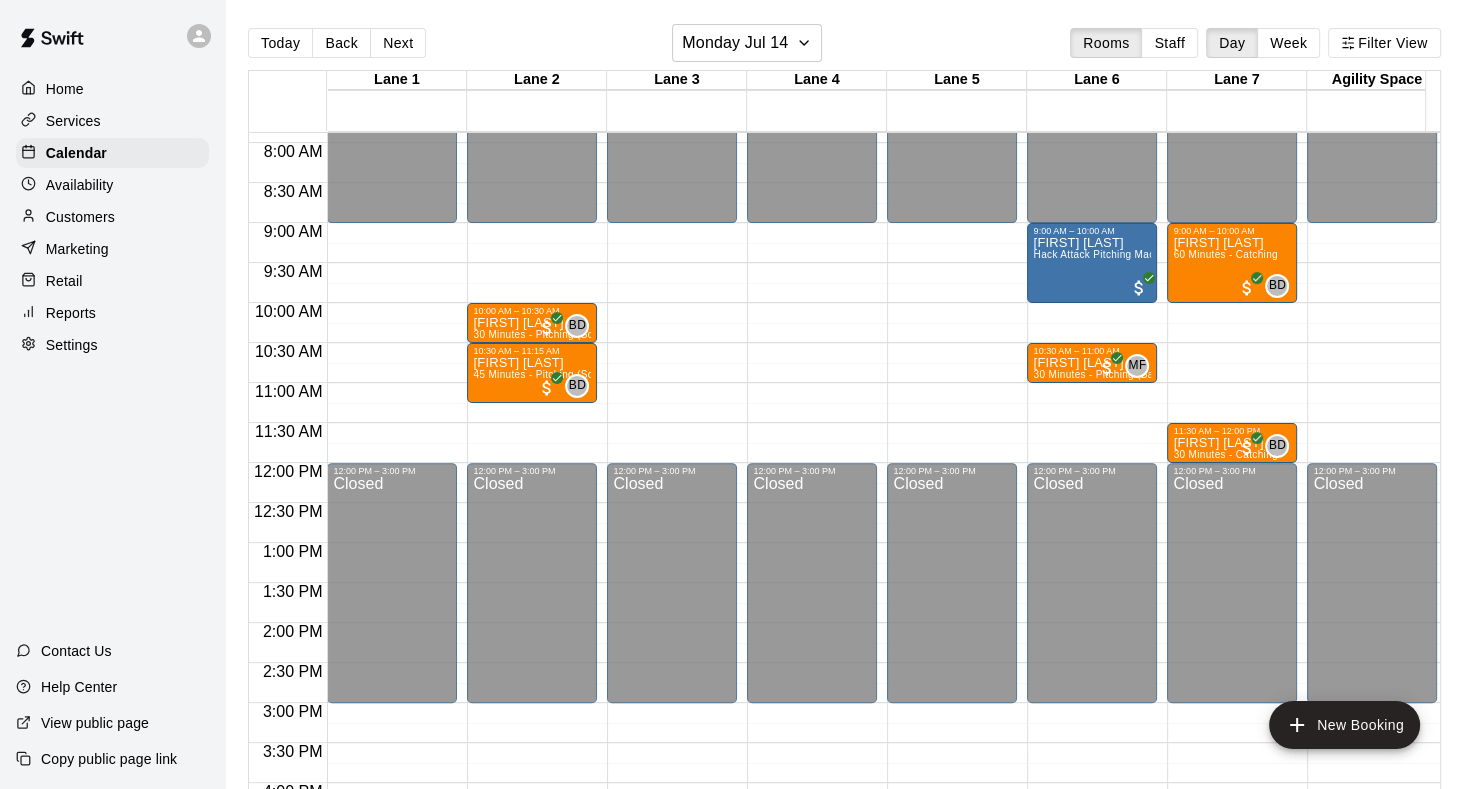 click on "Customers" at bounding box center (80, 217) 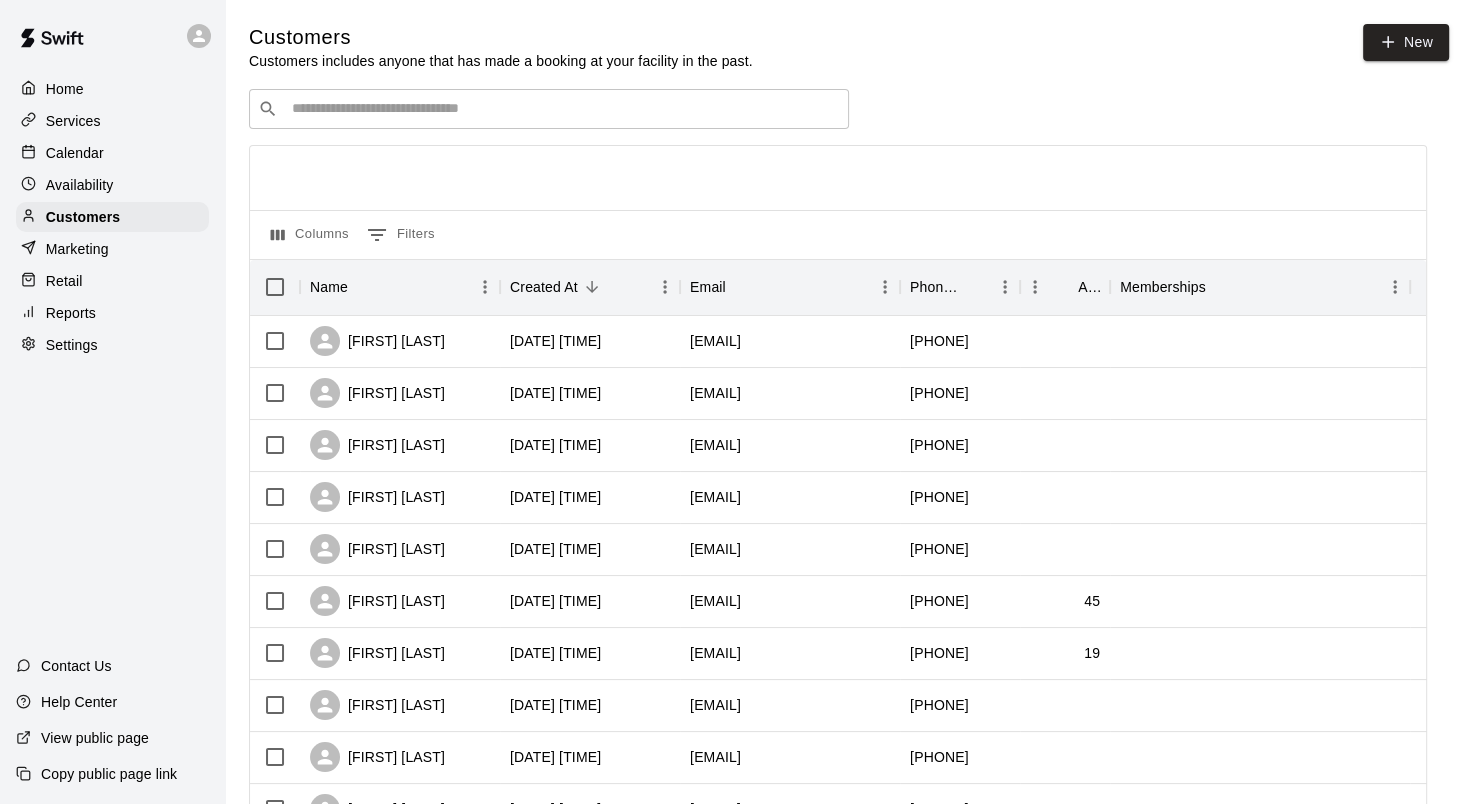 click on "Calendar" at bounding box center (75, 153) 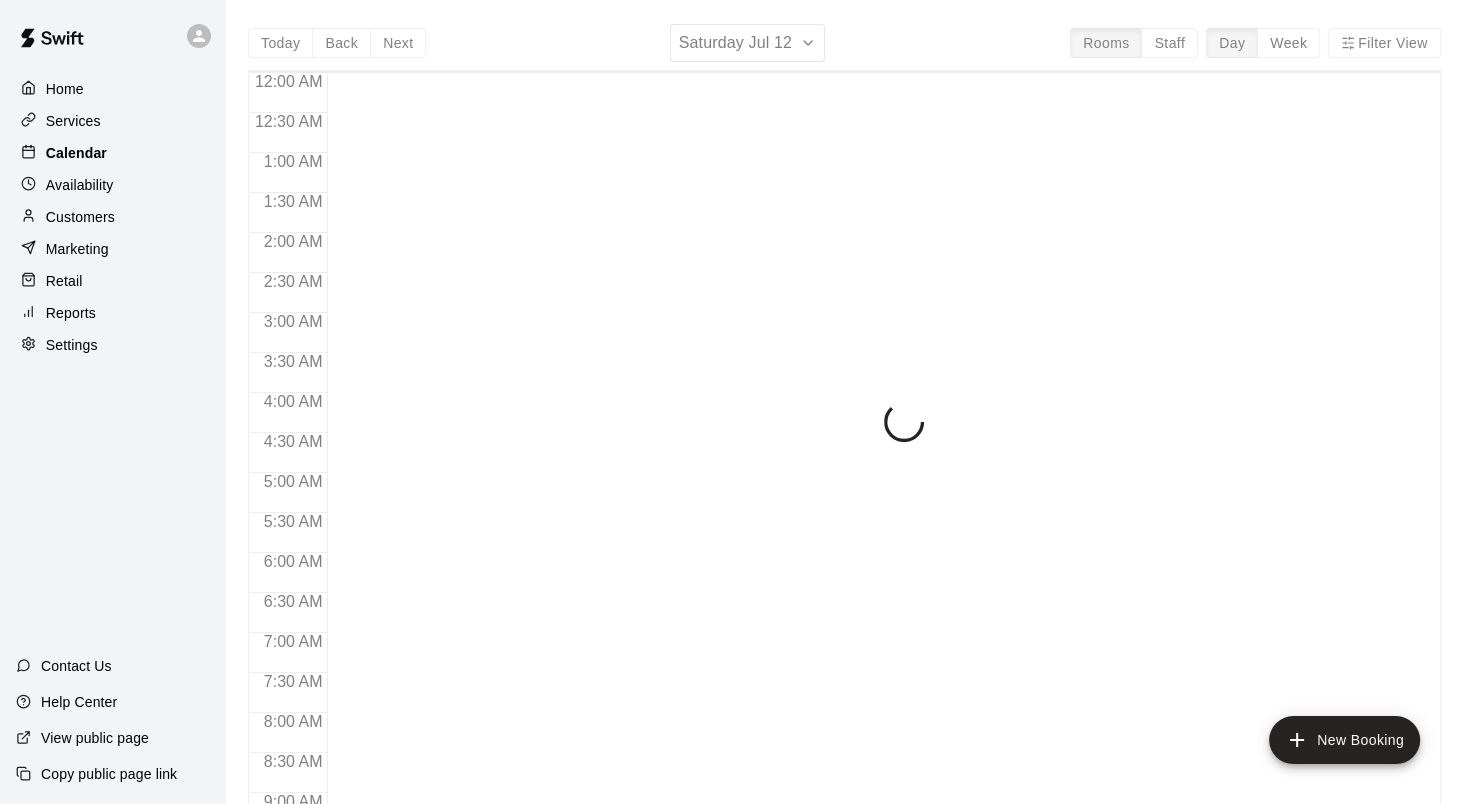 scroll, scrollTop: 732, scrollLeft: 0, axis: vertical 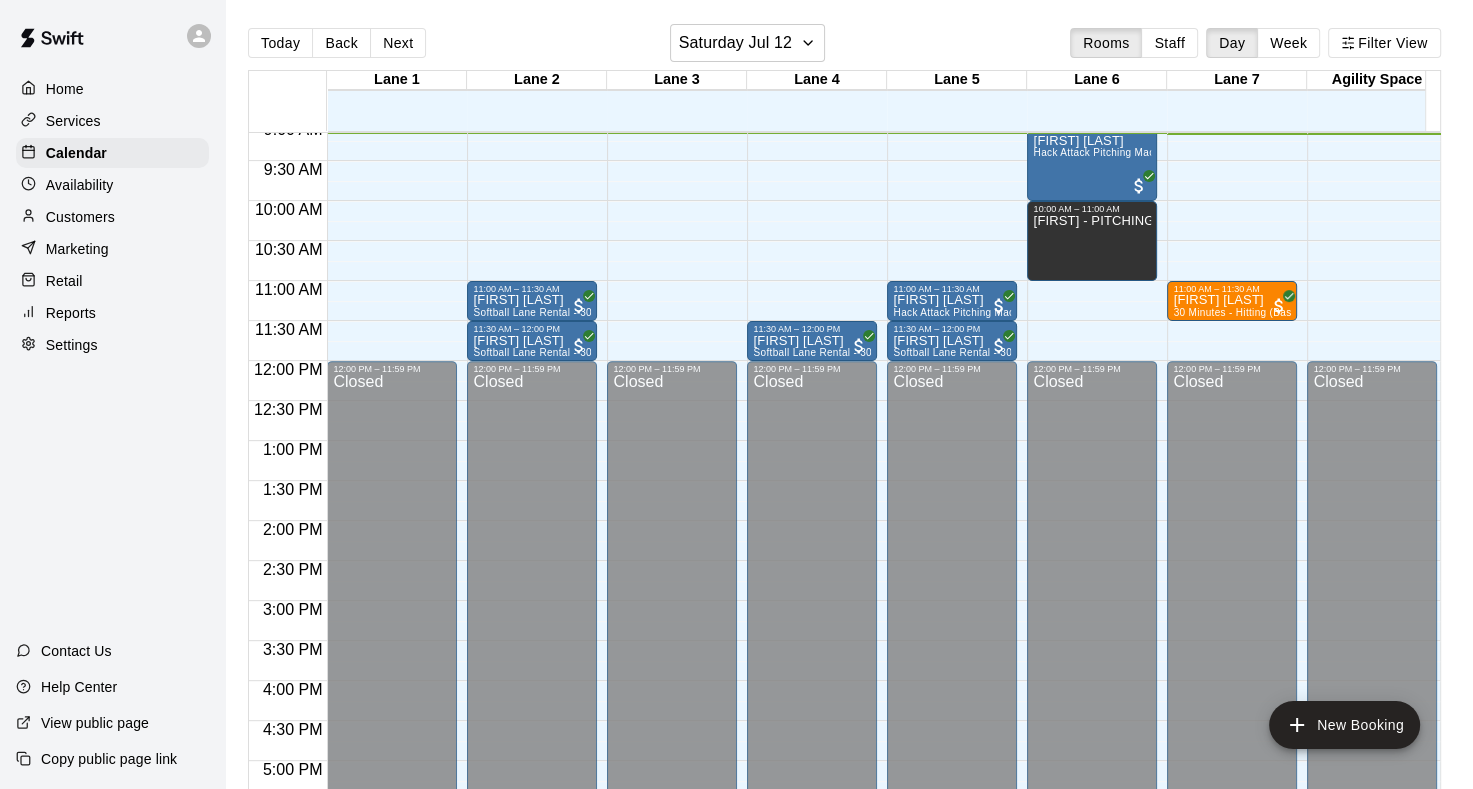 click on "Customers" at bounding box center (80, 217) 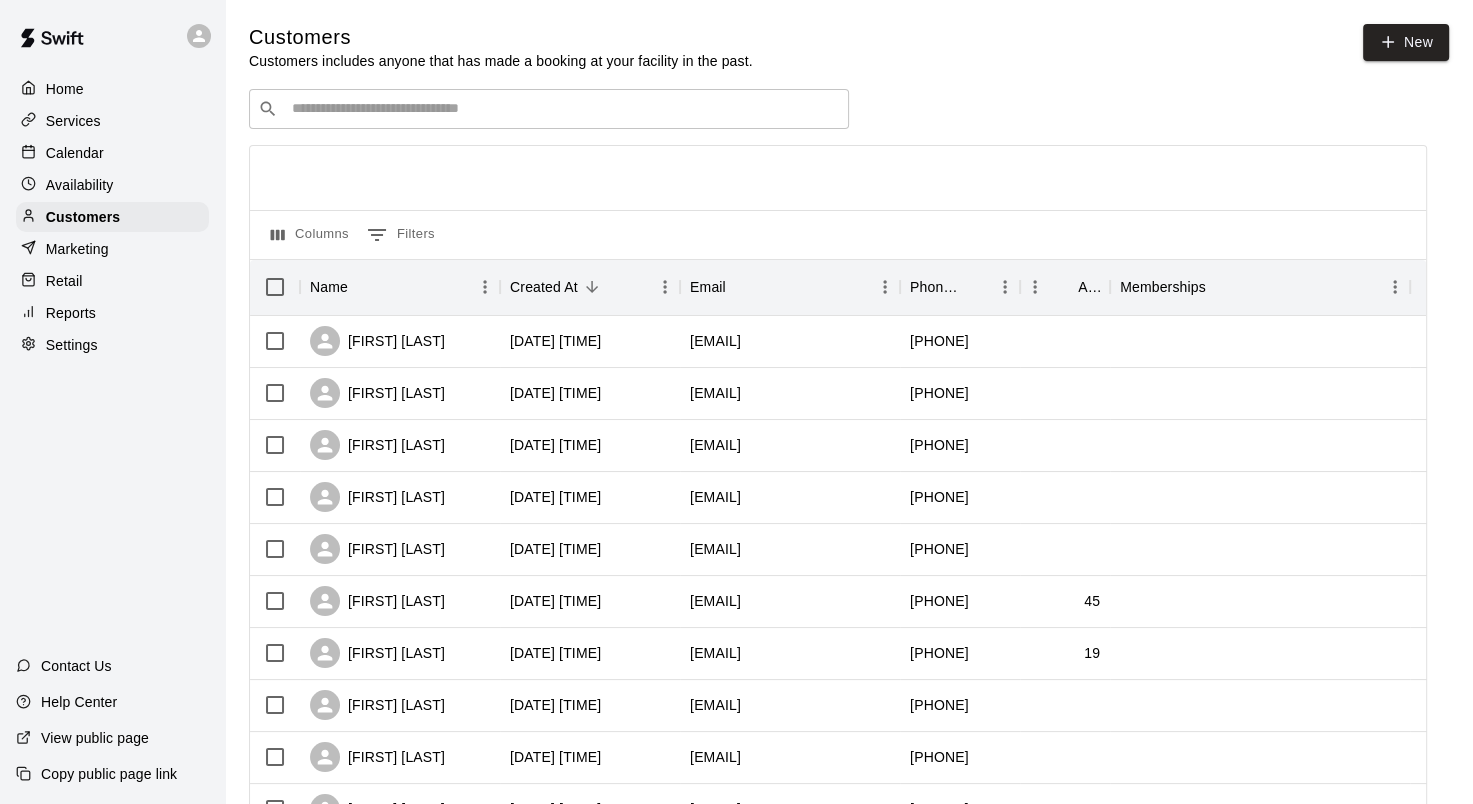 click on "Availability" at bounding box center (80, 185) 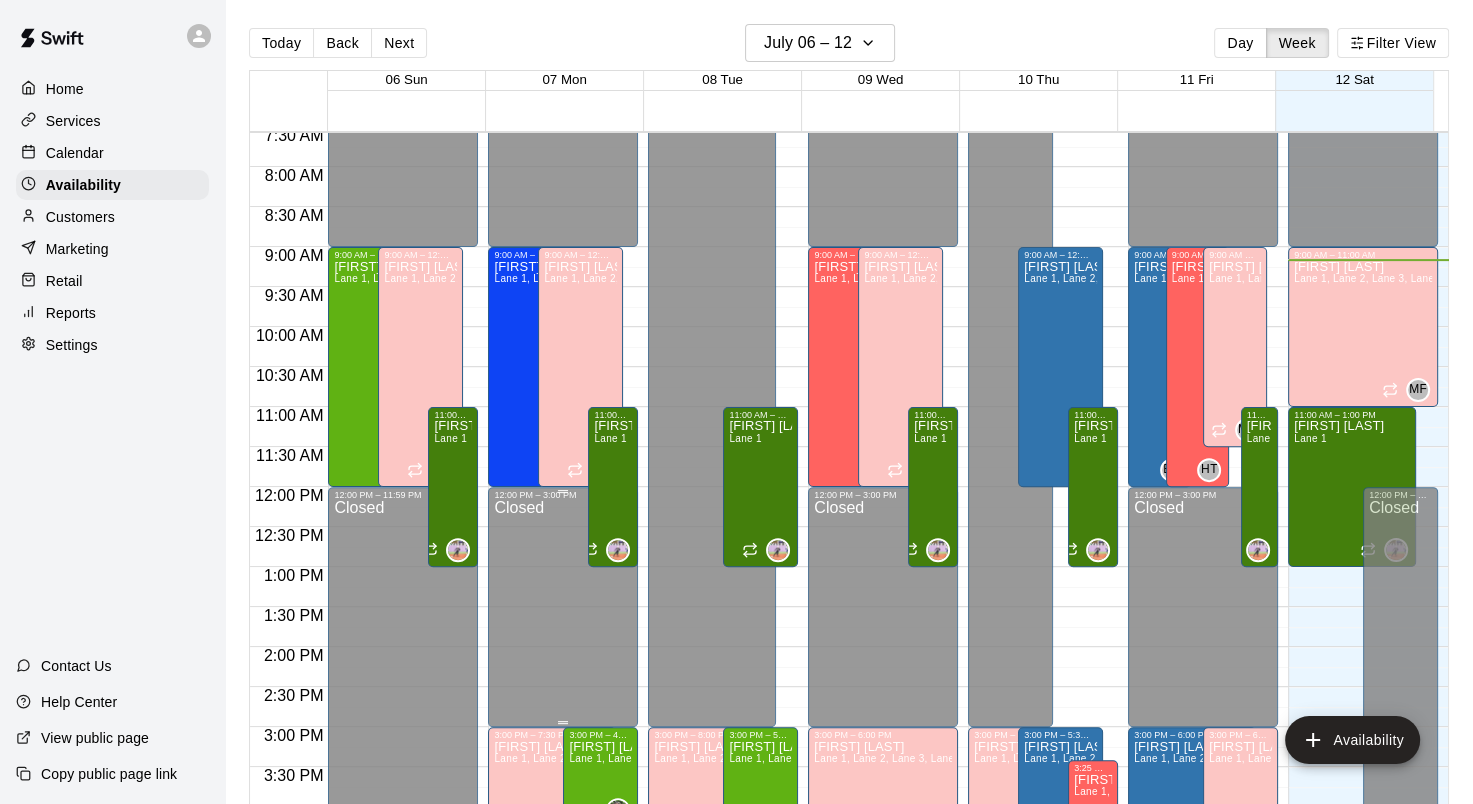 scroll, scrollTop: 632, scrollLeft: 0, axis: vertical 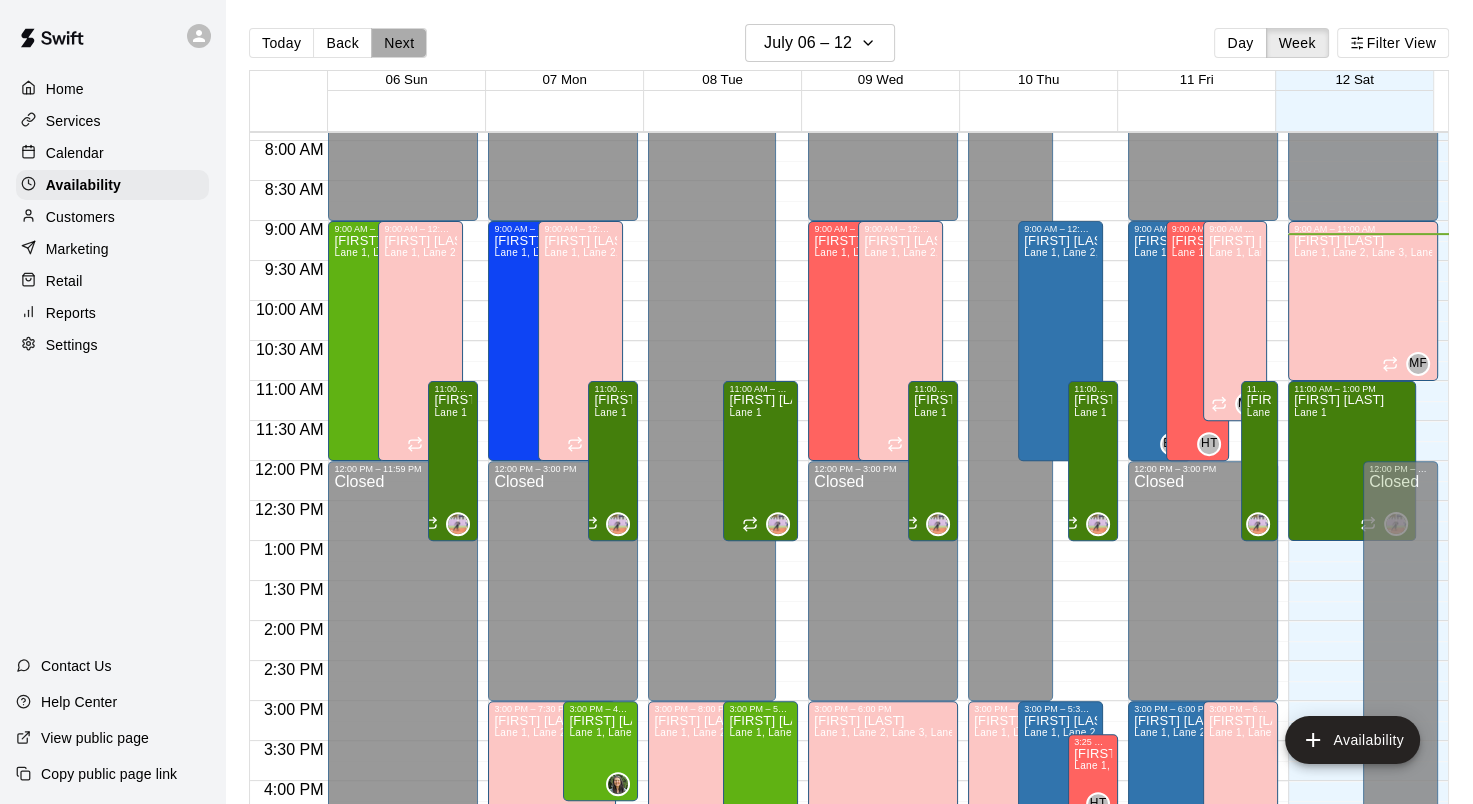 click on "Next" at bounding box center [399, 43] 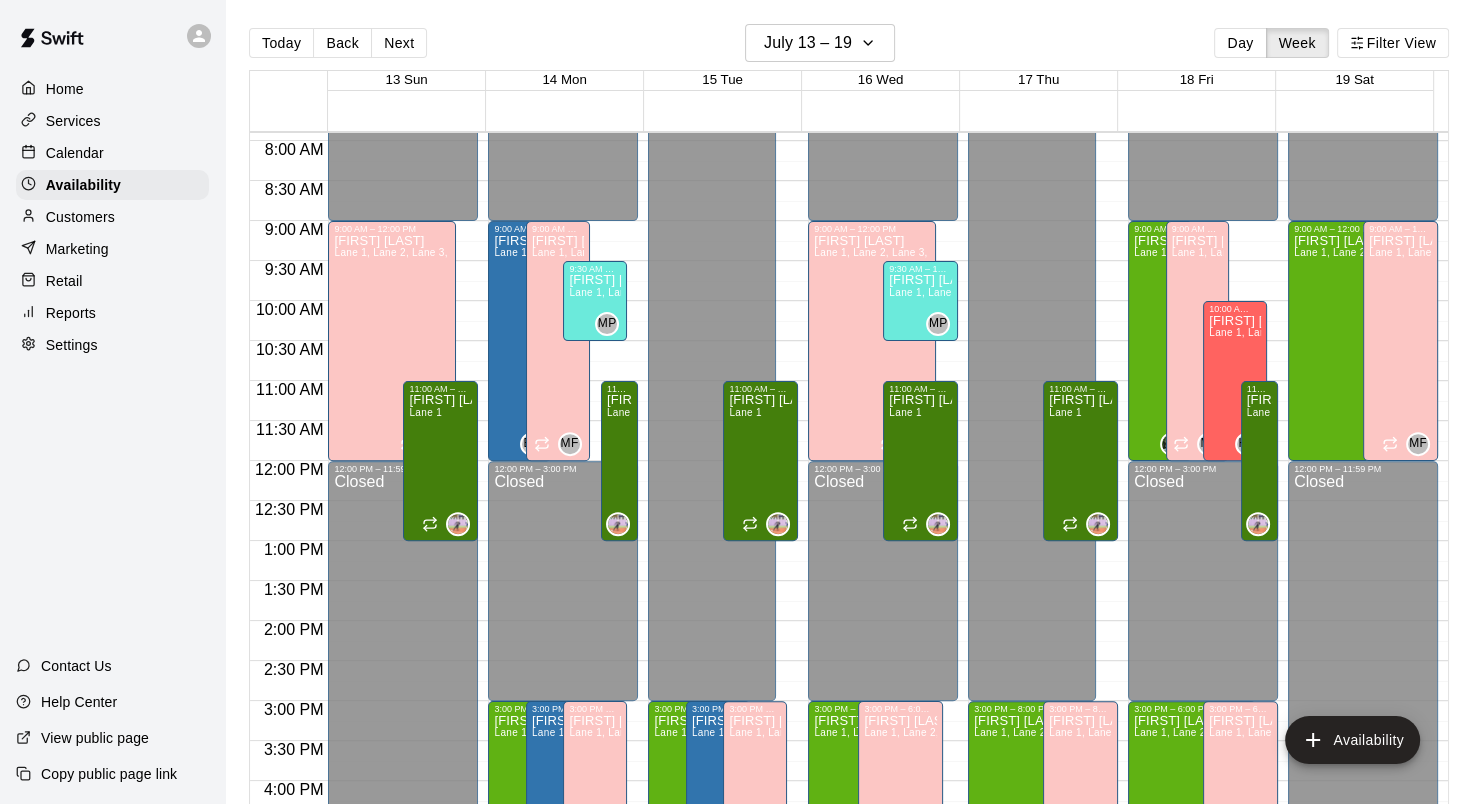 click on "Reports" at bounding box center (71, 313) 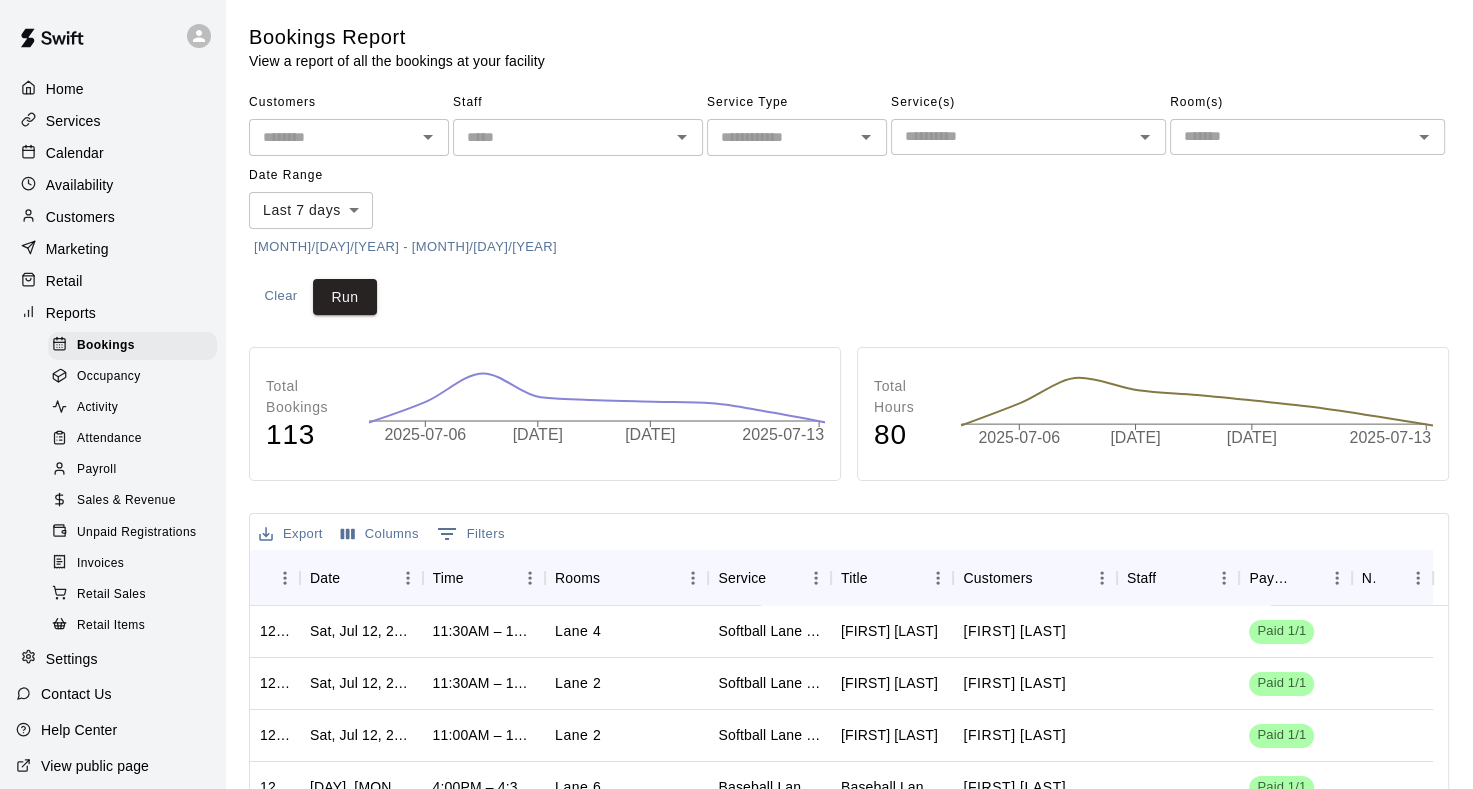 click on "Sales & Revenue" at bounding box center [126, 501] 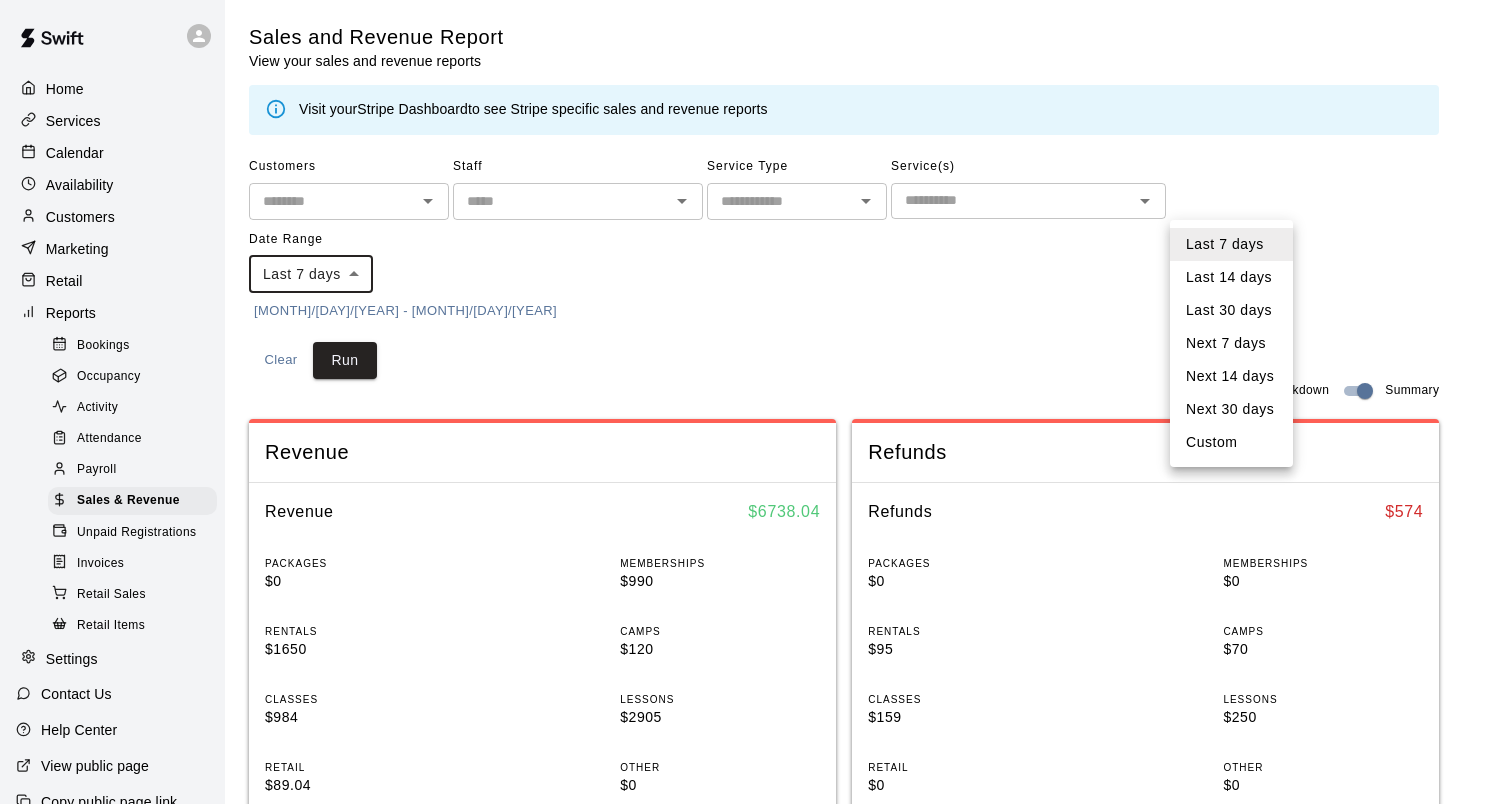 click on "Home Services Calendar Availability Customers Marketing Retail Reports Bookings Occupancy Activity Attendance Payroll Sales ​ Revenue Unpaid Registrations Invoices Retail Sales Retail Items Settings Contact Us Help Center View public page Copy public page link Sales and Revenue Report View your sales and revenue reports Visit your ​ Stripe Dashboard ​ to see Stripe specific sales and revenue reports Customers ​ Staff ​ Service Type ​ Service(s) ​ Date Range Last 7 days **** ​ [MONTH]/[DAY]/[YEAR] - [MONTH]/[DAY]/[YEAR] Clear Run Category Breakdown Summary   Revenue Revenue $ [PRICE] PACKAGES $0 MEMBERSHIPS $[PRICE] RENTALS $[PRICE] CAMPS $[PRICE] CLASSES $[PRICE] LESSONS $[PRICE] RETAIL $[PRICE] OTHER $0   Refunds Refunds $ [PRICE] PACKAGES $0 MEMBERSHIPS $0 RENTALS $ [PRICE] CAMPS $ [PRICE] CLASSES $ [PRICE] LESSONS $ [PRICE] RETAIL $0 OTHER $0 Export Columns 0 Filters InvoiceId Date Service Name Revenue Category Payment Method Type Stripe Payment Id Coupon Status Subtotal [ID] [MONTH] [DAY], [YEAR], [TIME] Softball Lane Rental - 30 Minutes [FIRST] [LAST] Rentals CREDIT N/A" at bounding box center [744, 784] 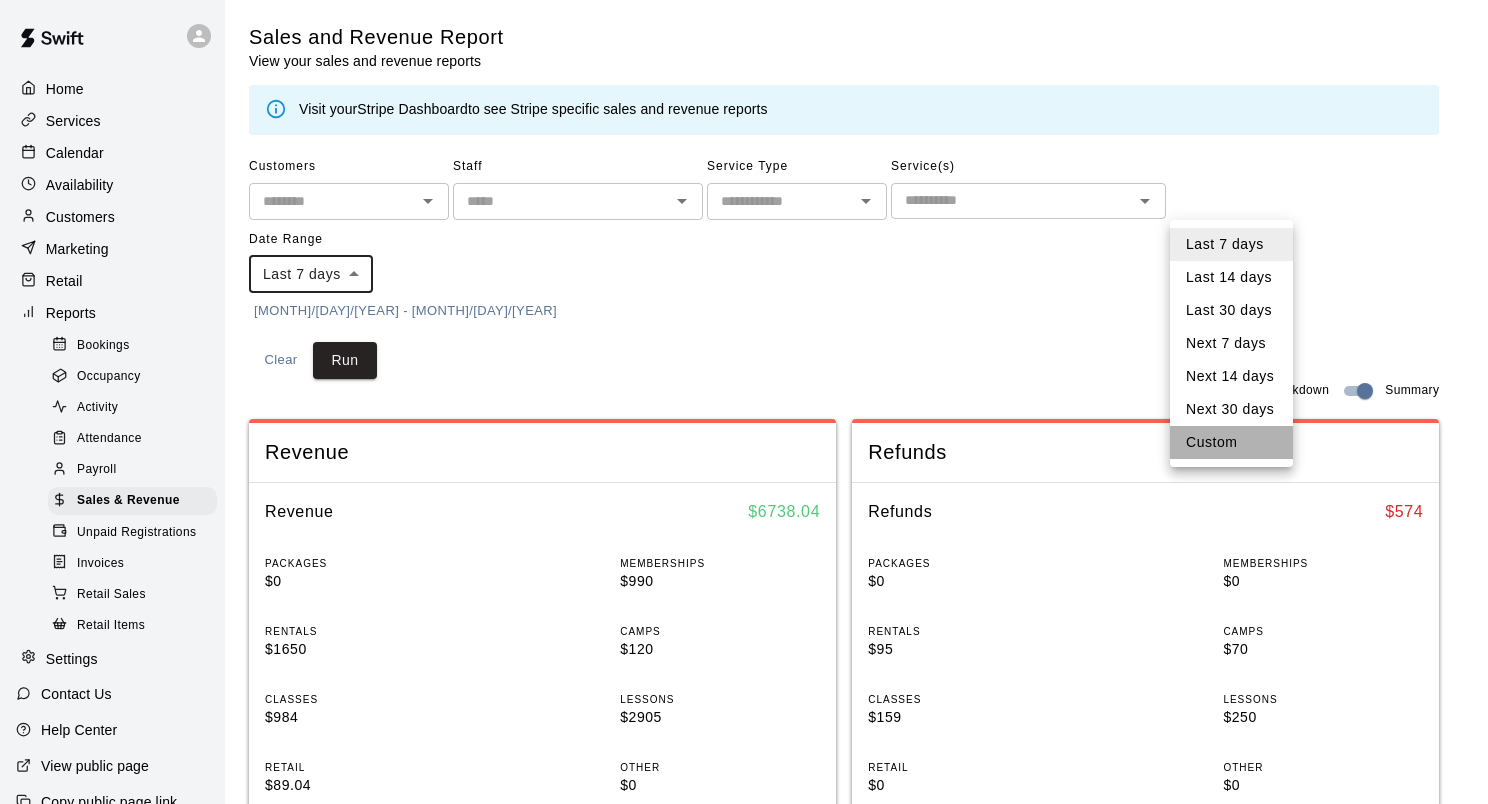 click on "Custom" at bounding box center [1231, 442] 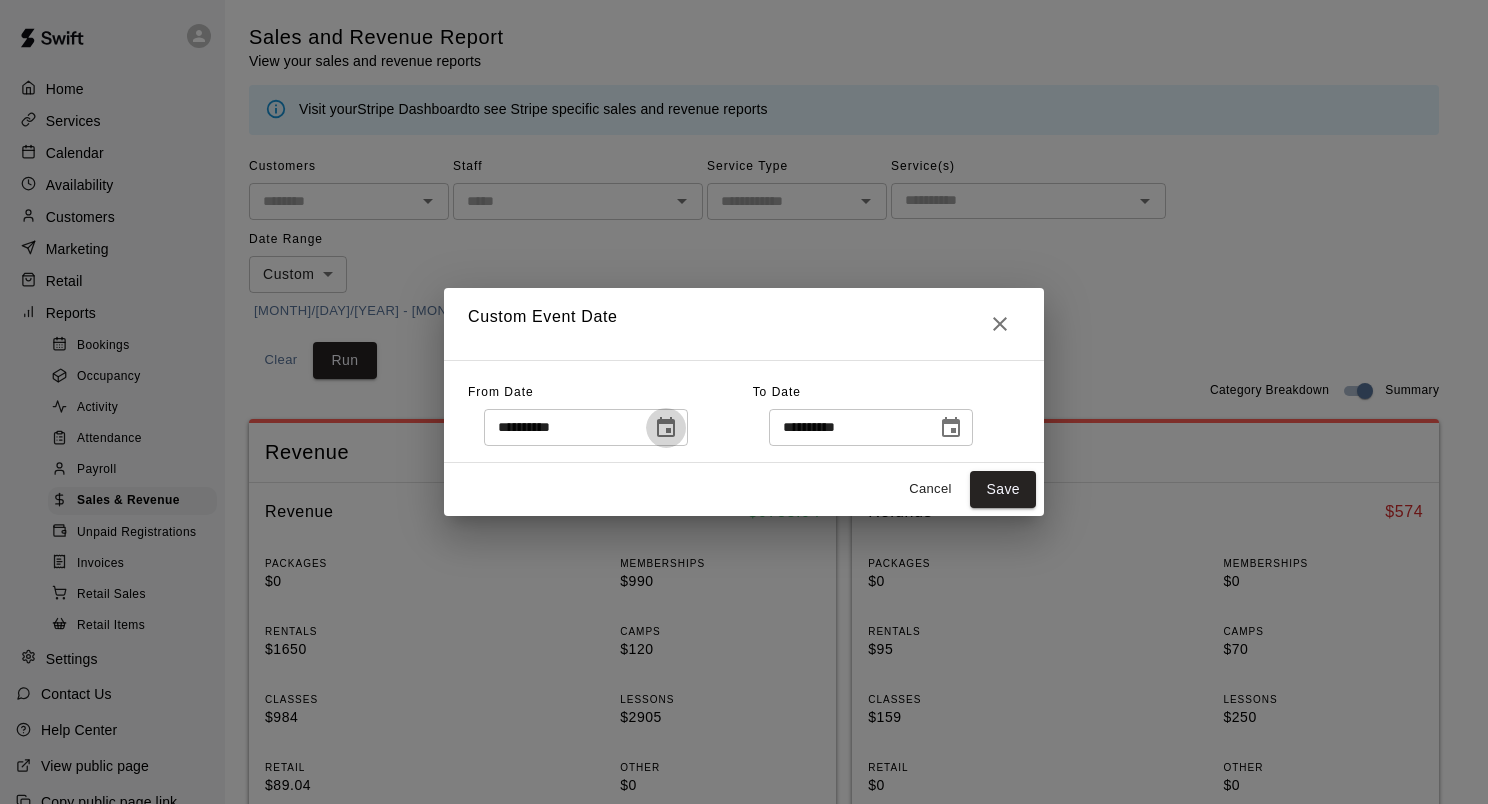 click at bounding box center [666, 428] 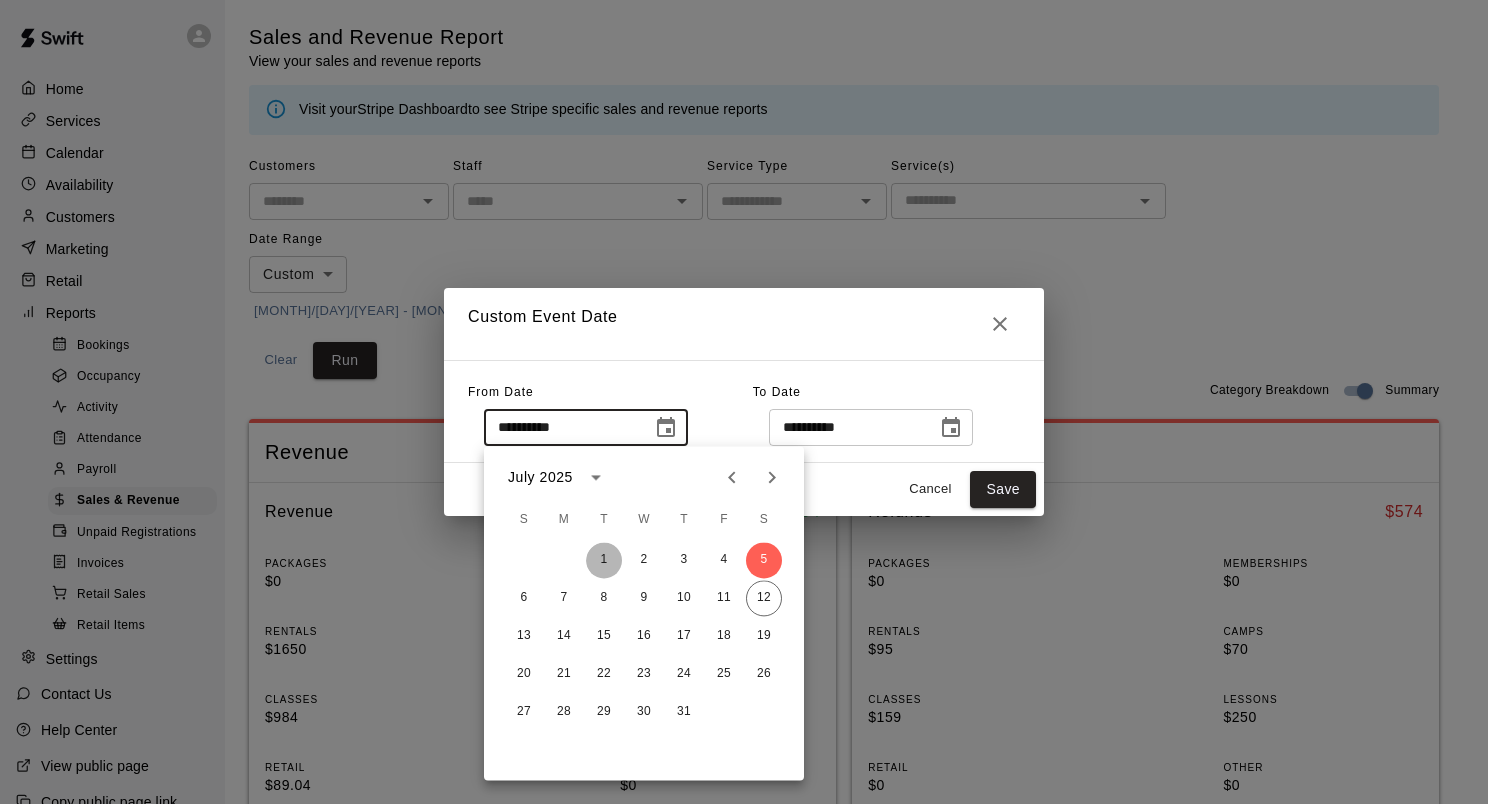 click on "1" at bounding box center [604, 560] 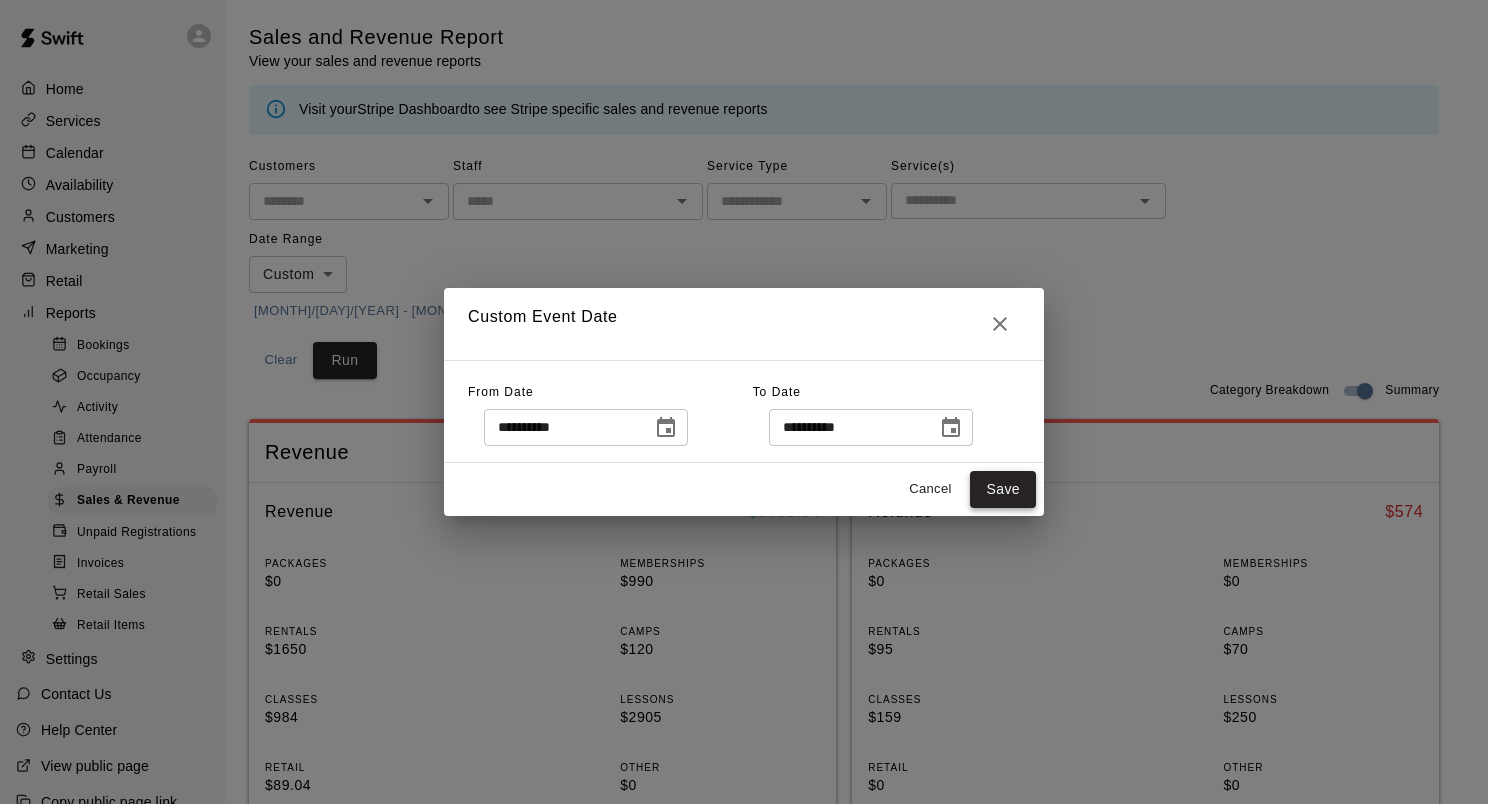 click on "Save" at bounding box center (1003, 489) 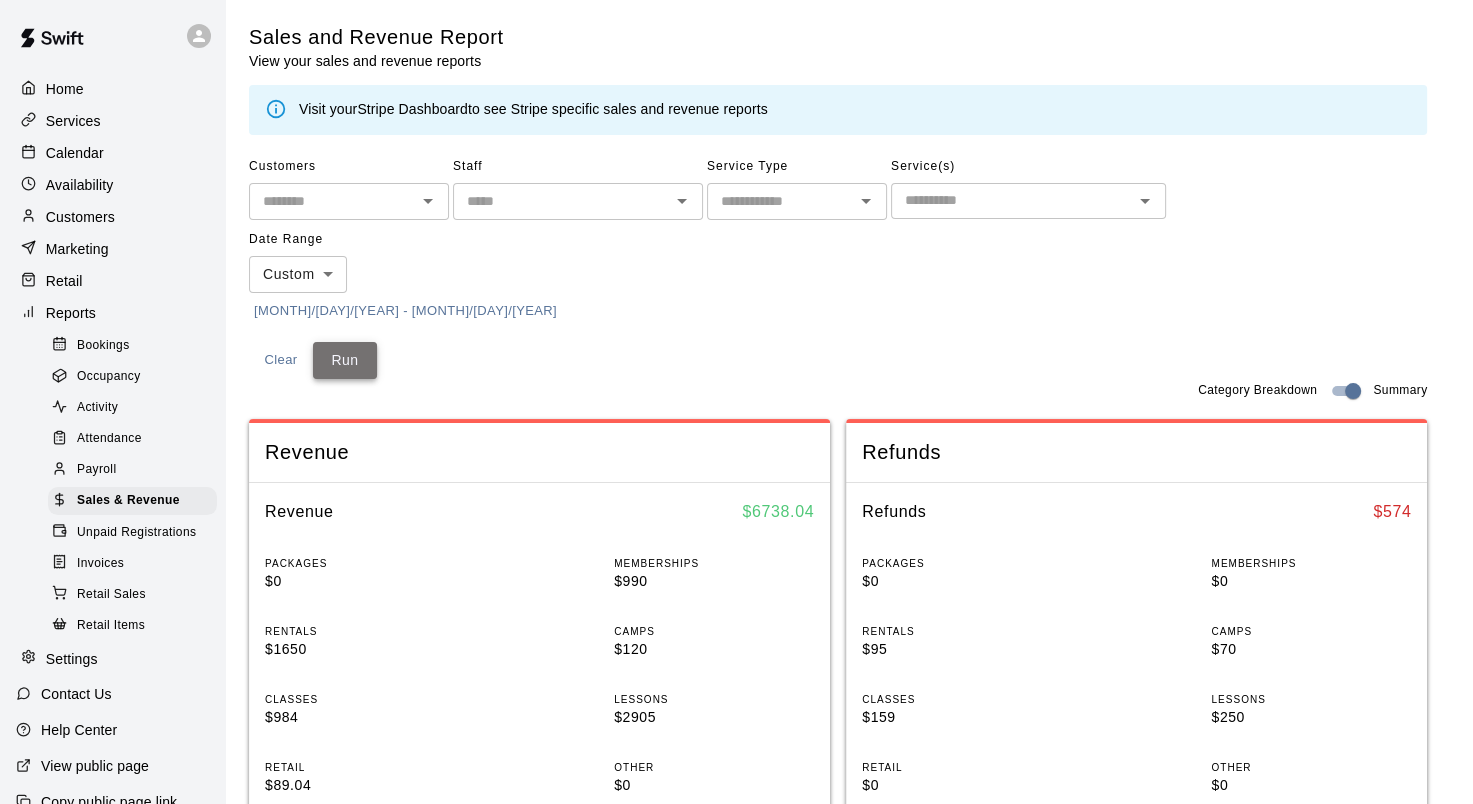 click on "Run" at bounding box center (345, 360) 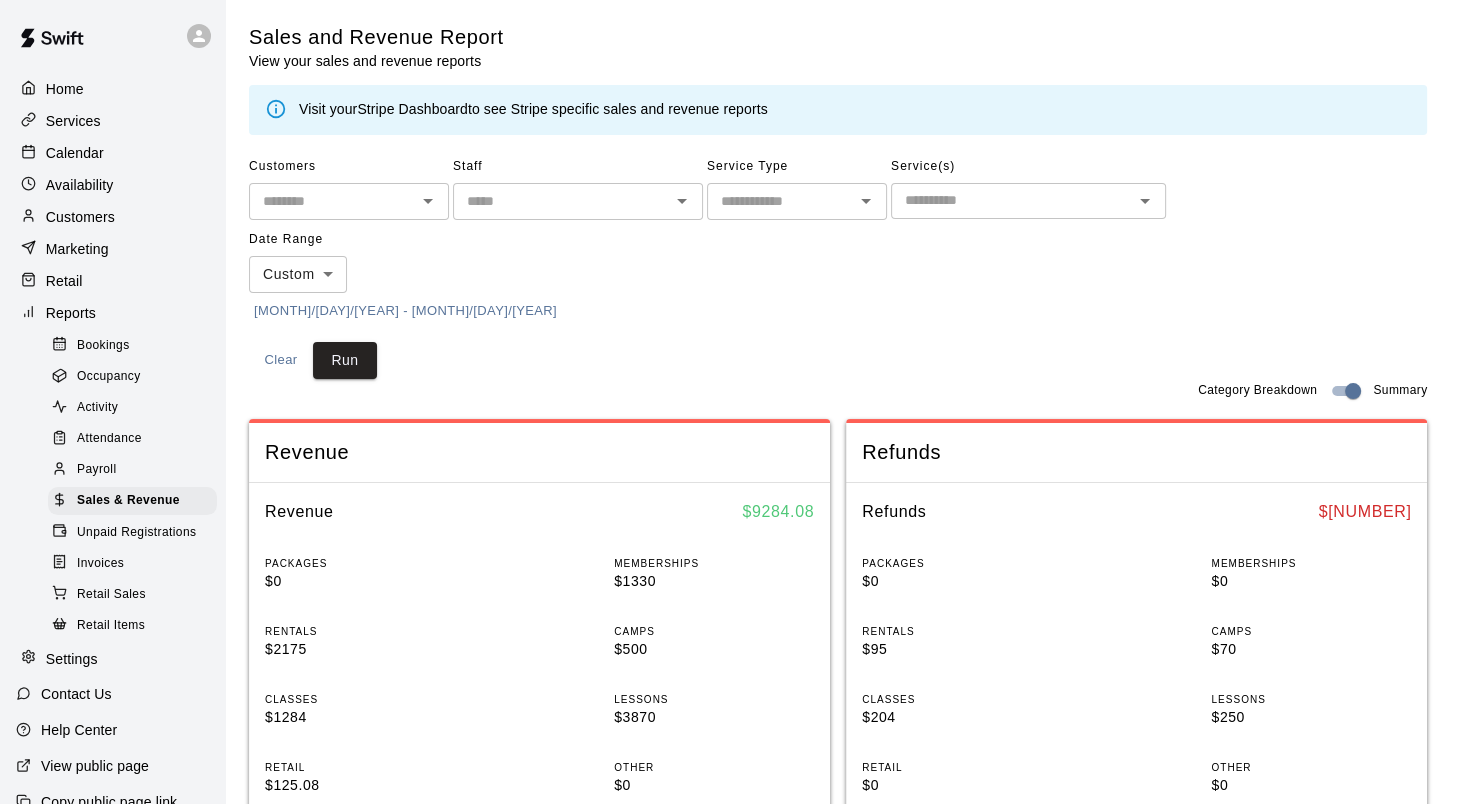 click on "Availability" at bounding box center [80, 185] 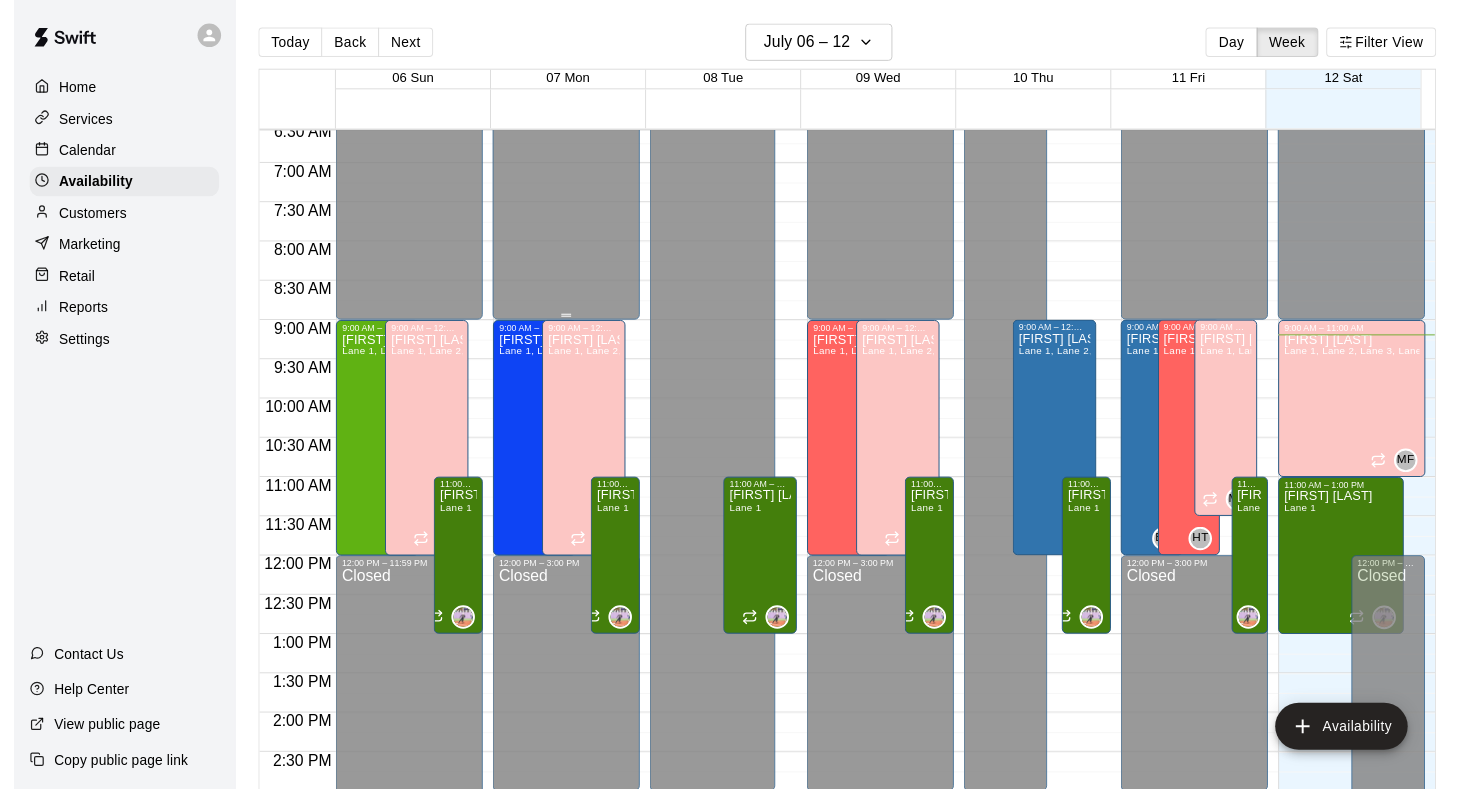 scroll, scrollTop: 535, scrollLeft: 0, axis: vertical 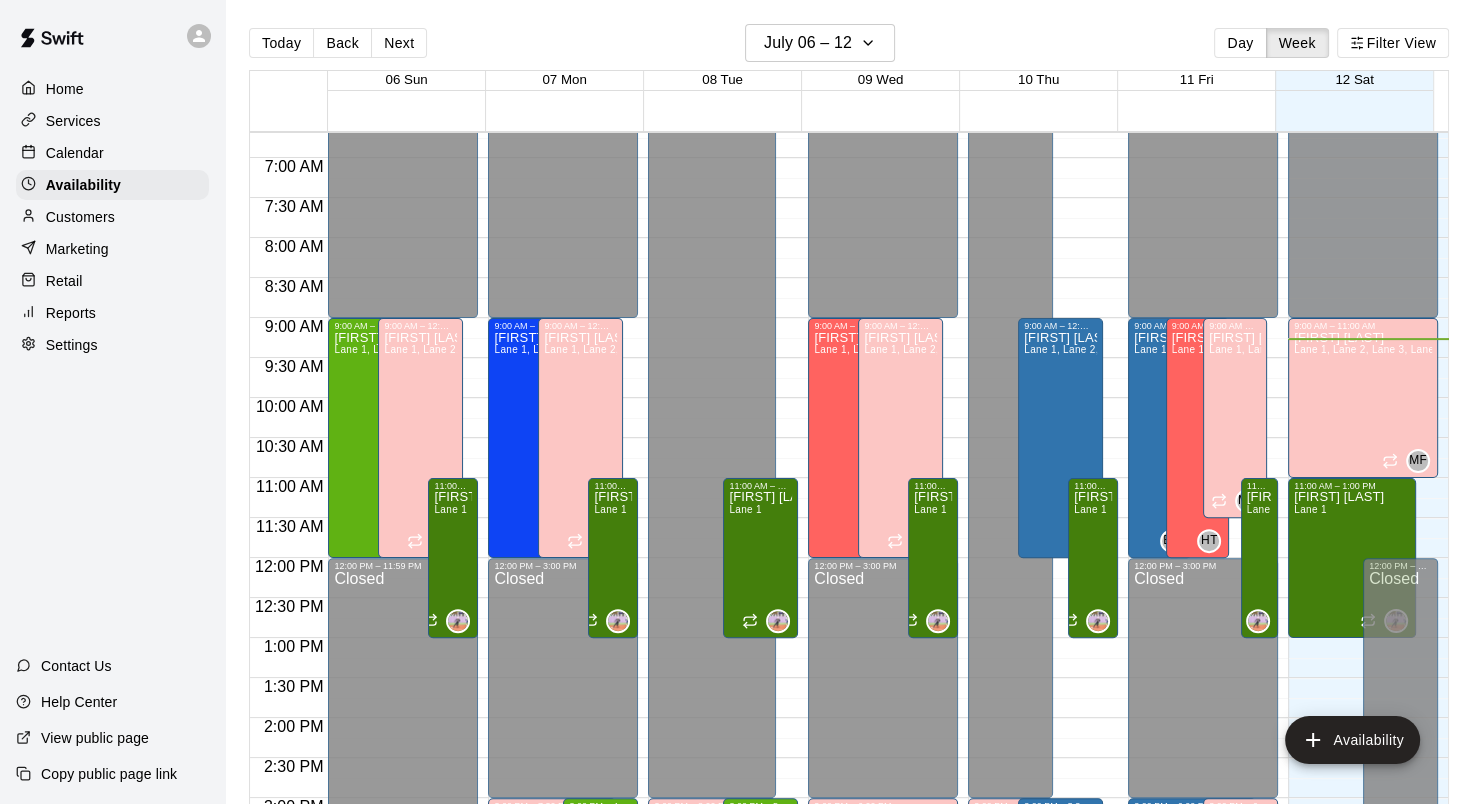 click on "Calendar" at bounding box center (112, 153) 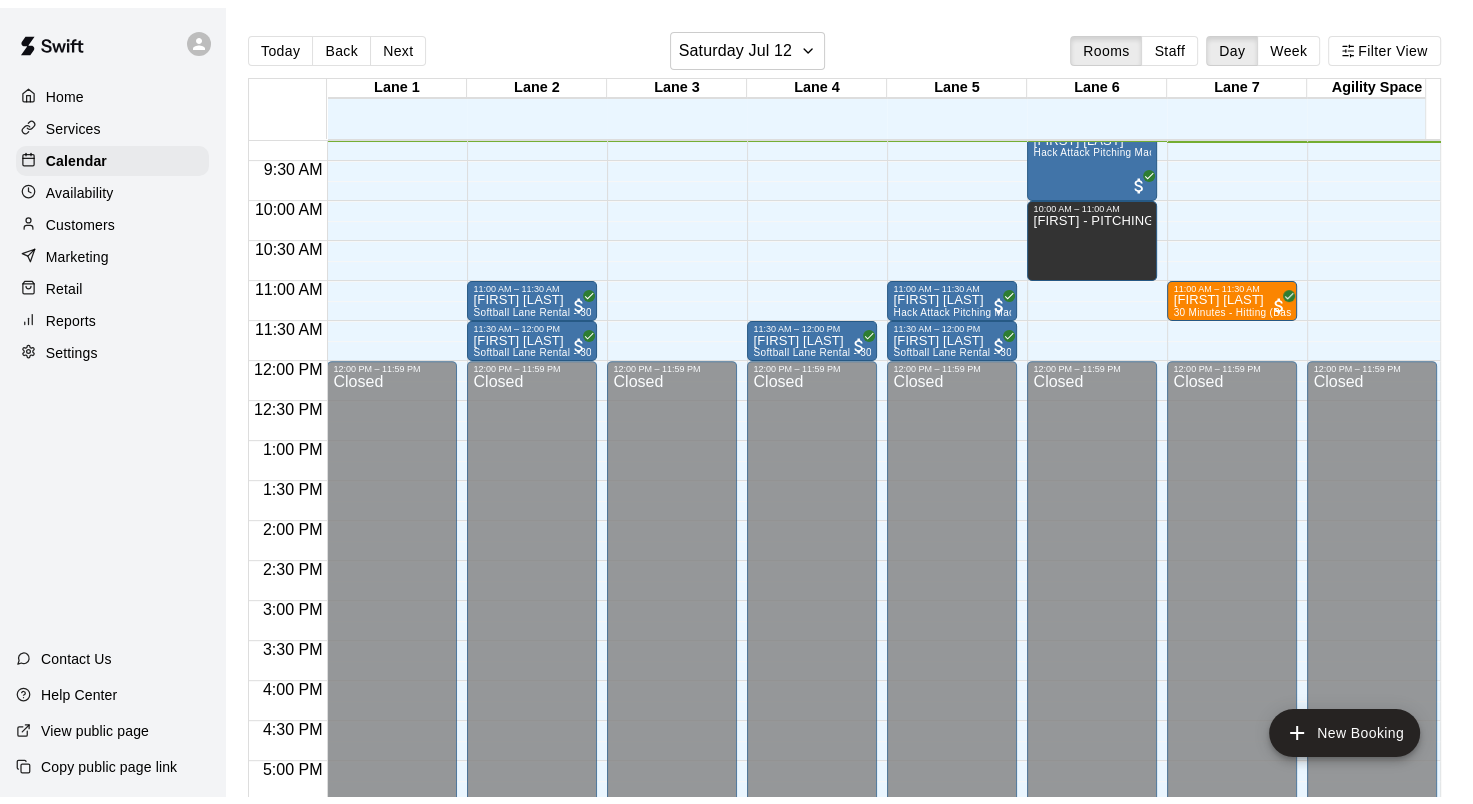scroll, scrollTop: 640, scrollLeft: 0, axis: vertical 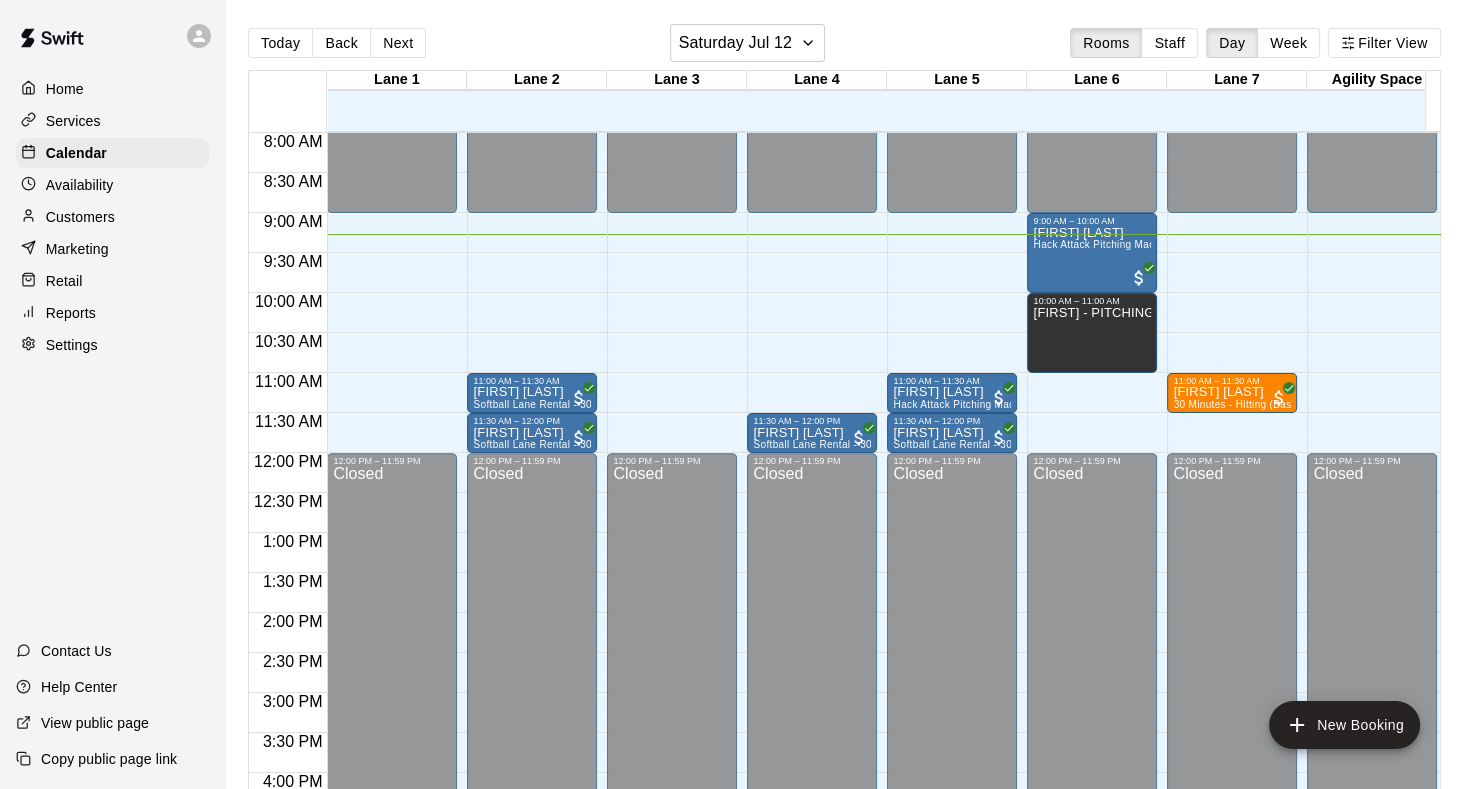 click on "Availability" at bounding box center (112, 185) 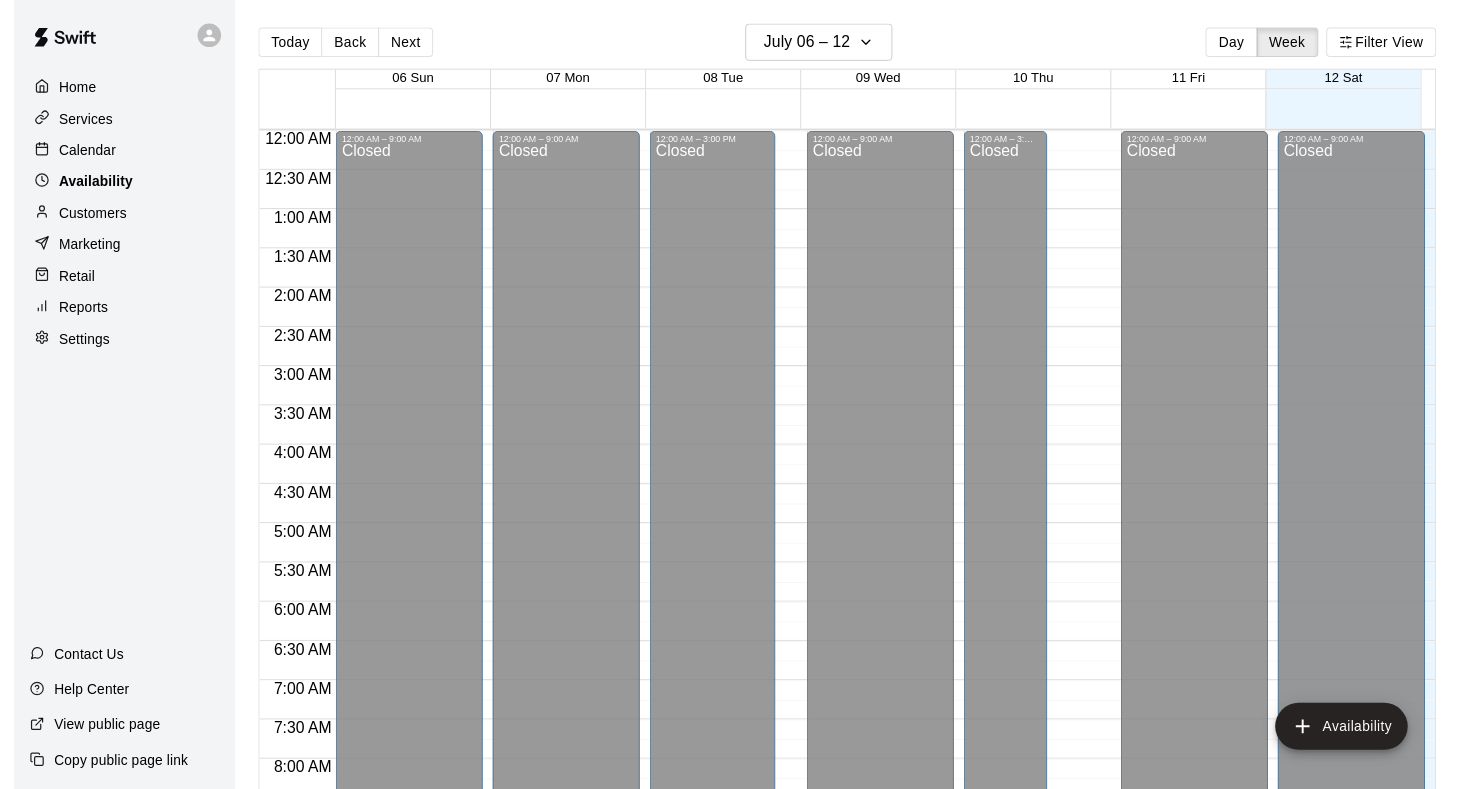 scroll, scrollTop: 742, scrollLeft: 0, axis: vertical 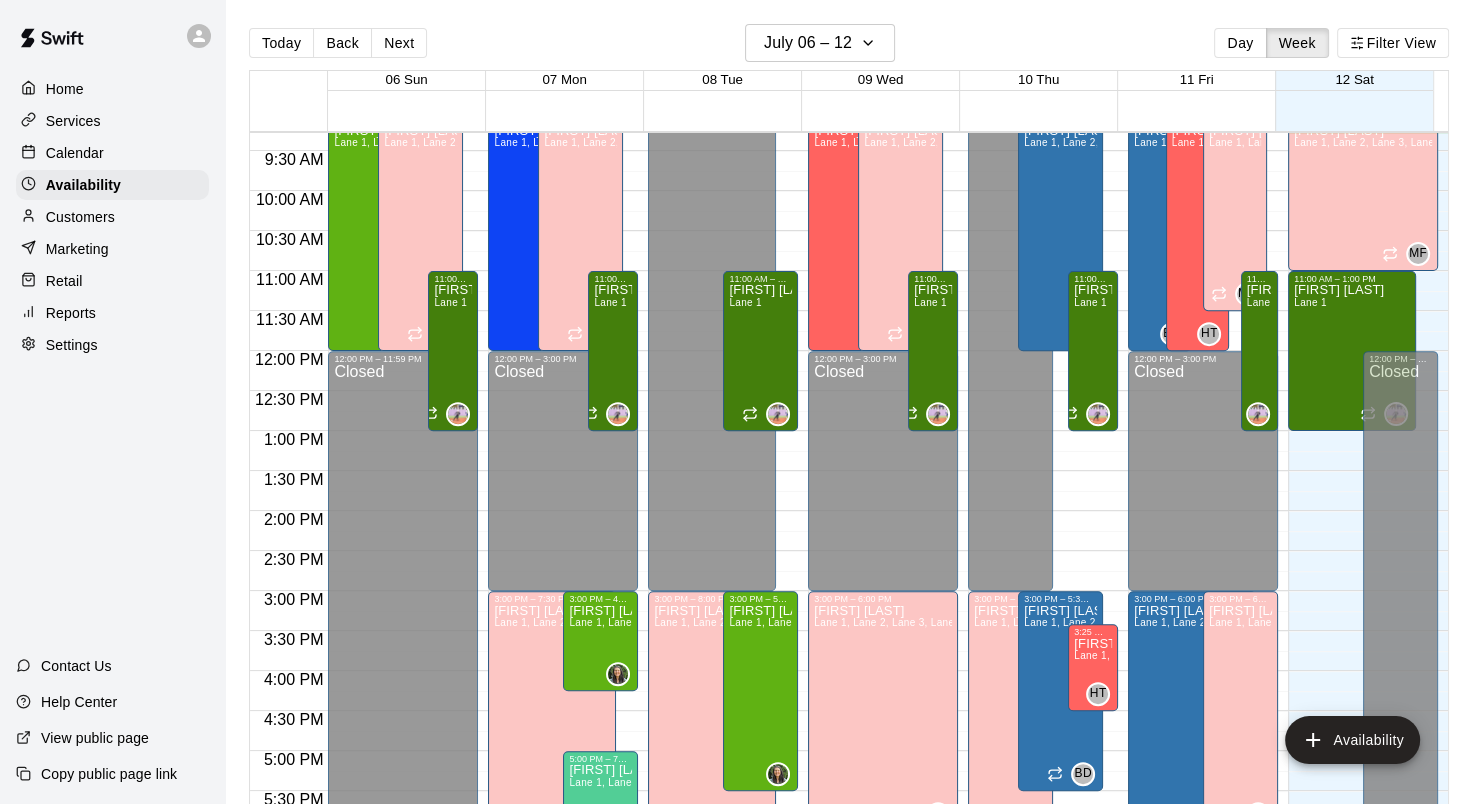 click on "Calendar" at bounding box center [75, 153] 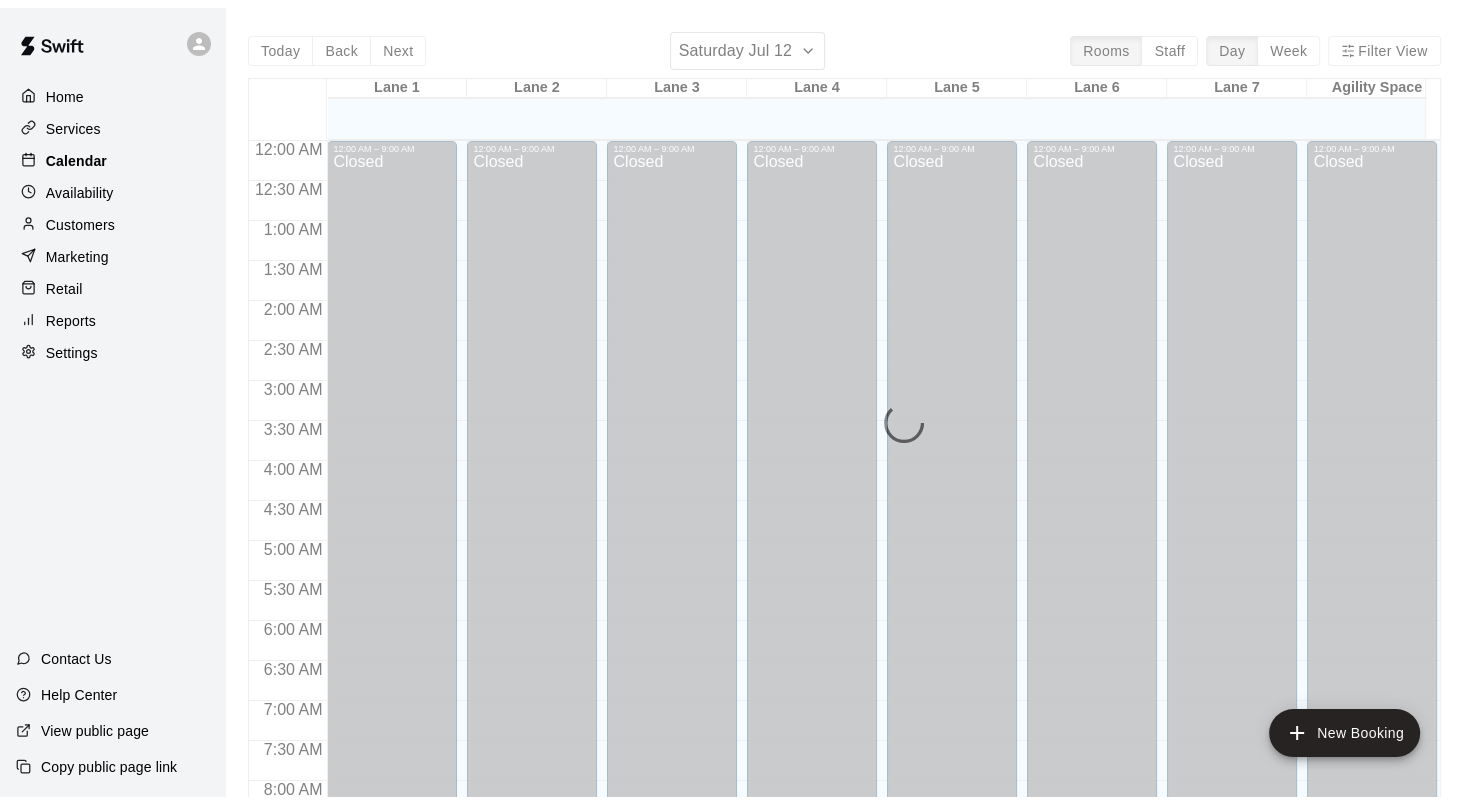 scroll, scrollTop: 742, scrollLeft: 0, axis: vertical 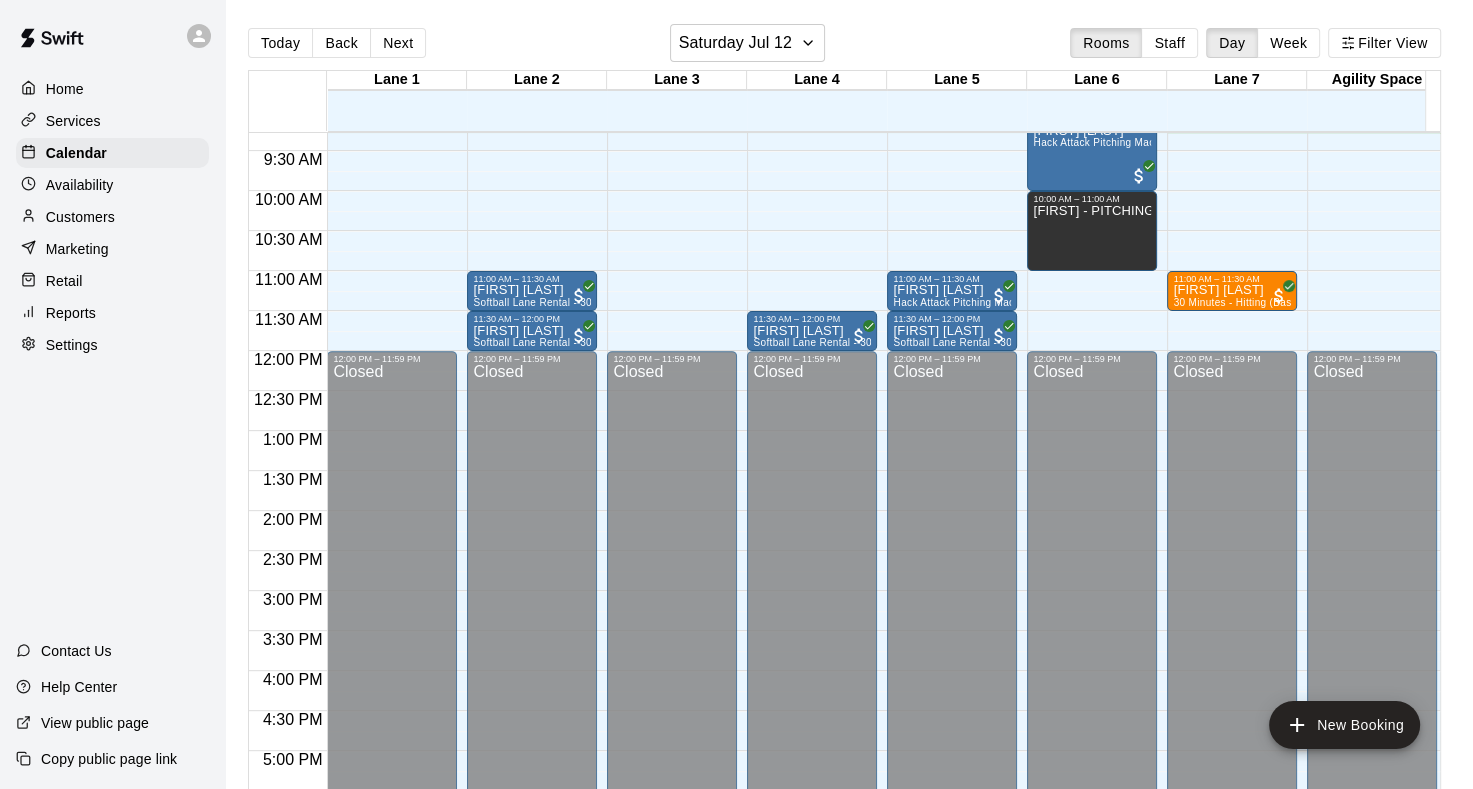 click on "Services" at bounding box center [73, 121] 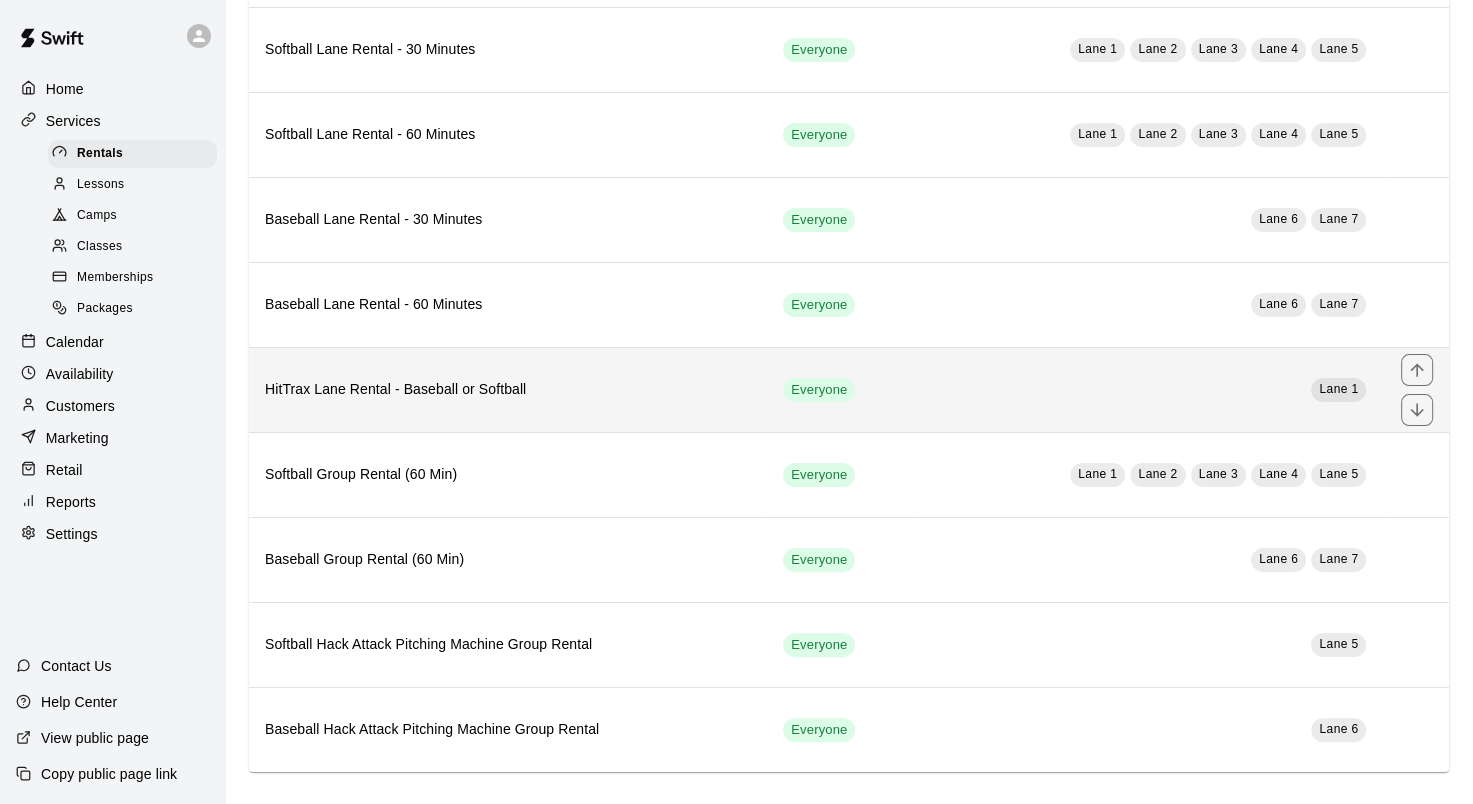 scroll, scrollTop: 0, scrollLeft: 0, axis: both 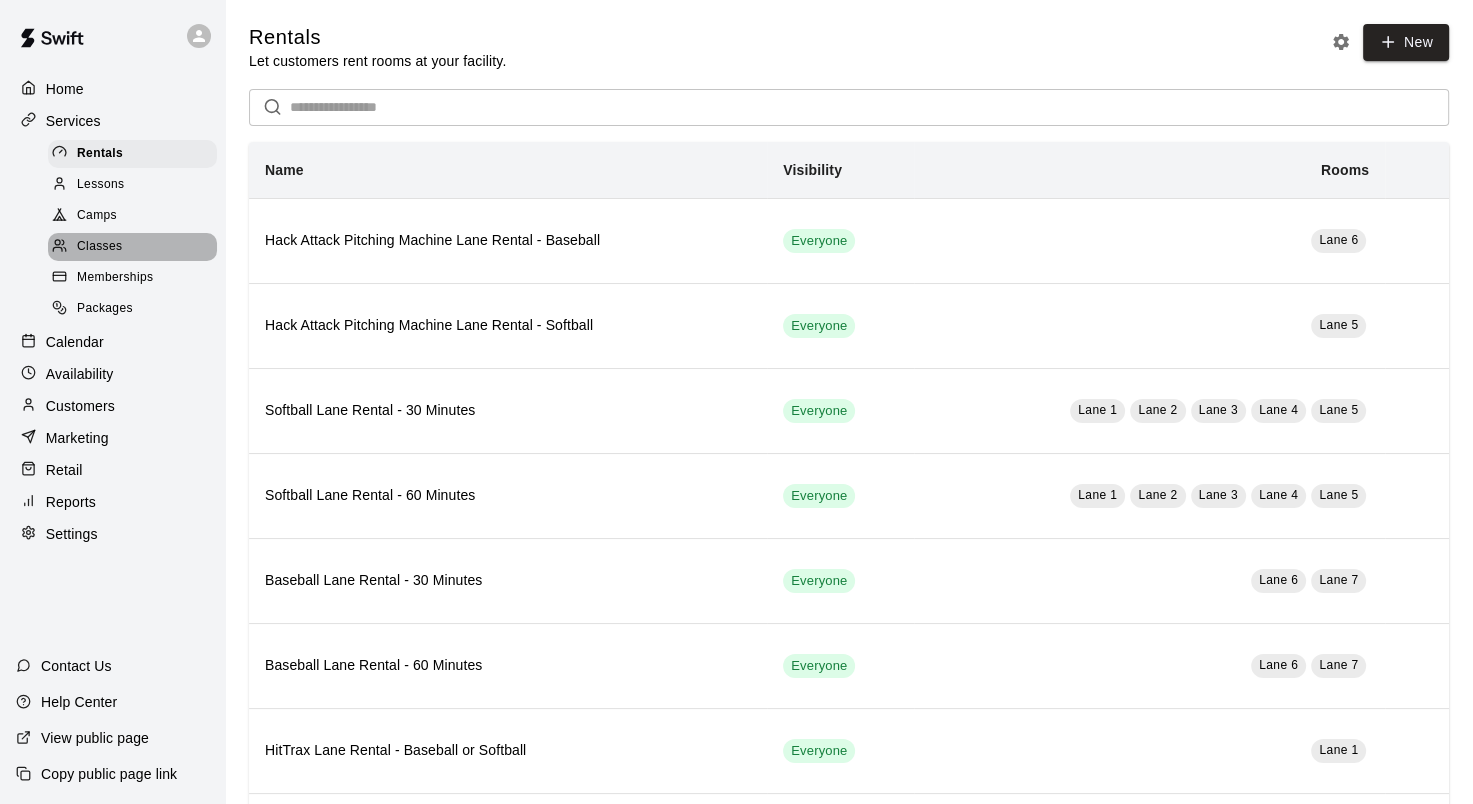 click on "Classes" at bounding box center [99, 247] 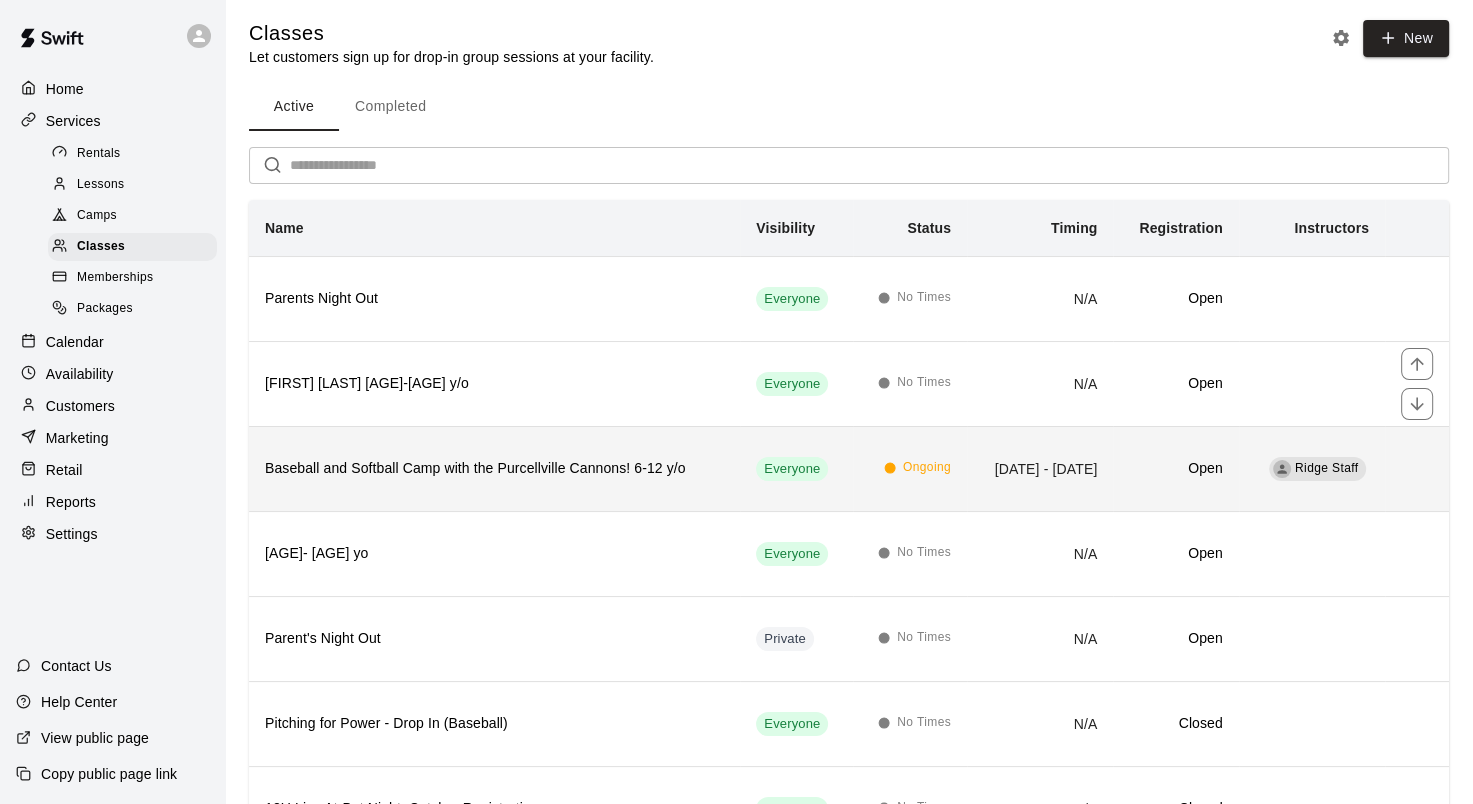 scroll, scrollTop: 0, scrollLeft: 0, axis: both 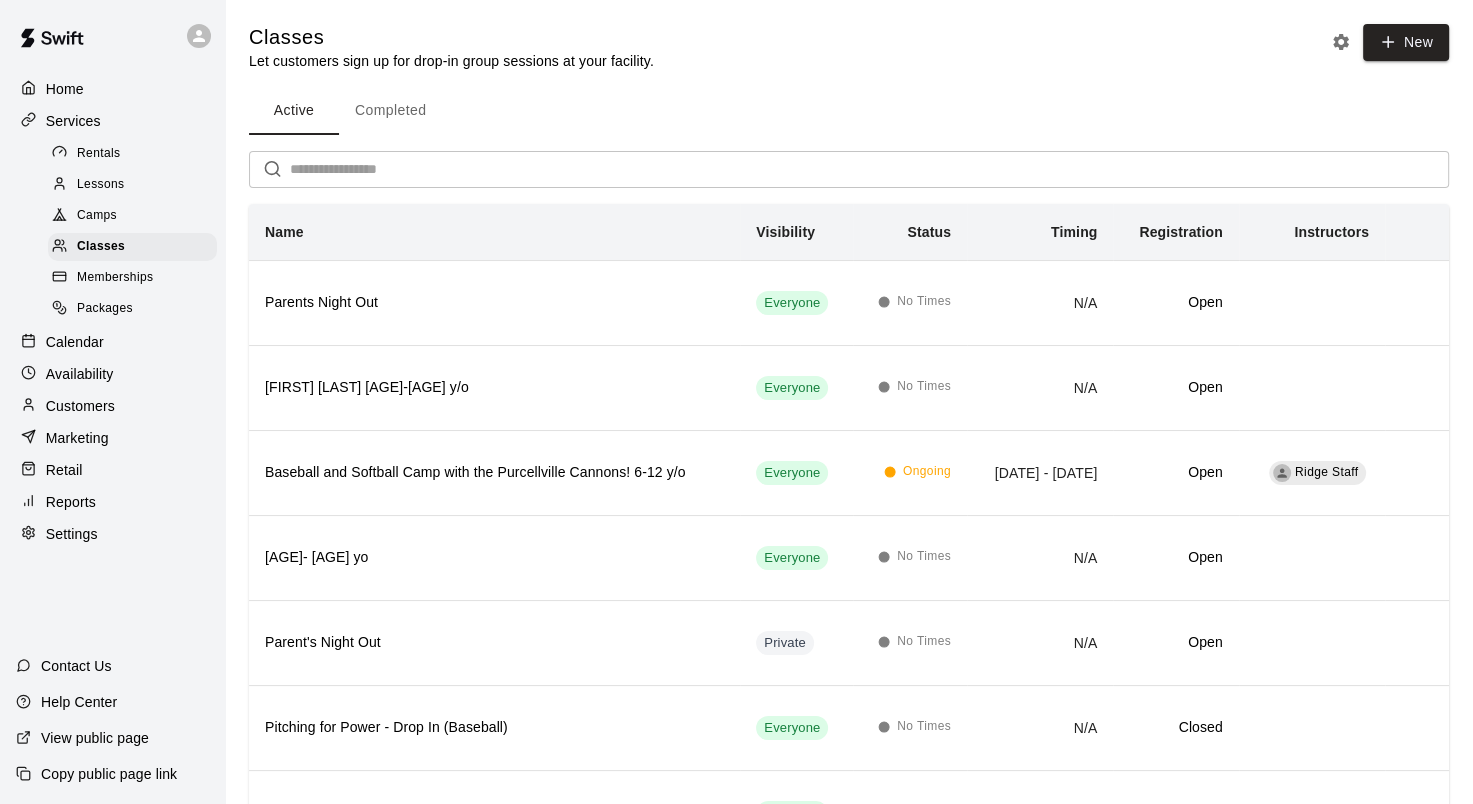 click on "Completed" at bounding box center [390, 111] 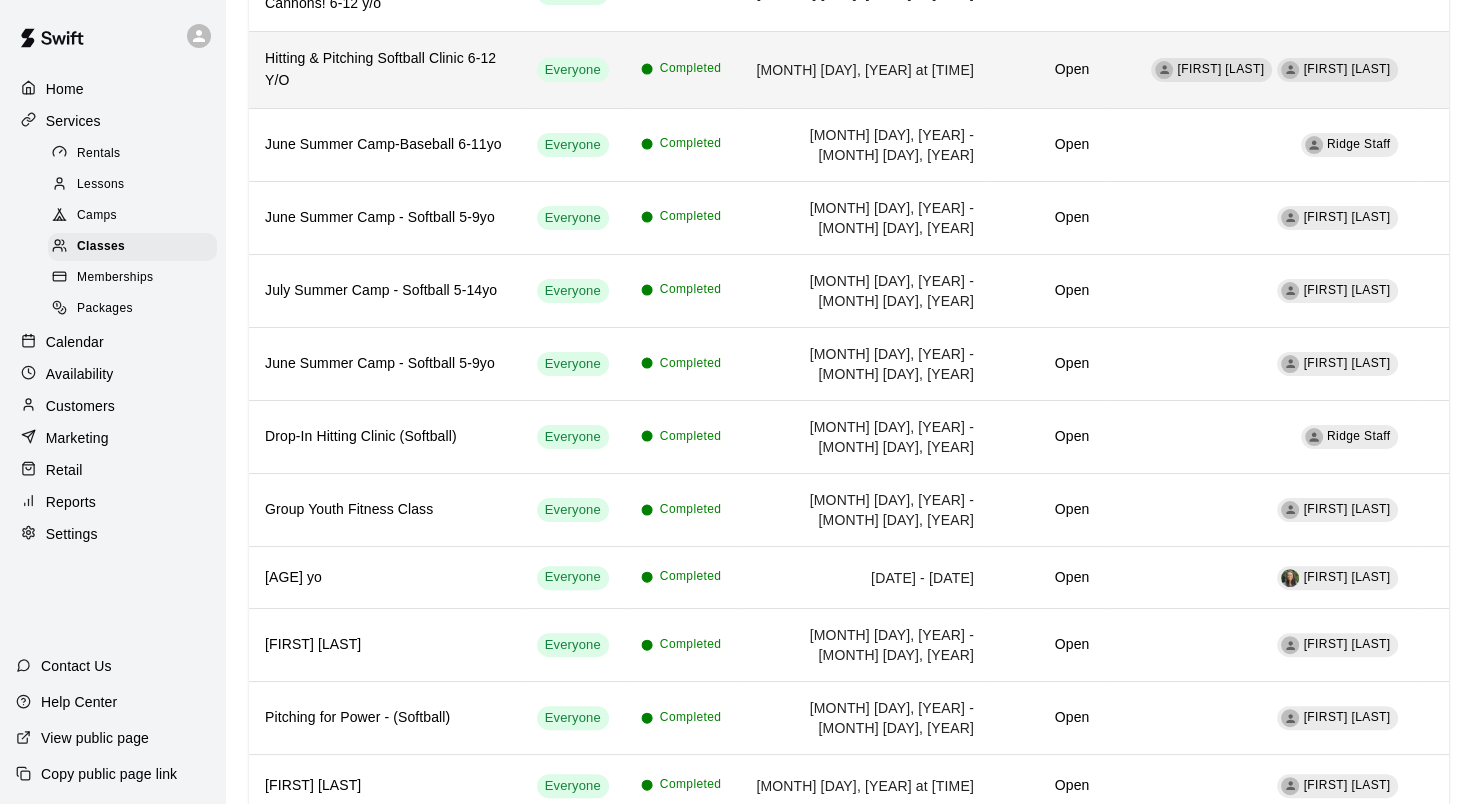 scroll, scrollTop: 400, scrollLeft: 0, axis: vertical 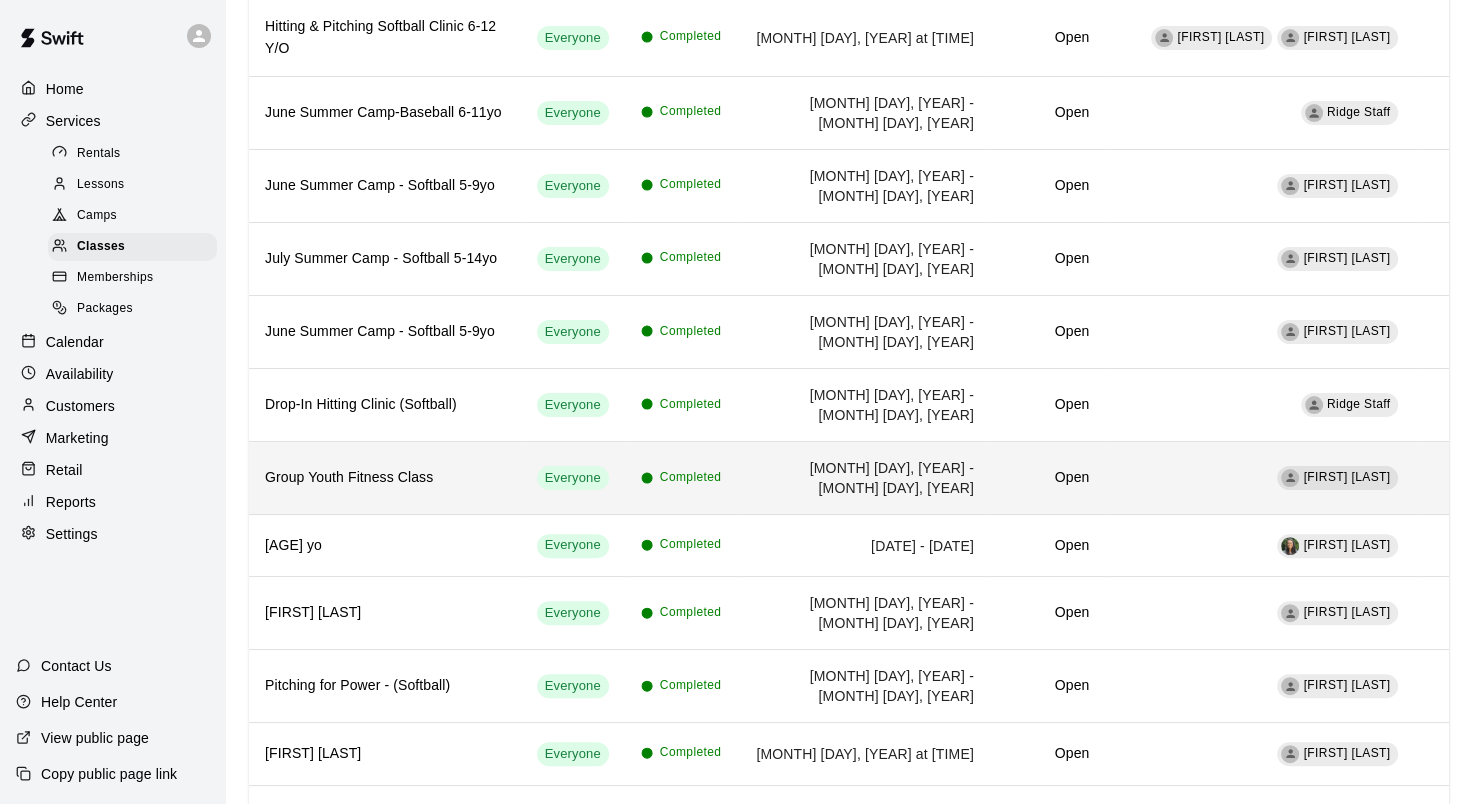 click on "Group Youth Fitness Class" at bounding box center [385, 478] 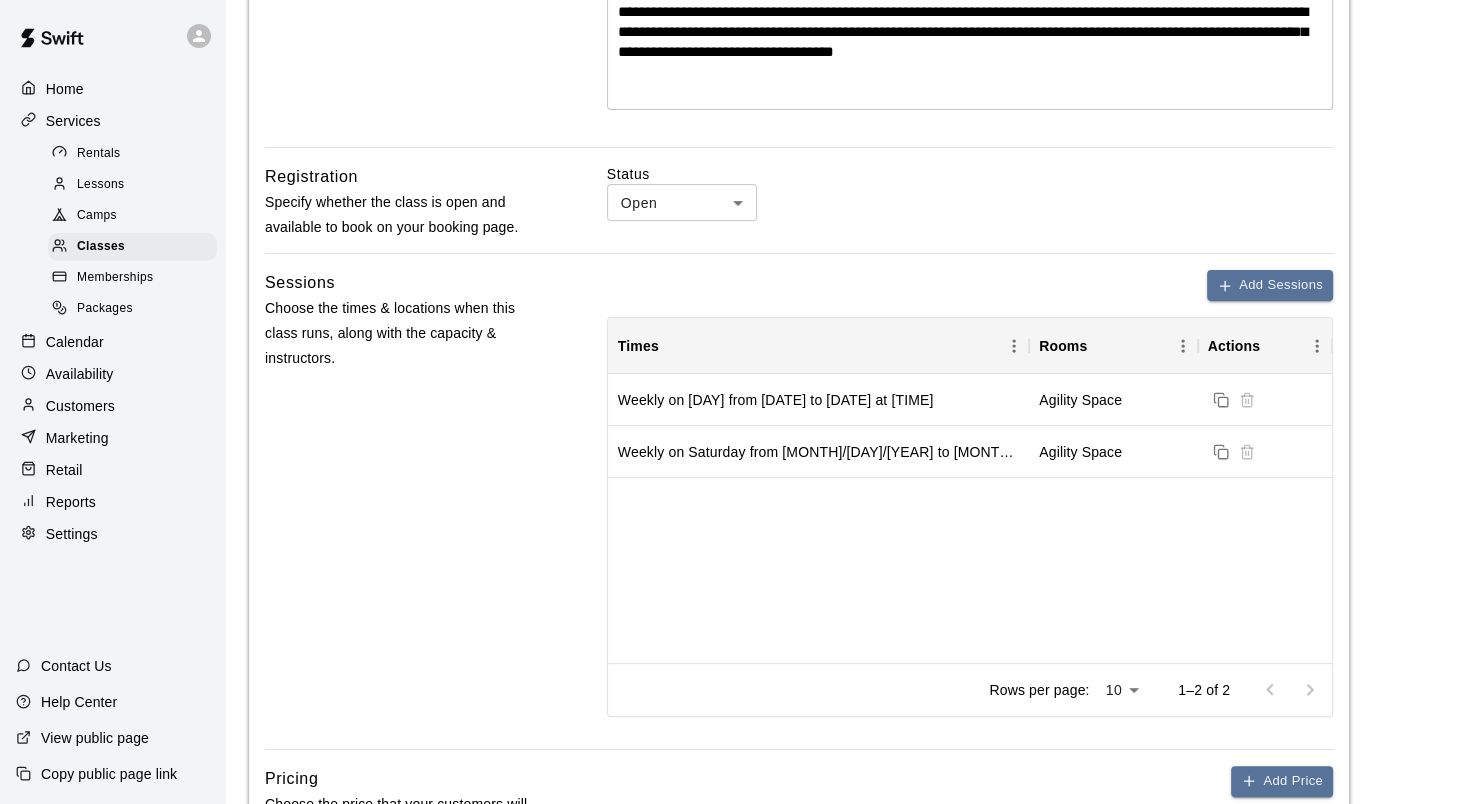 scroll, scrollTop: 400, scrollLeft: 0, axis: vertical 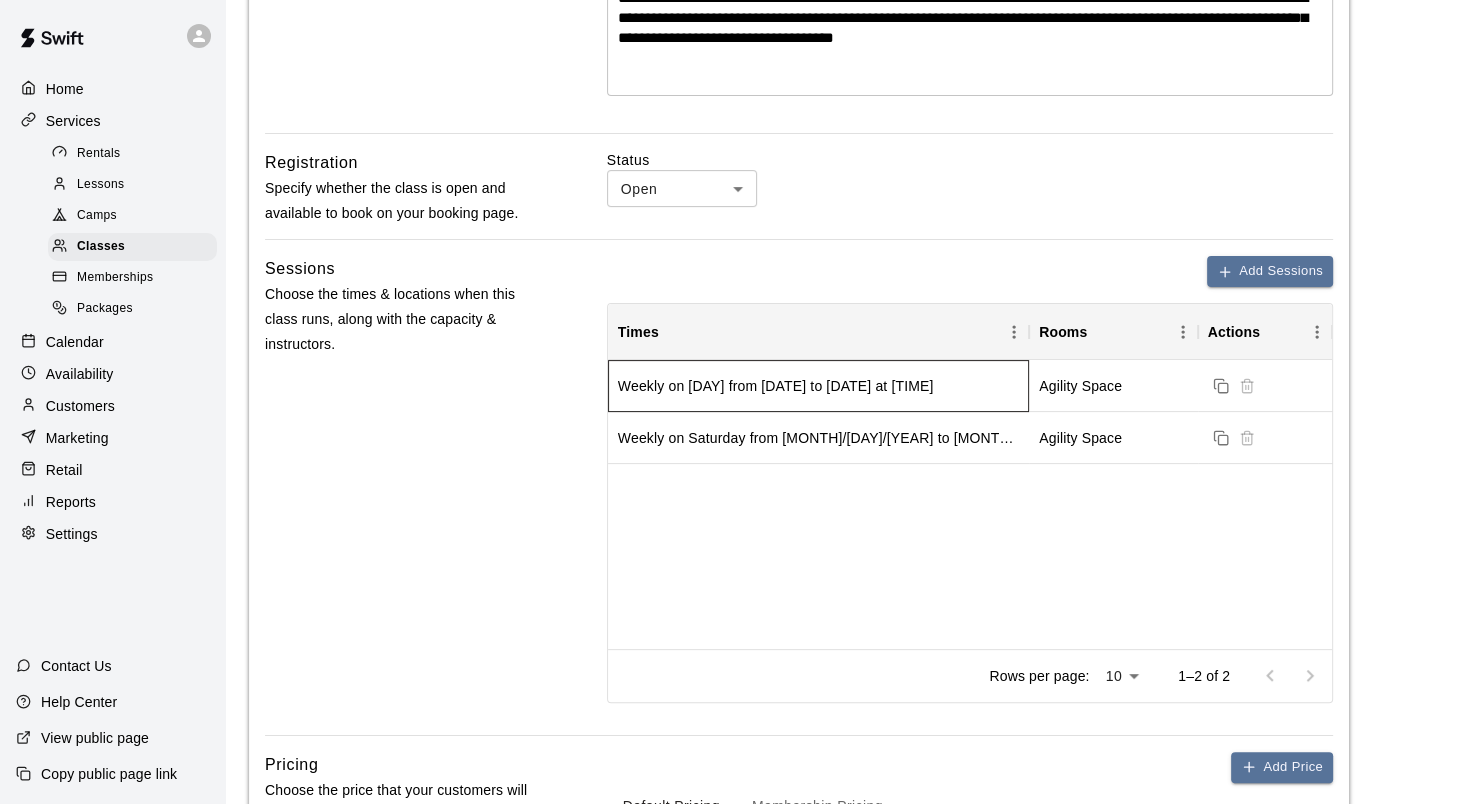 click on "Weekly on [DAY] from [DATE] to [DATE] at [TIME]" at bounding box center [776, 386] 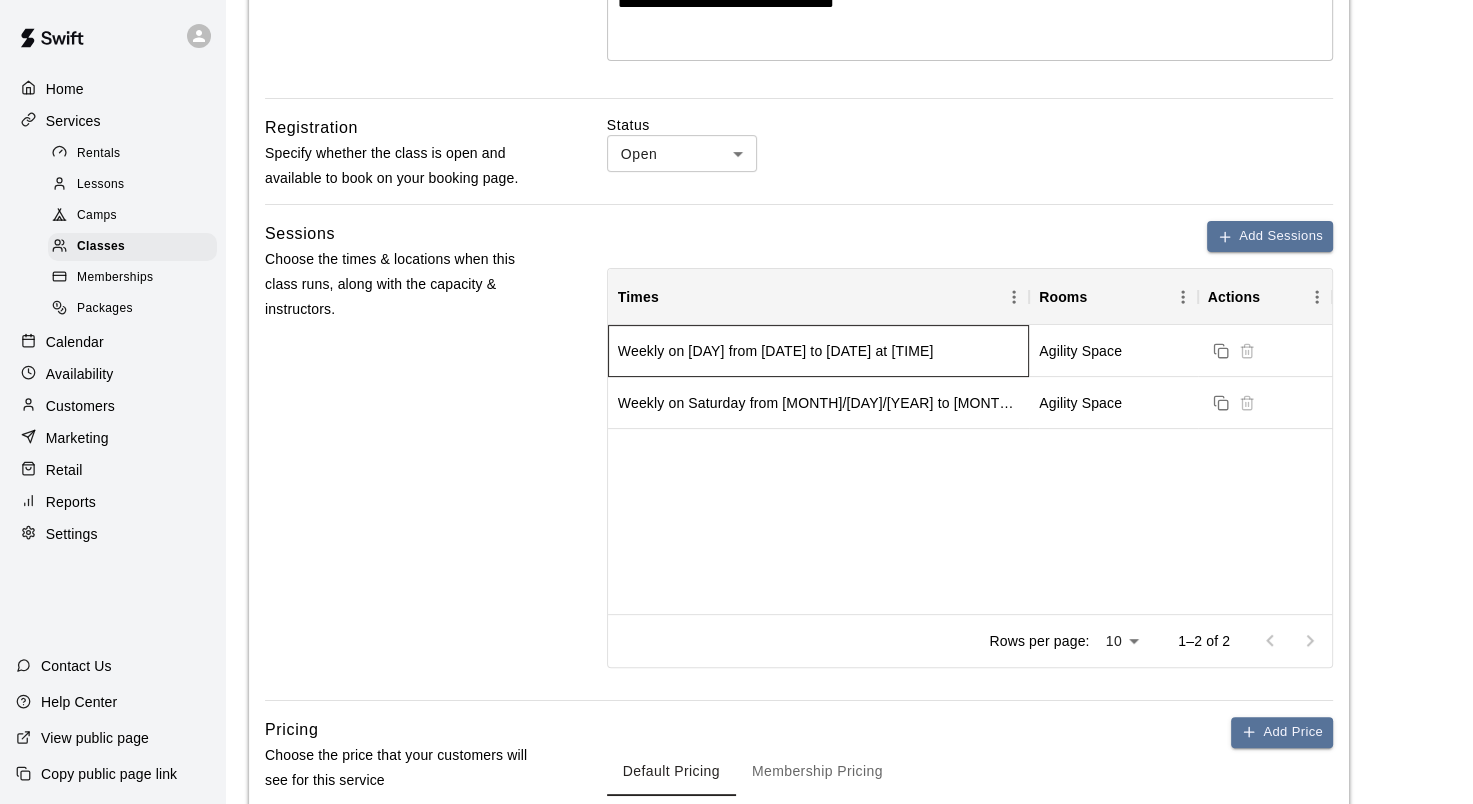 scroll, scrollTop: 422, scrollLeft: 0, axis: vertical 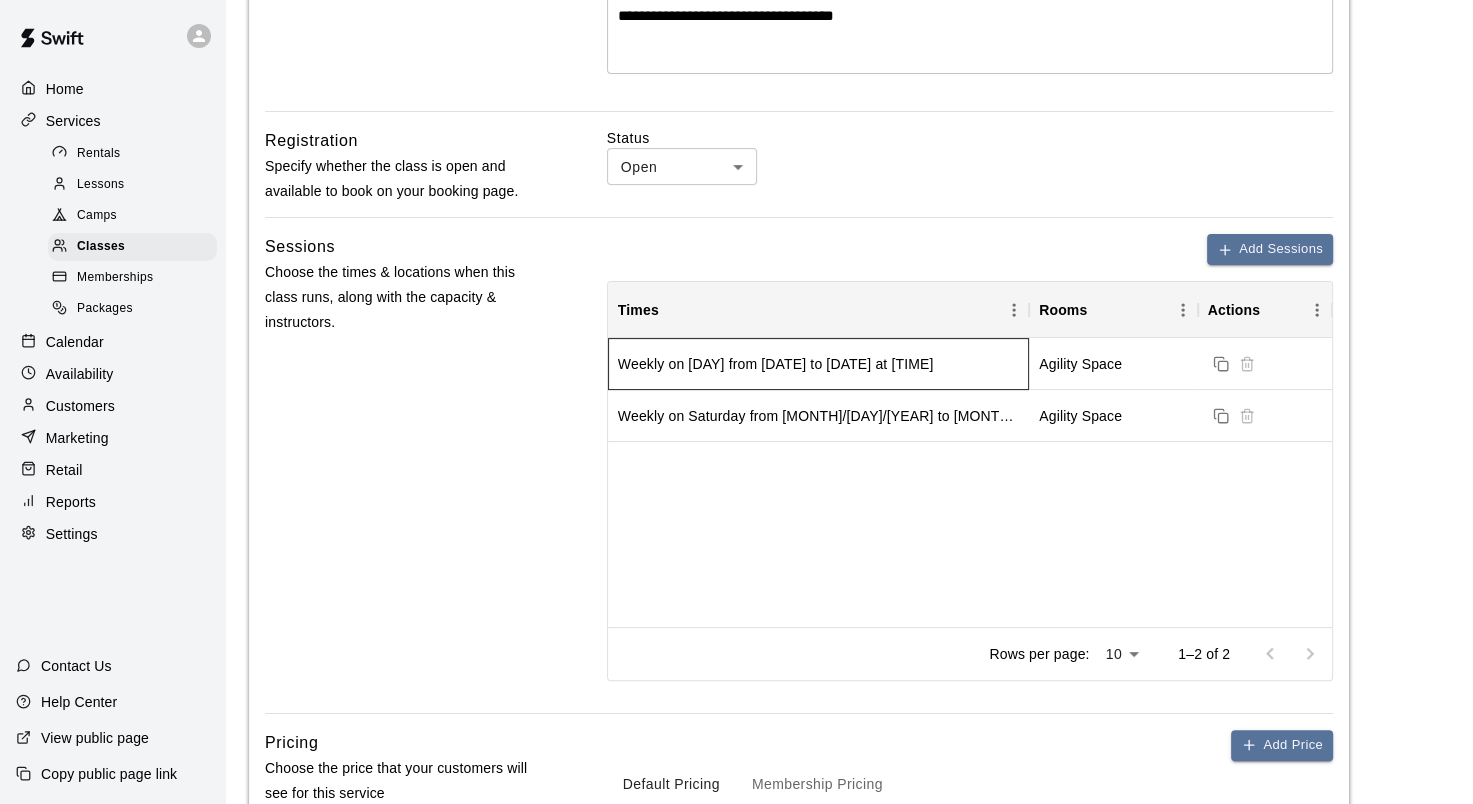 click on "Weekly on [DAY] from [DATE] to [DATE] at [TIME]" at bounding box center [776, 364] 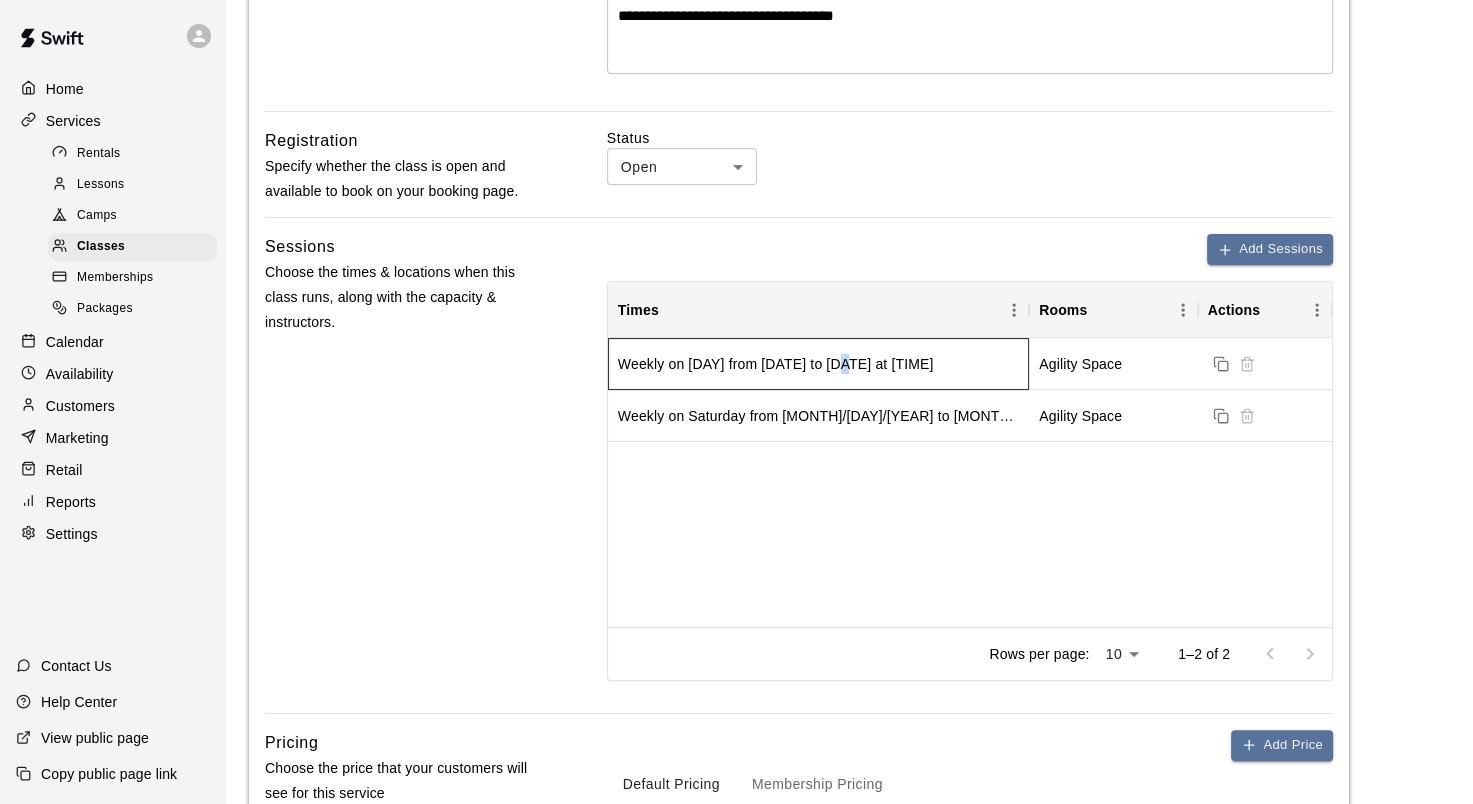 click on "Weekly on [DAY] from [DATE] to [DATE] at [TIME]" at bounding box center [776, 364] 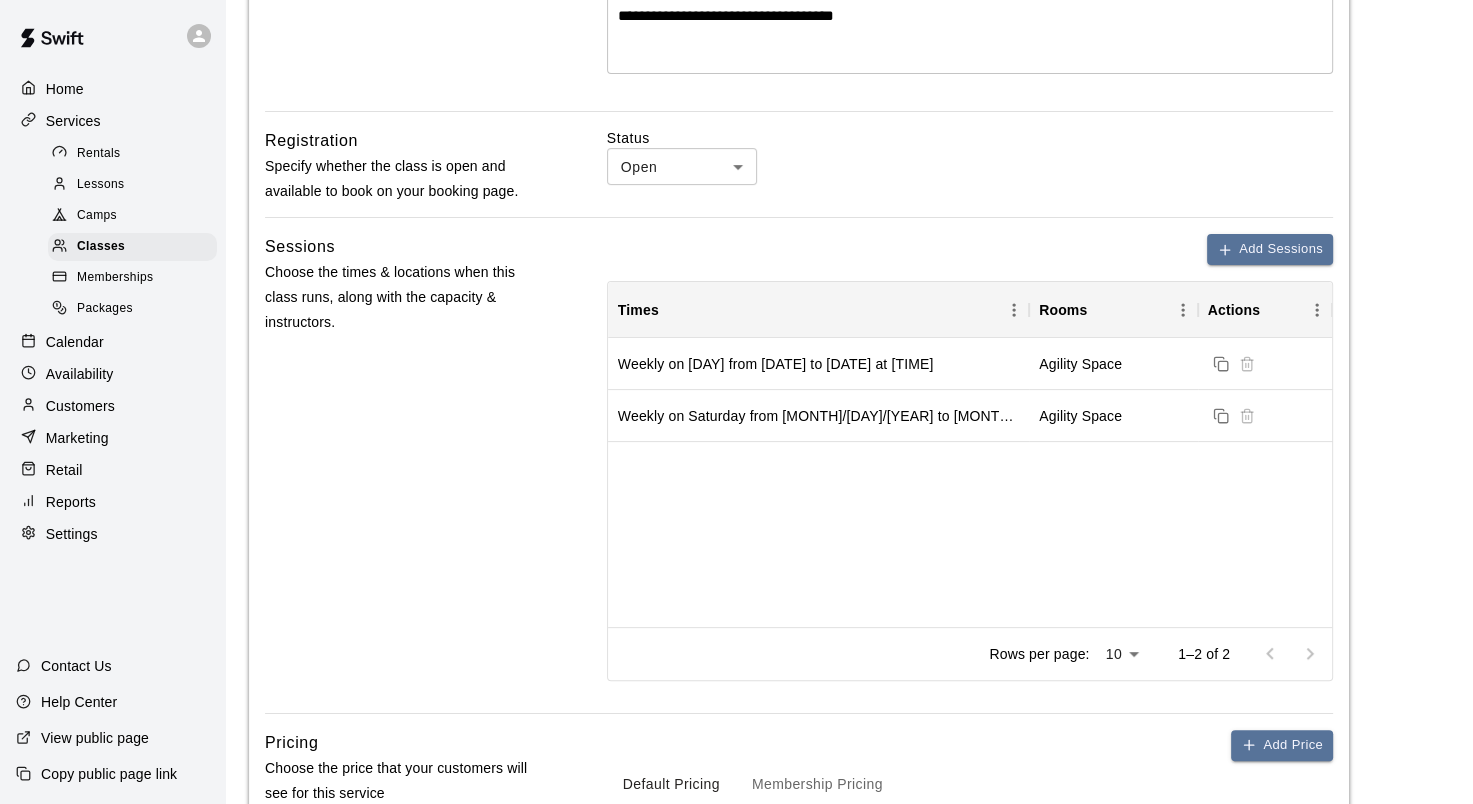 click on "Weekly on Monday from [MONTH]/[DAY]/[YEAR] to [MONTH]/[DAY]/[YEAR] at [TIME] Agility Space Weekly on Saturday from [MONTH]/[DAY]/[YEAR] to [MONTH]/[DAY]/[YEAR] at [TIME] Agility Space" at bounding box center (970, 482) 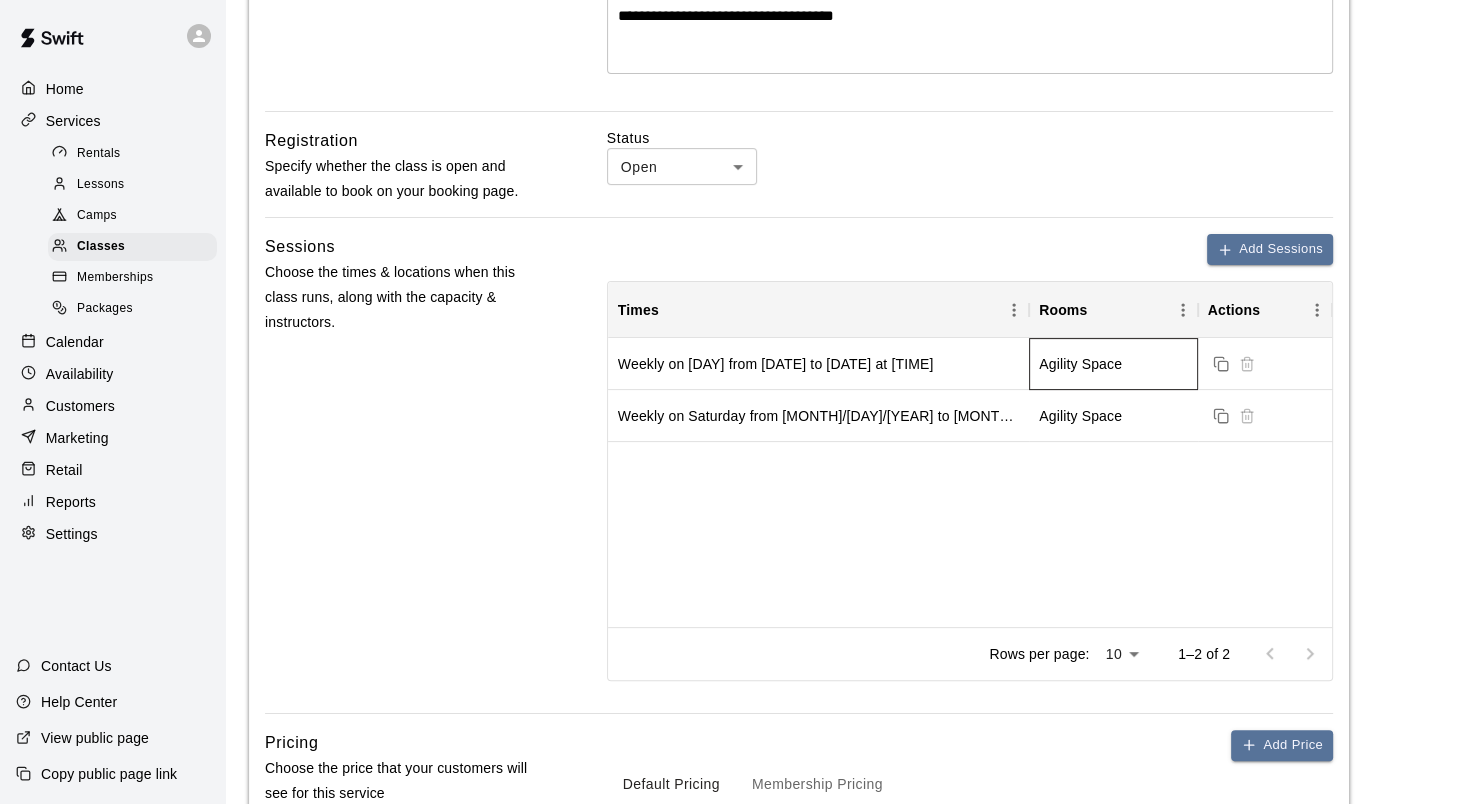 click on "Agility Space" at bounding box center [1080, 364] 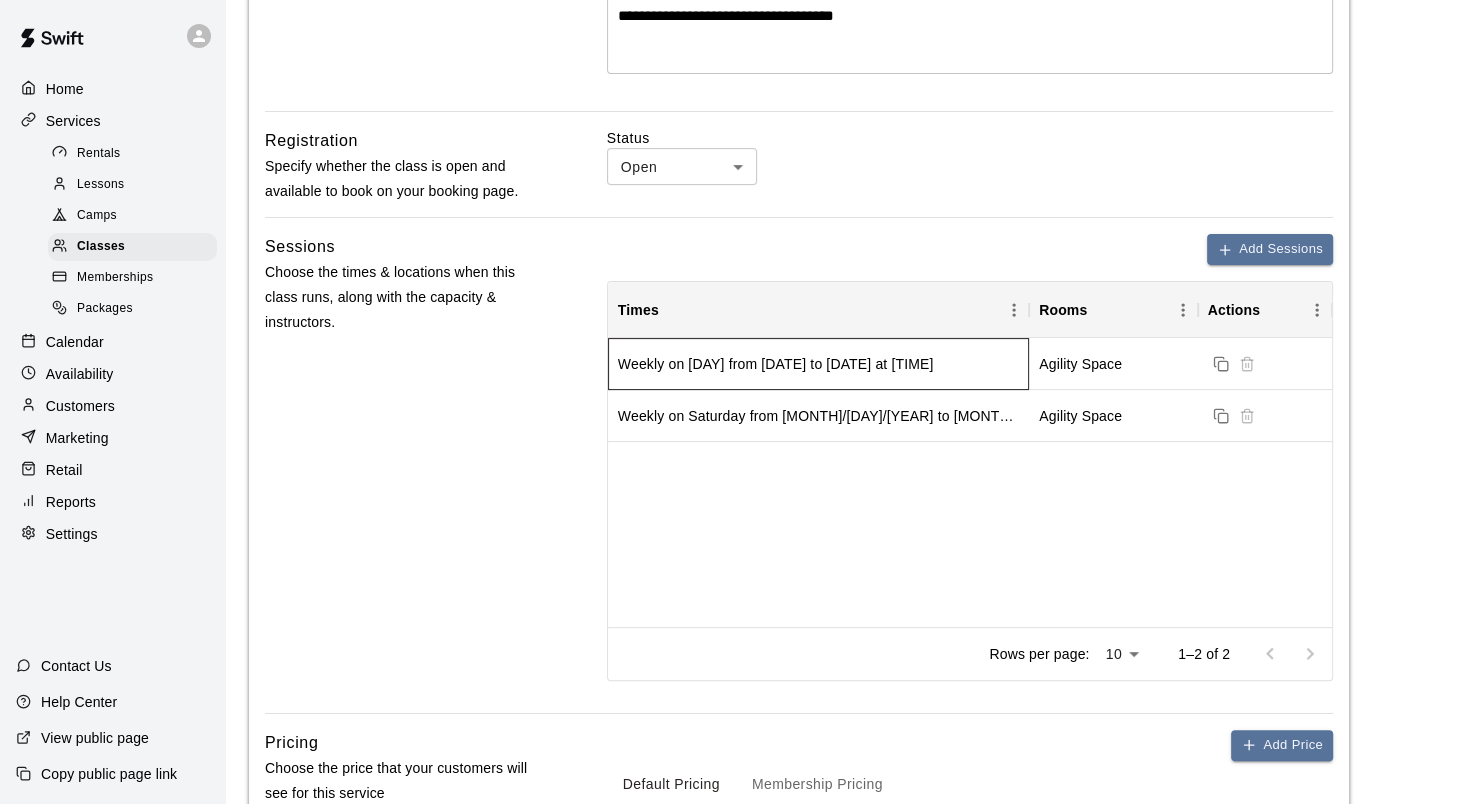 click on "Weekly on [DAY] from [DATE] to [DATE] at [TIME]" at bounding box center [818, 364] 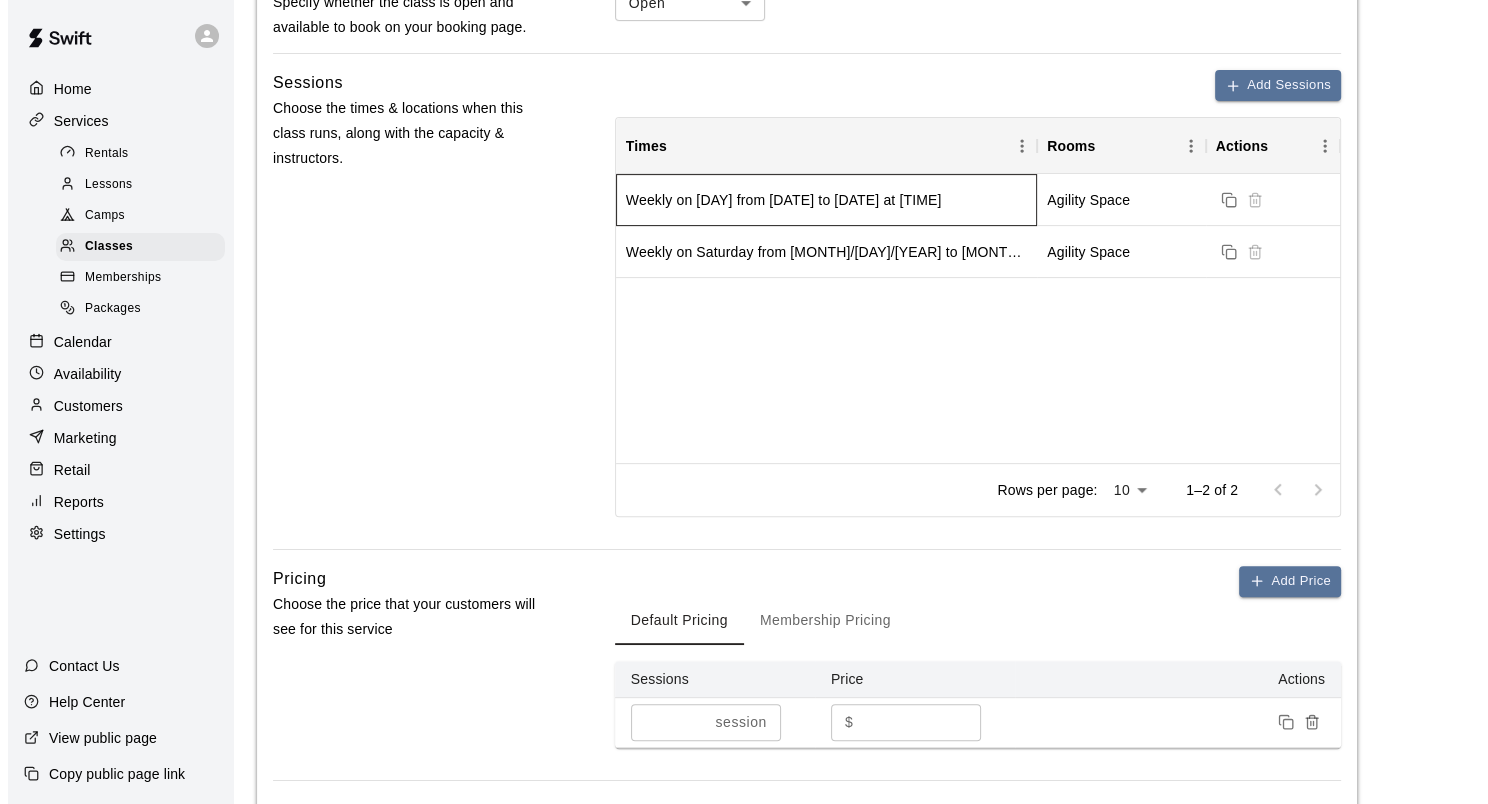 scroll, scrollTop: 322, scrollLeft: 0, axis: vertical 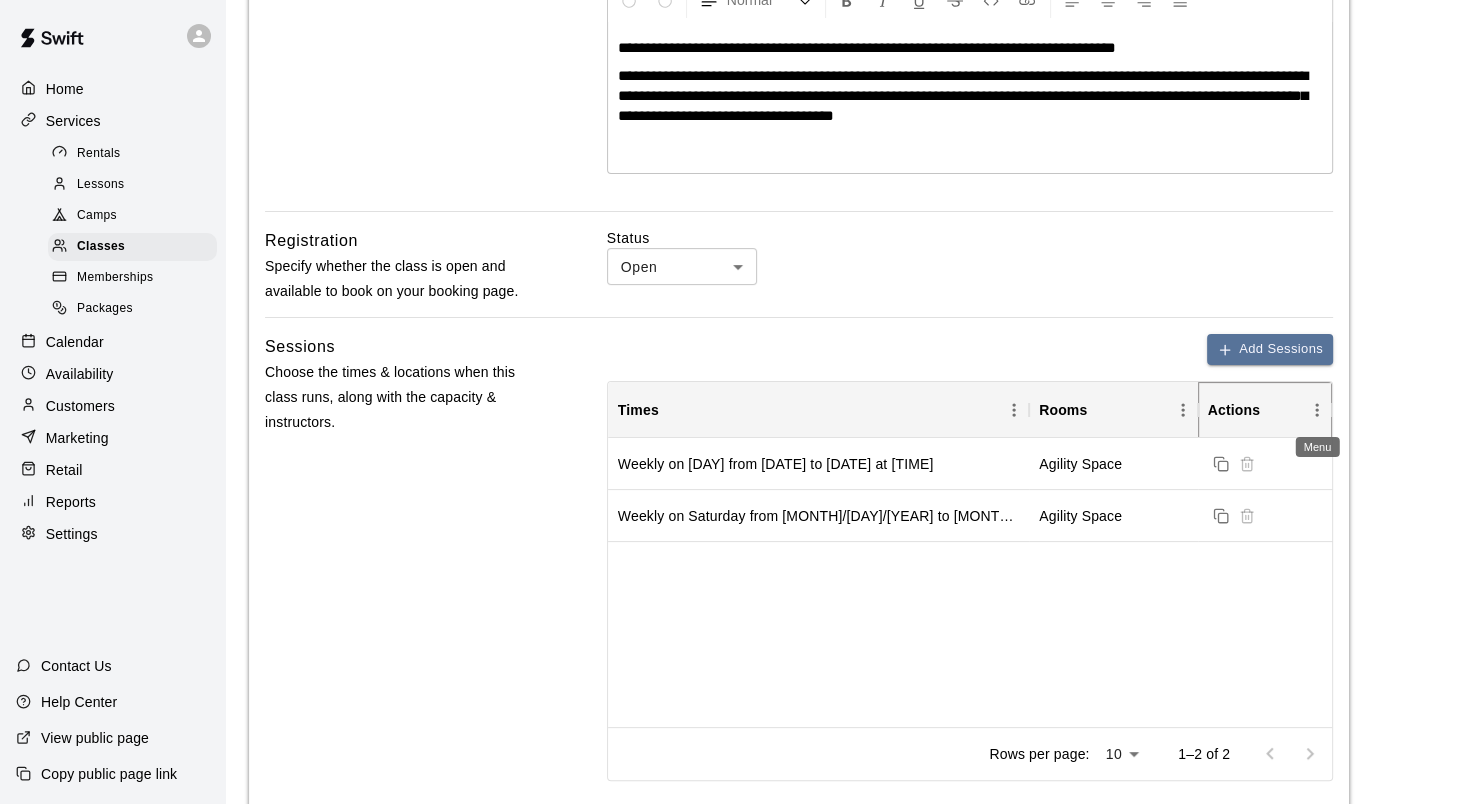 click 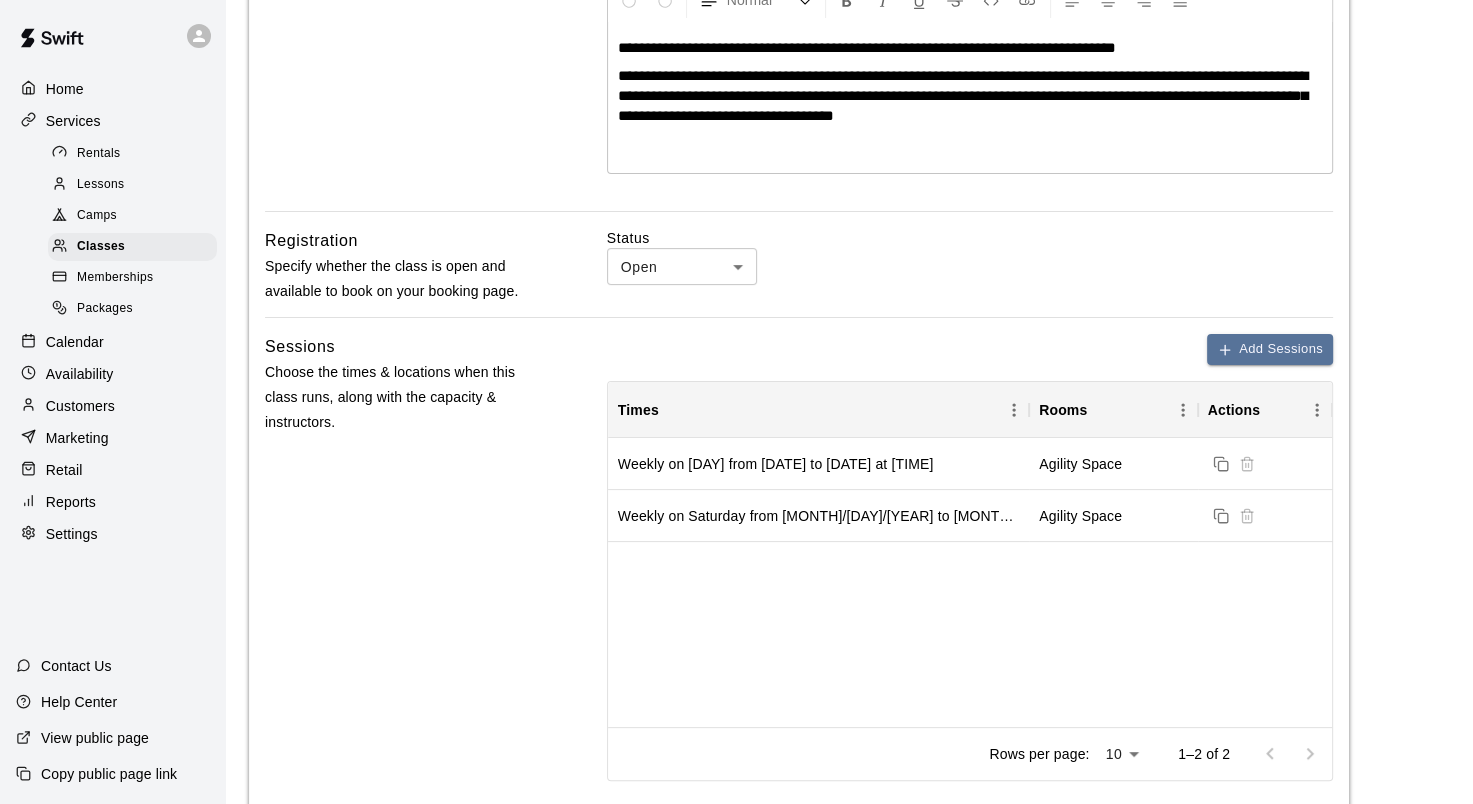 click on "Add Sessions Times Rooms Actions Weekly on [DAY] from [DATE] to [DATE] at [TIME] [ROOM] Weekly on [DAY] from [DATE] to [DATE] at [TIME] [ROOM] Rows per page: 10 ** 1–2 of 2 Pricing Add Price Default Pricing Membership Pricing Sessions" at bounding box center [849, 1043] 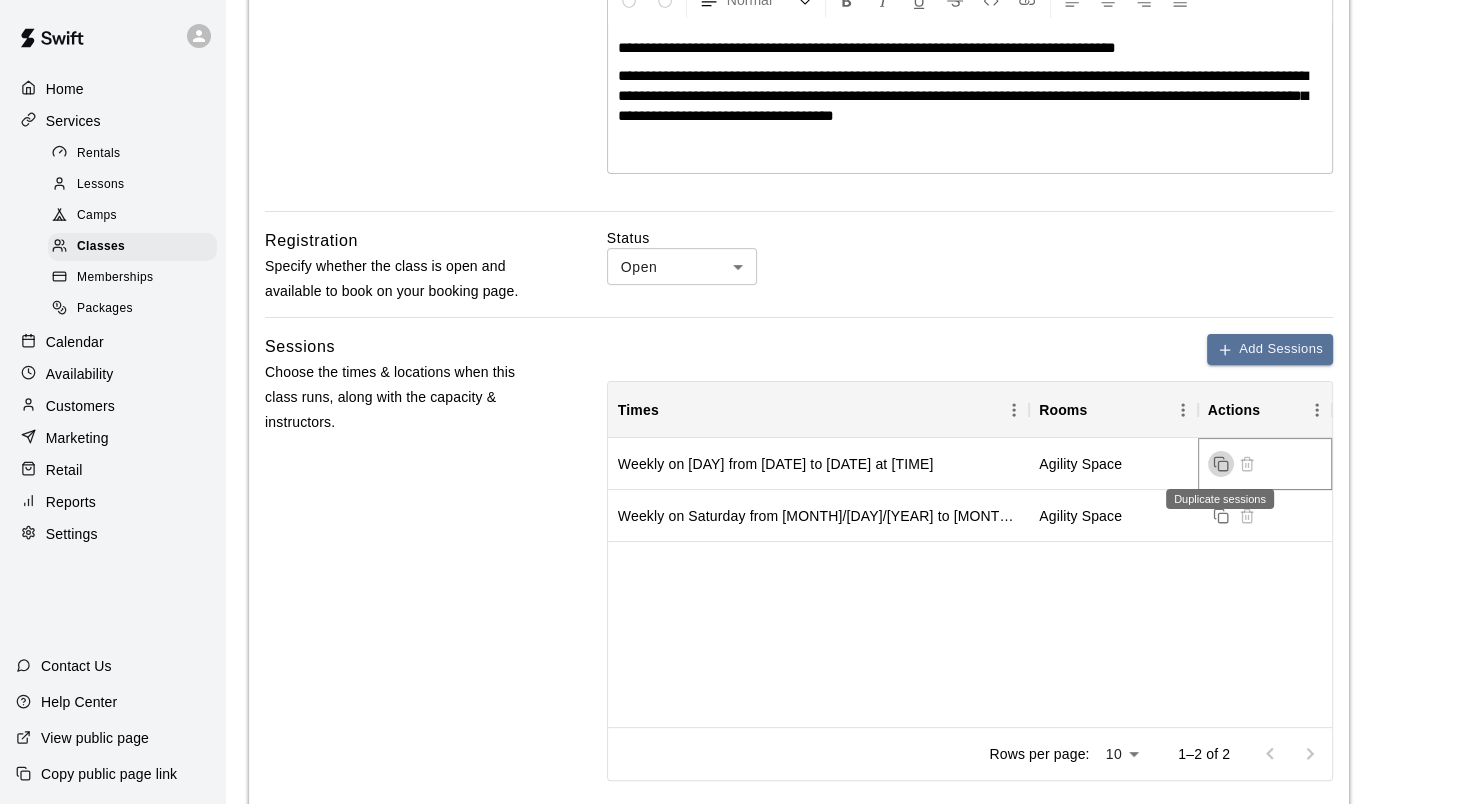 click 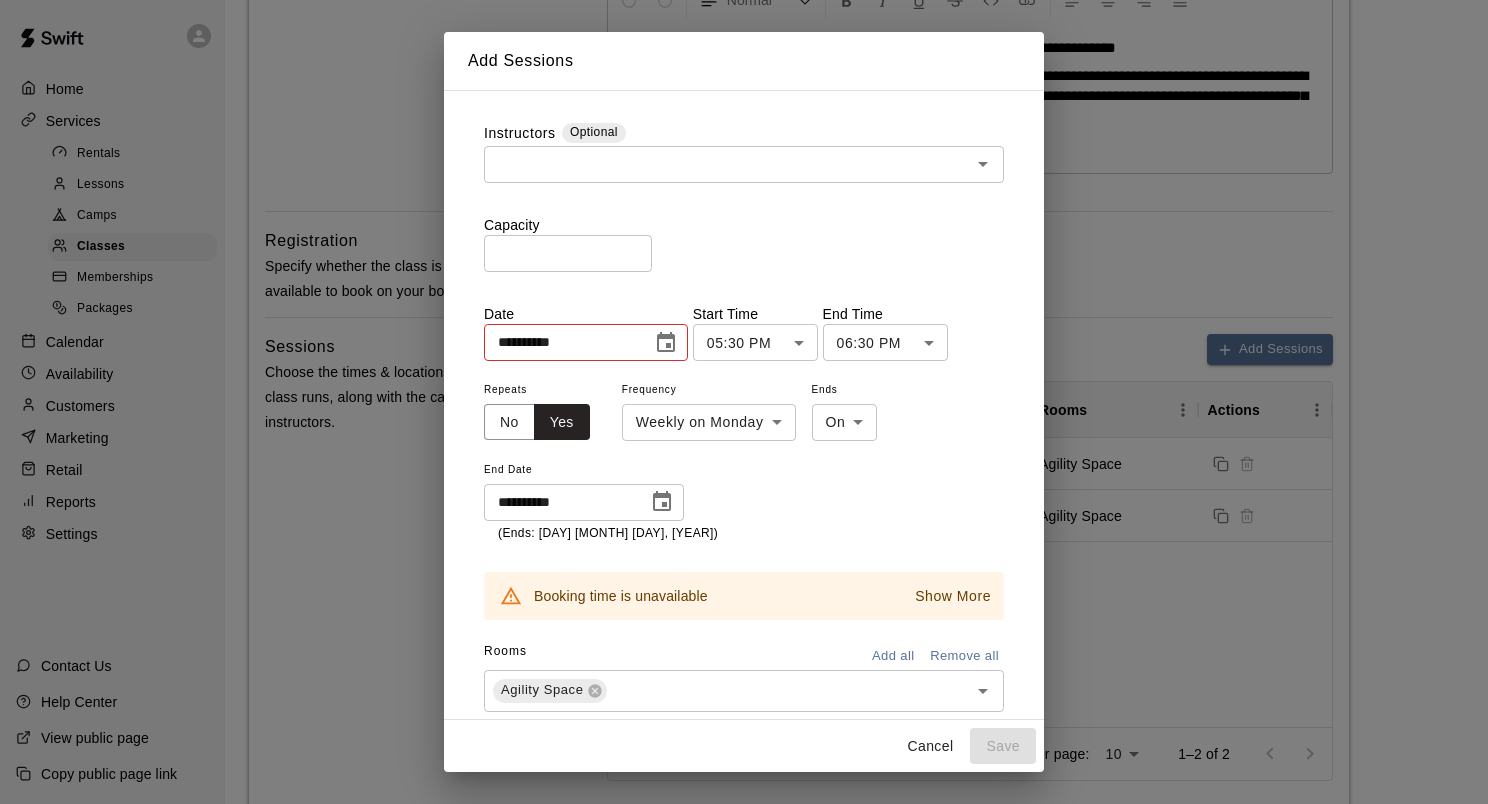 click 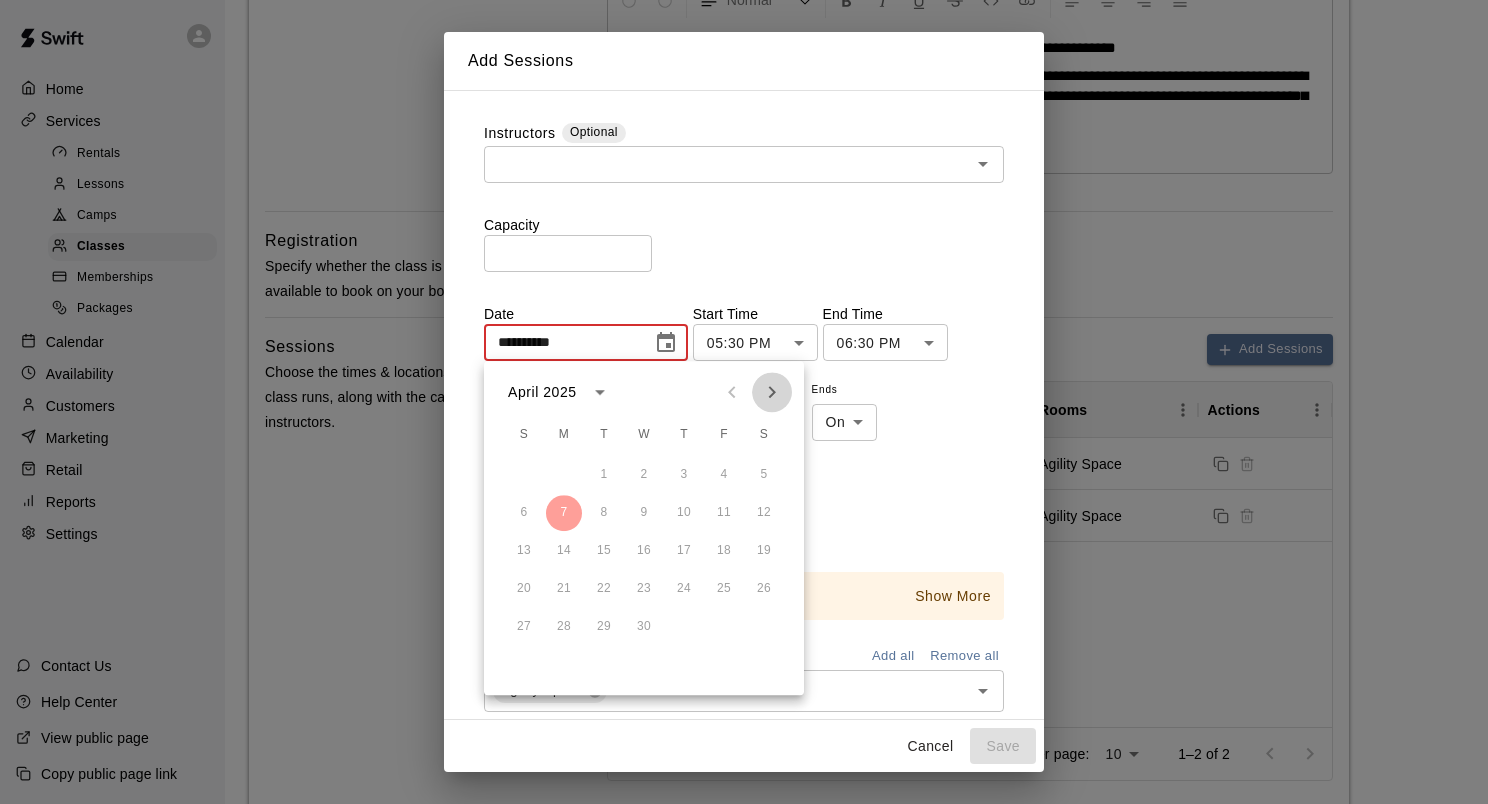 click 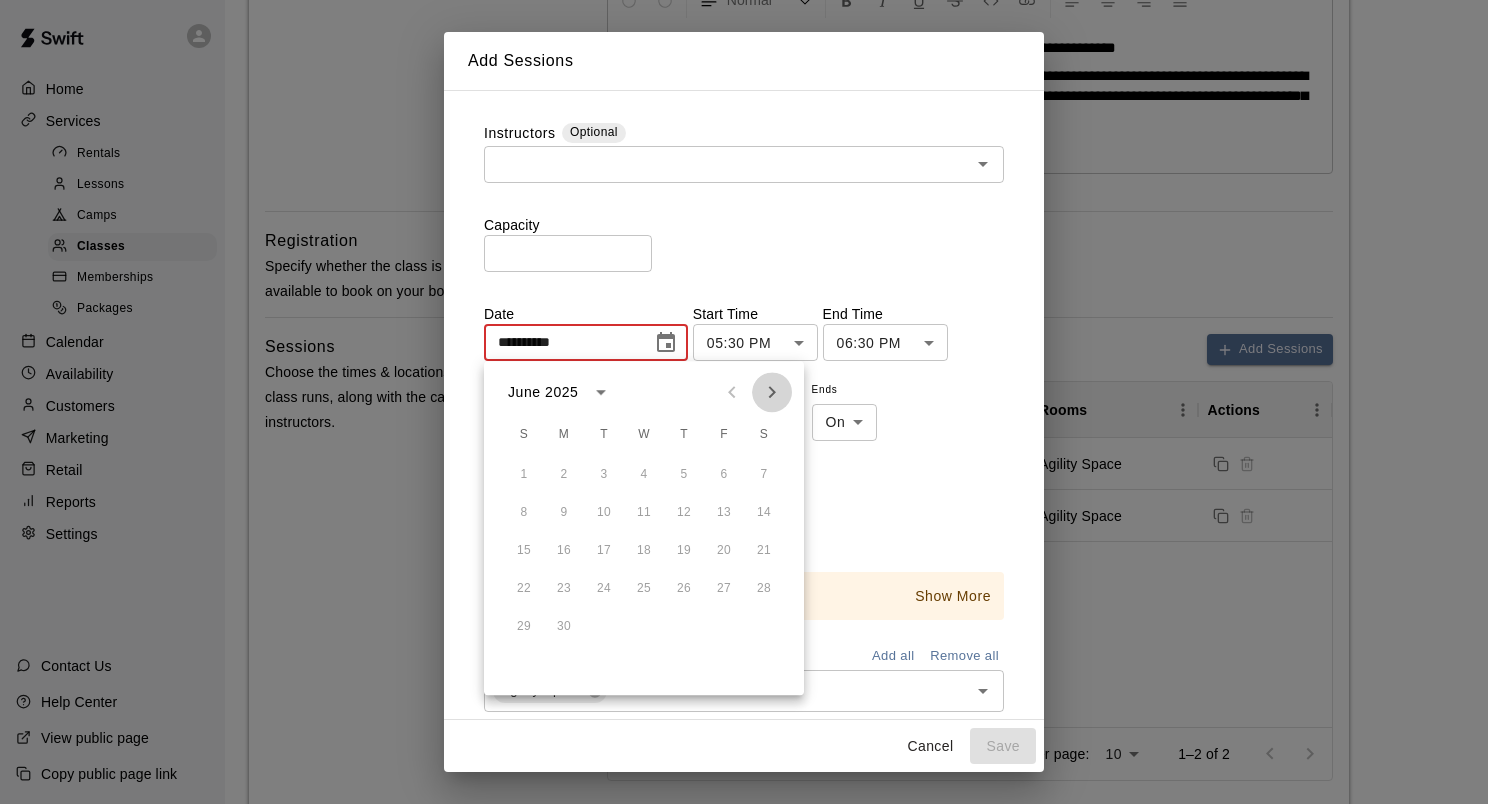 click 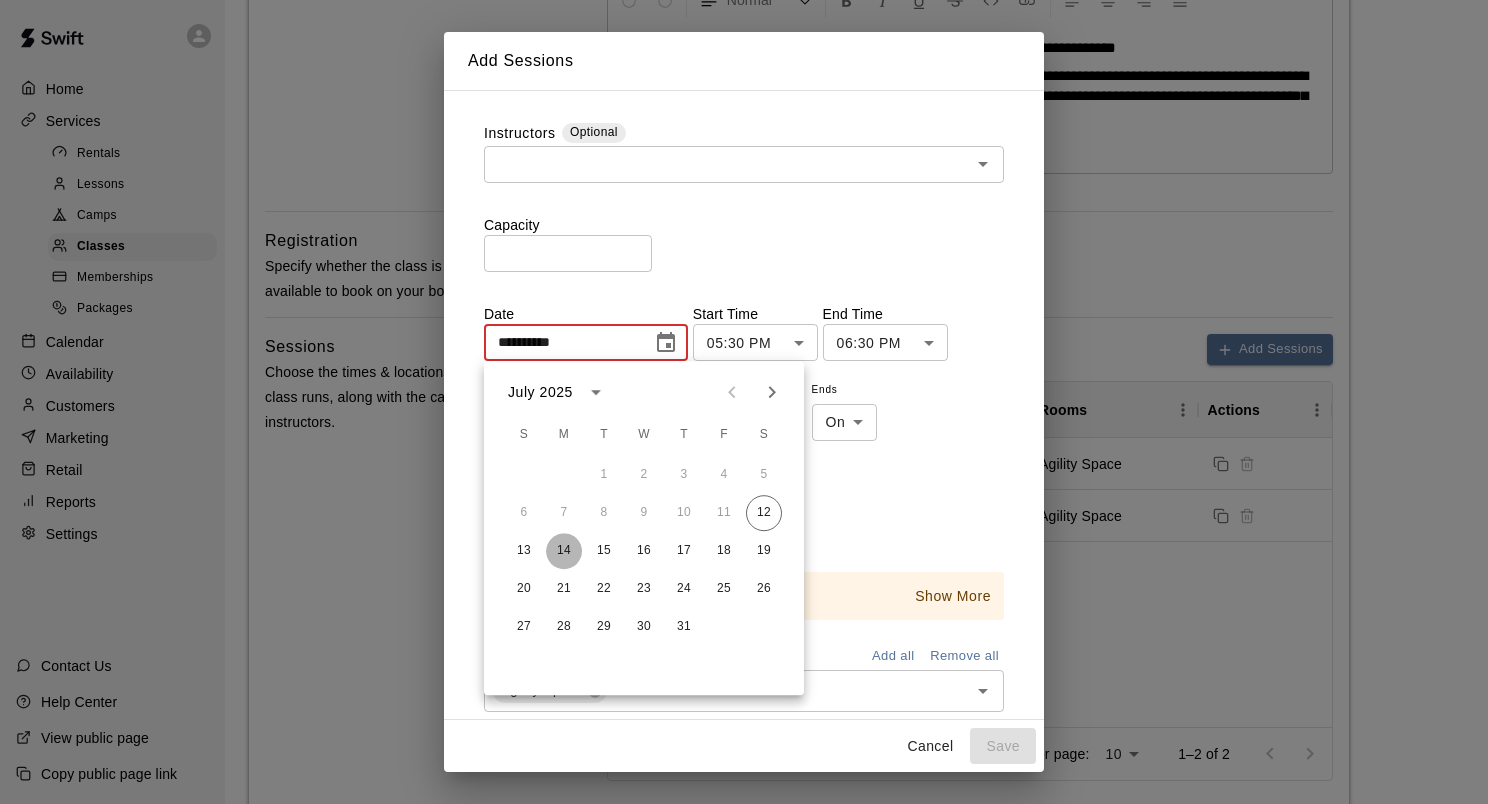 click on "14" at bounding box center [564, 551] 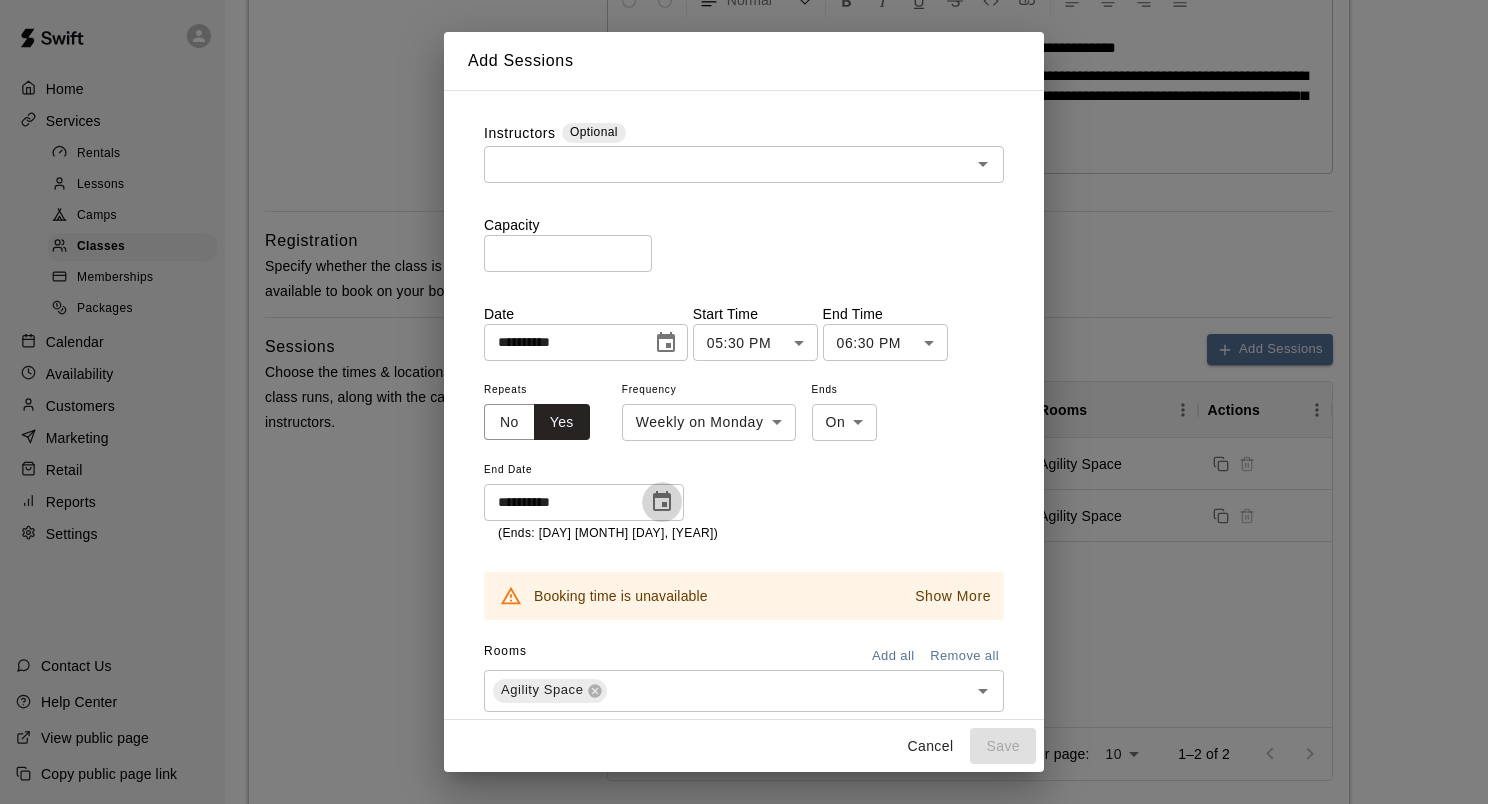 click 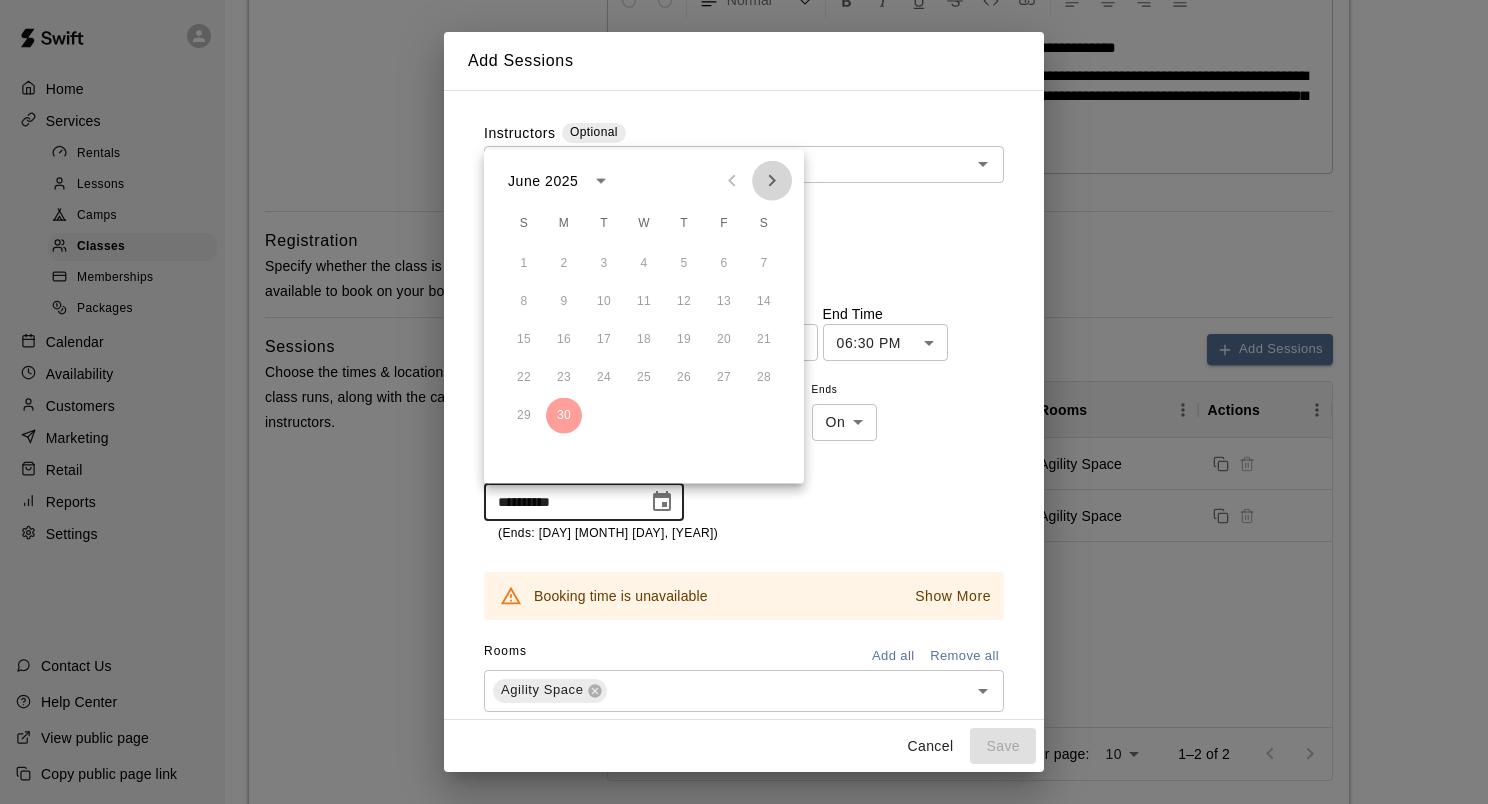 click 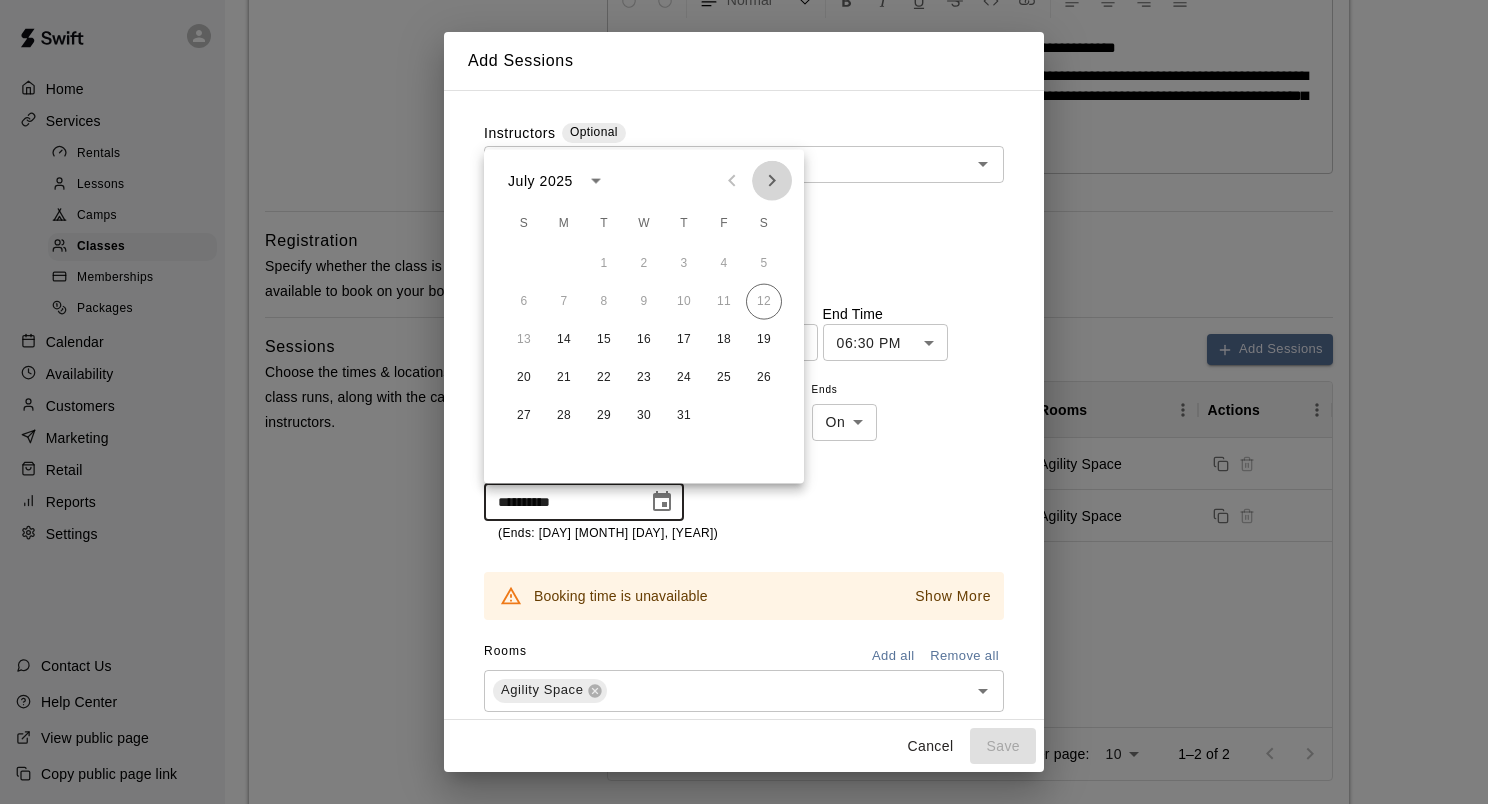 click 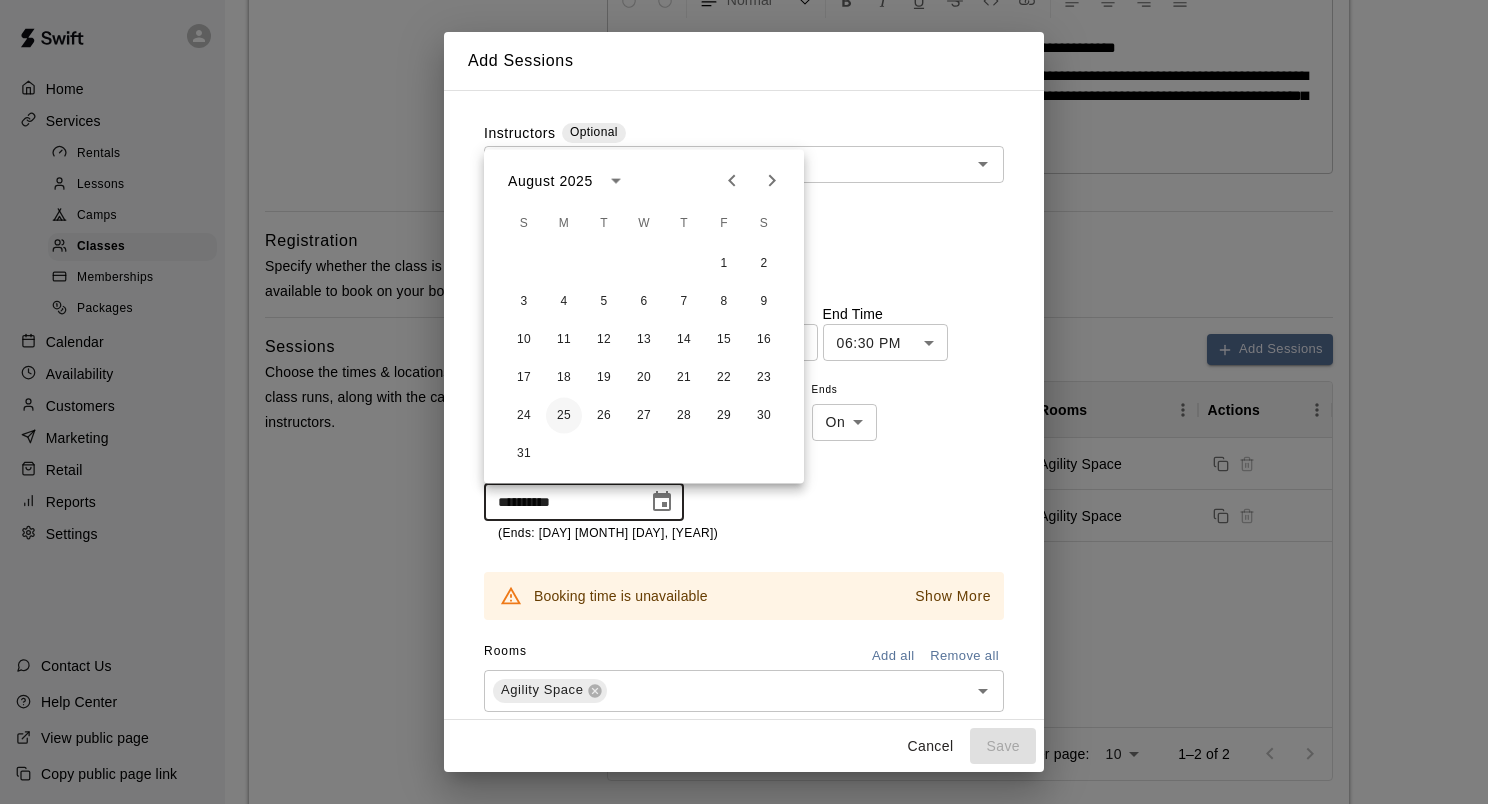 click on "25" at bounding box center [564, 416] 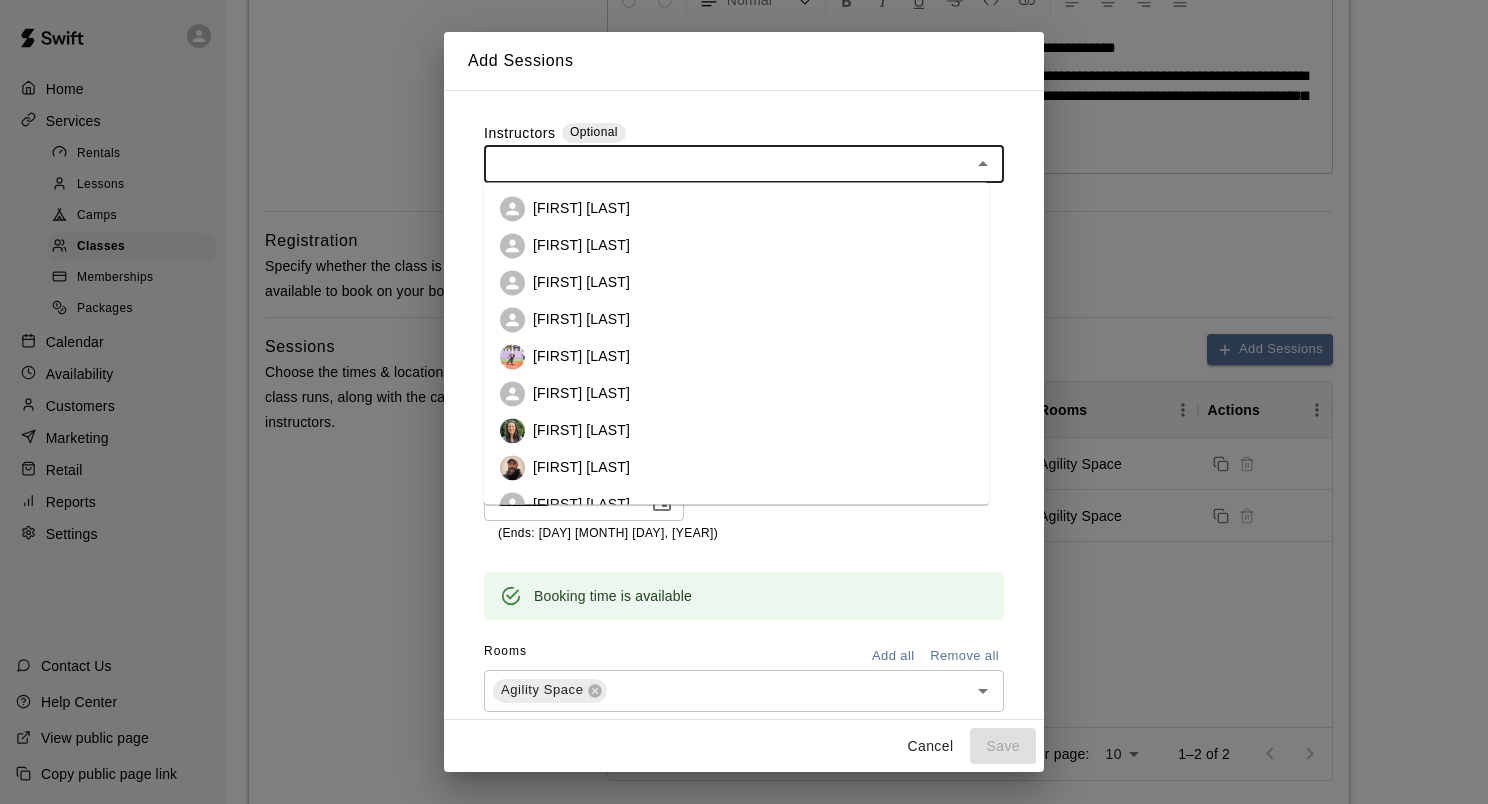 click at bounding box center [727, 164] 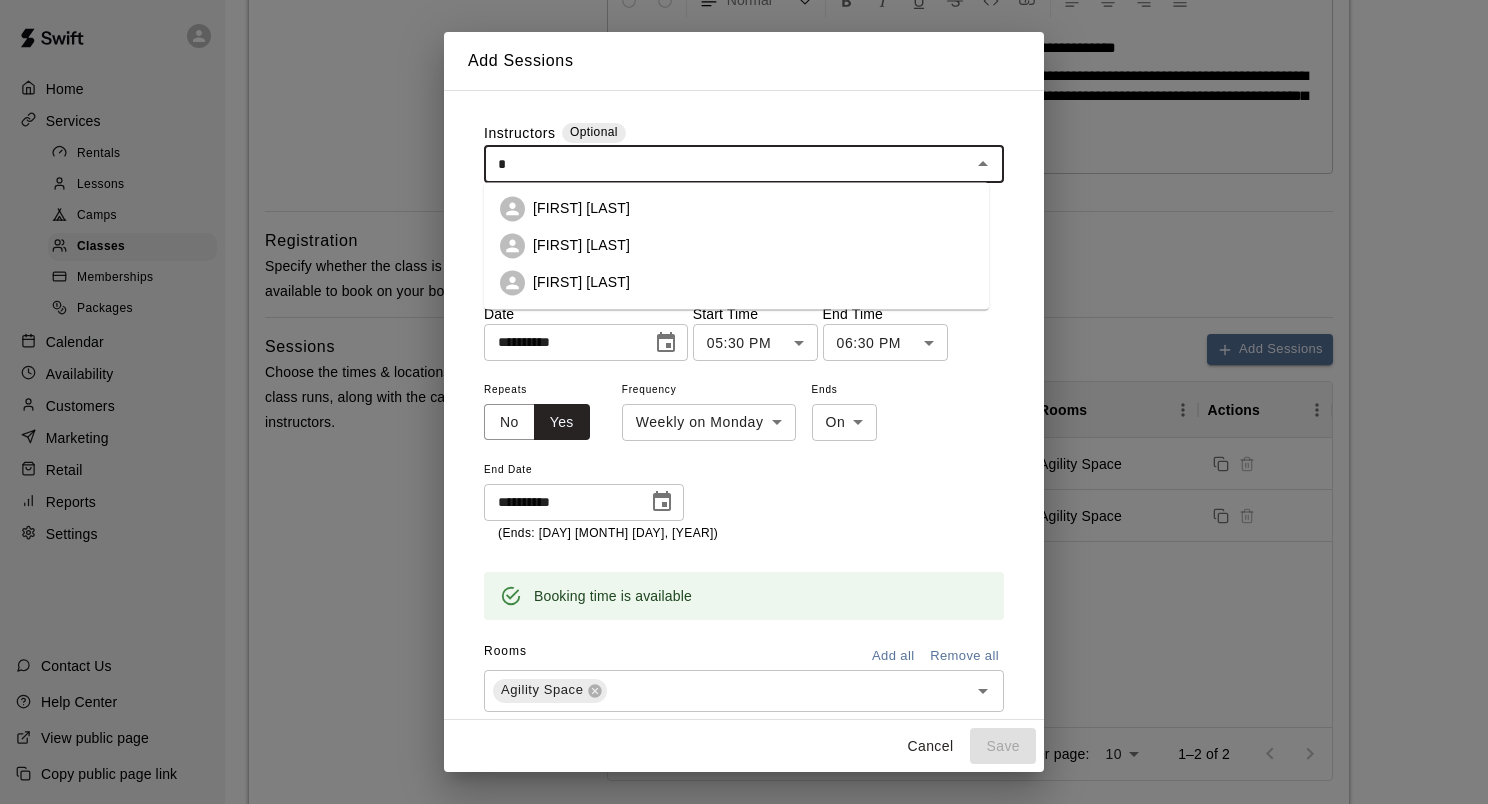 click on "[FIRST] [LAST]" at bounding box center (736, 208) 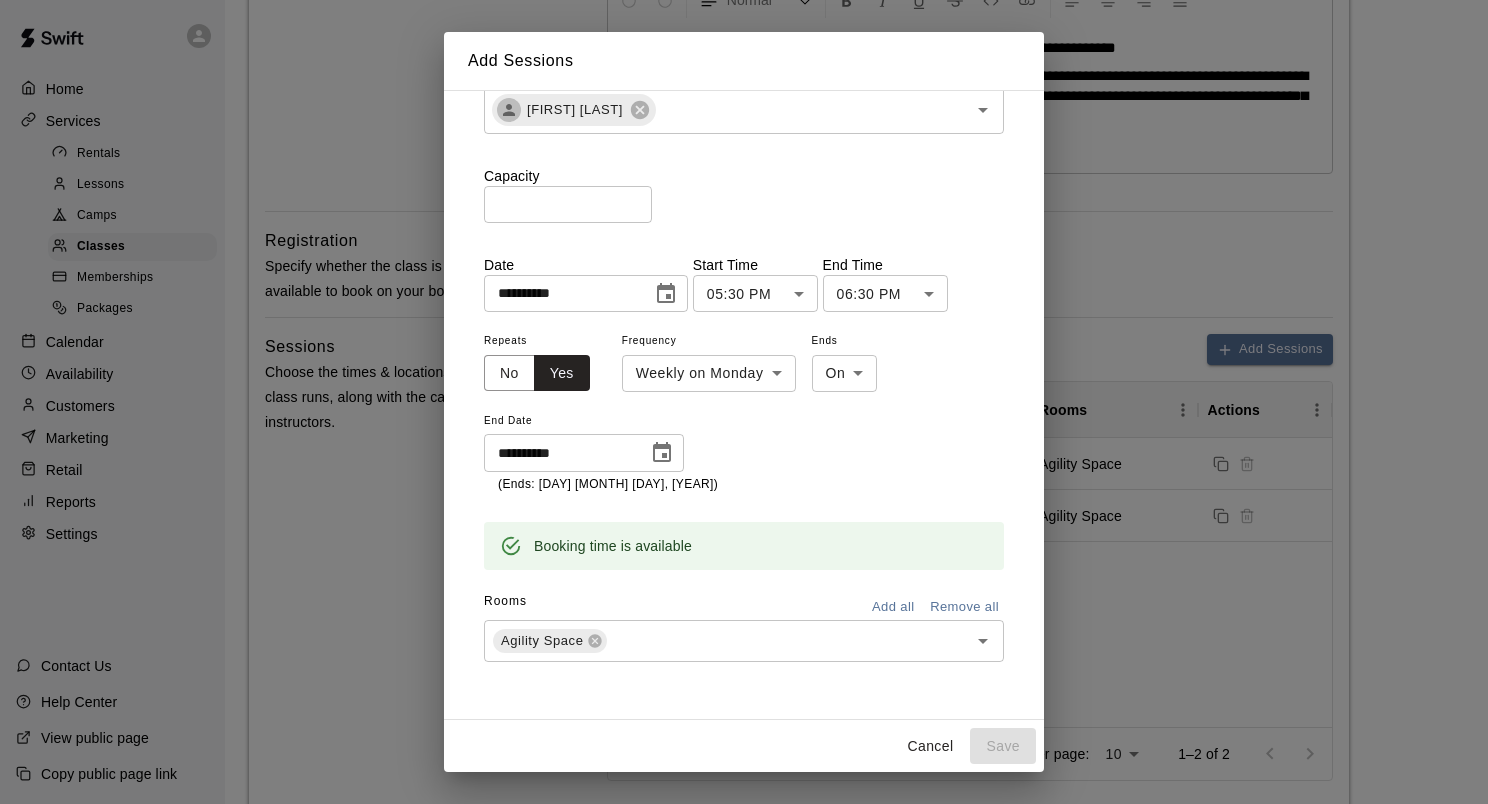scroll, scrollTop: 0, scrollLeft: 0, axis: both 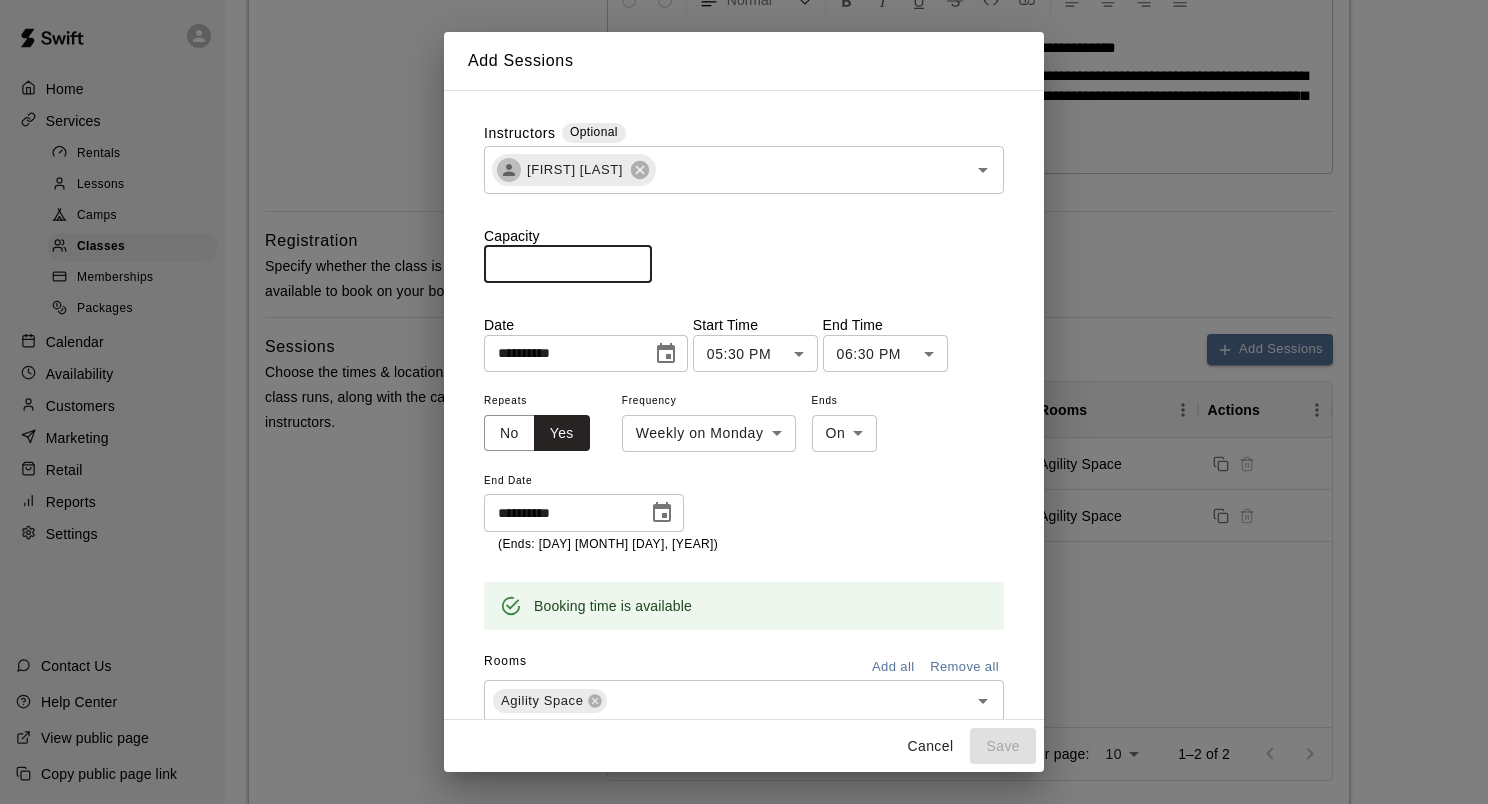 click at bounding box center (568, 264) 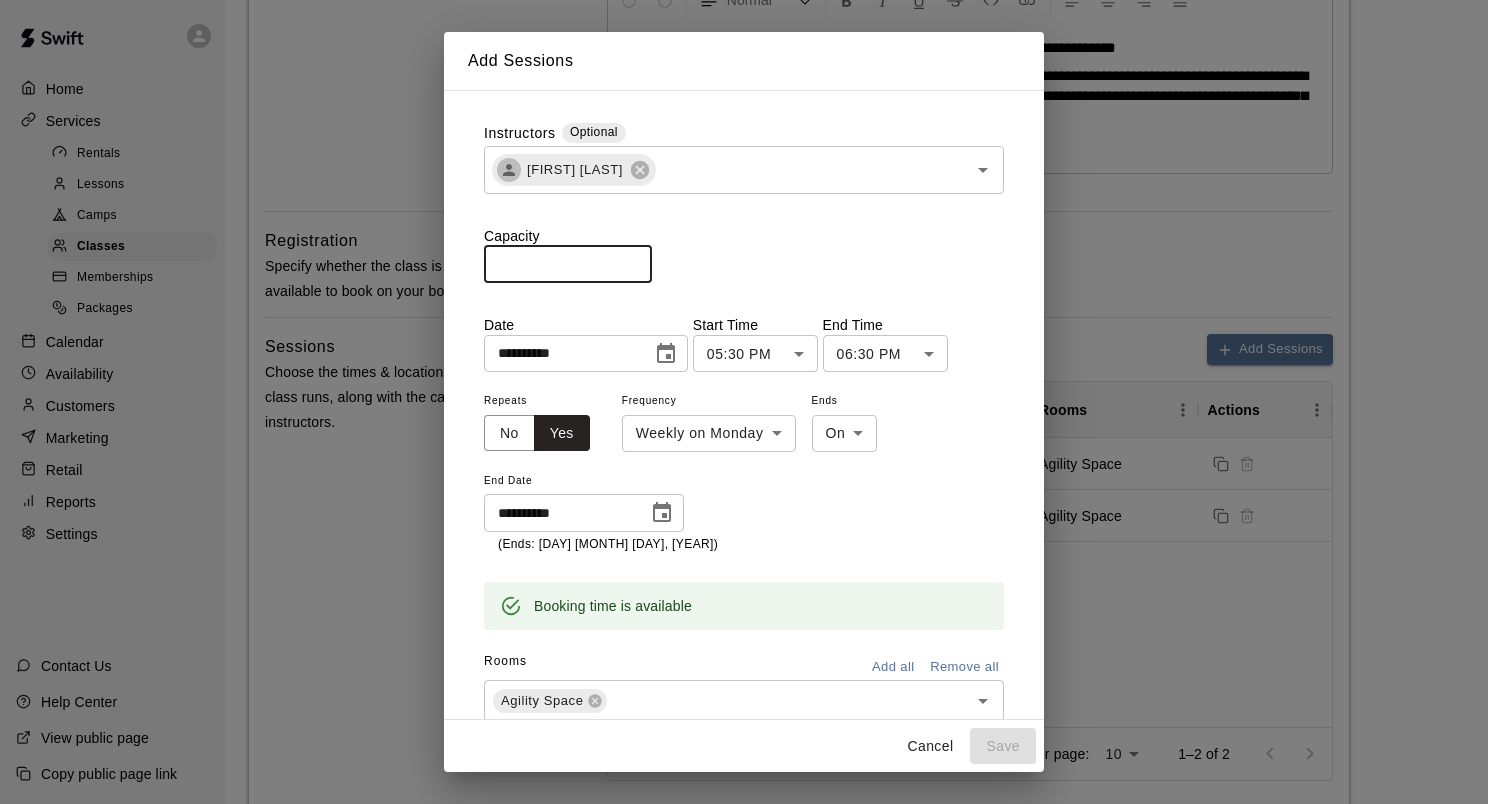 click on "*" at bounding box center [568, 264] 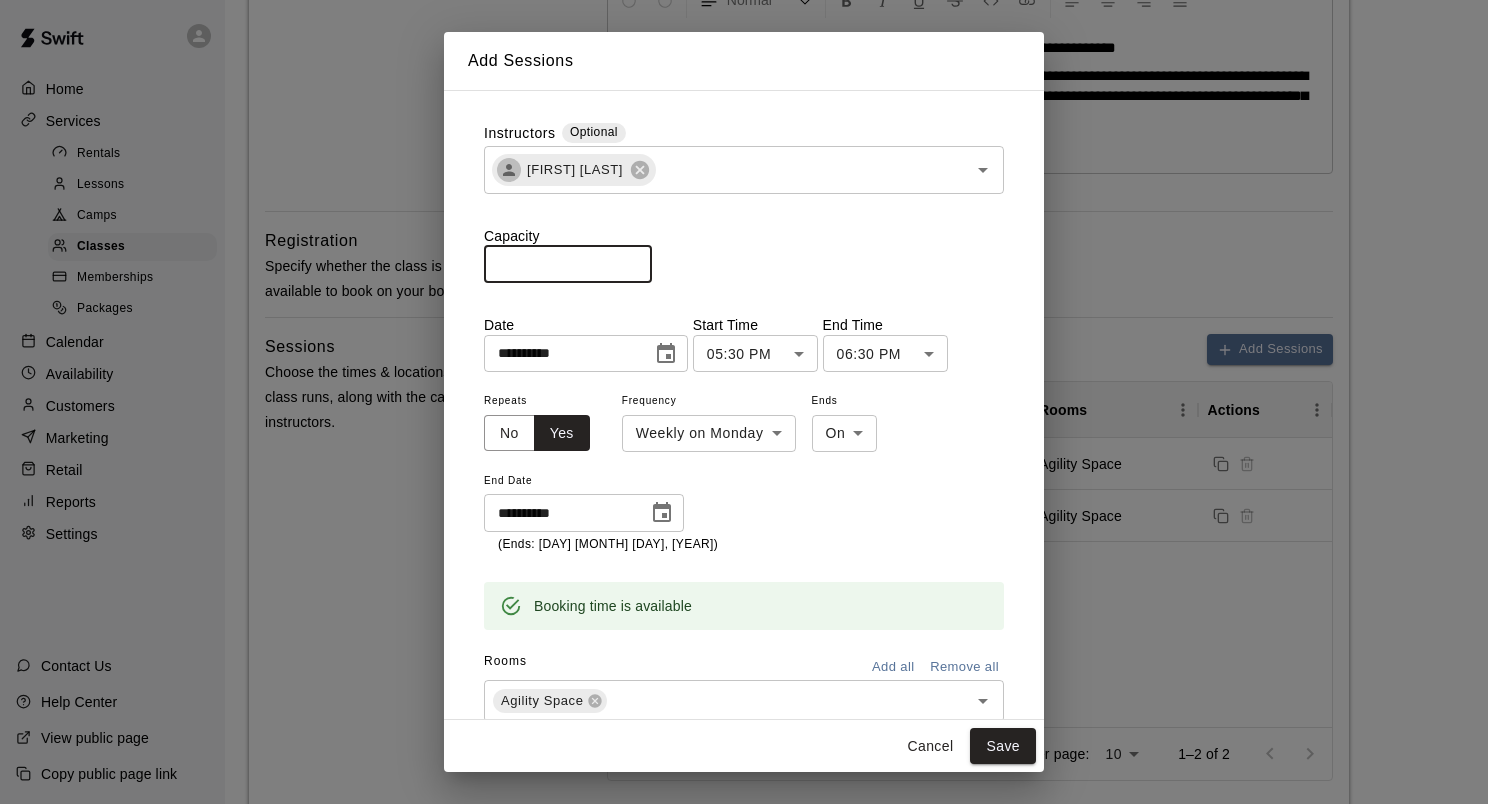 click on "*" at bounding box center (568, 264) 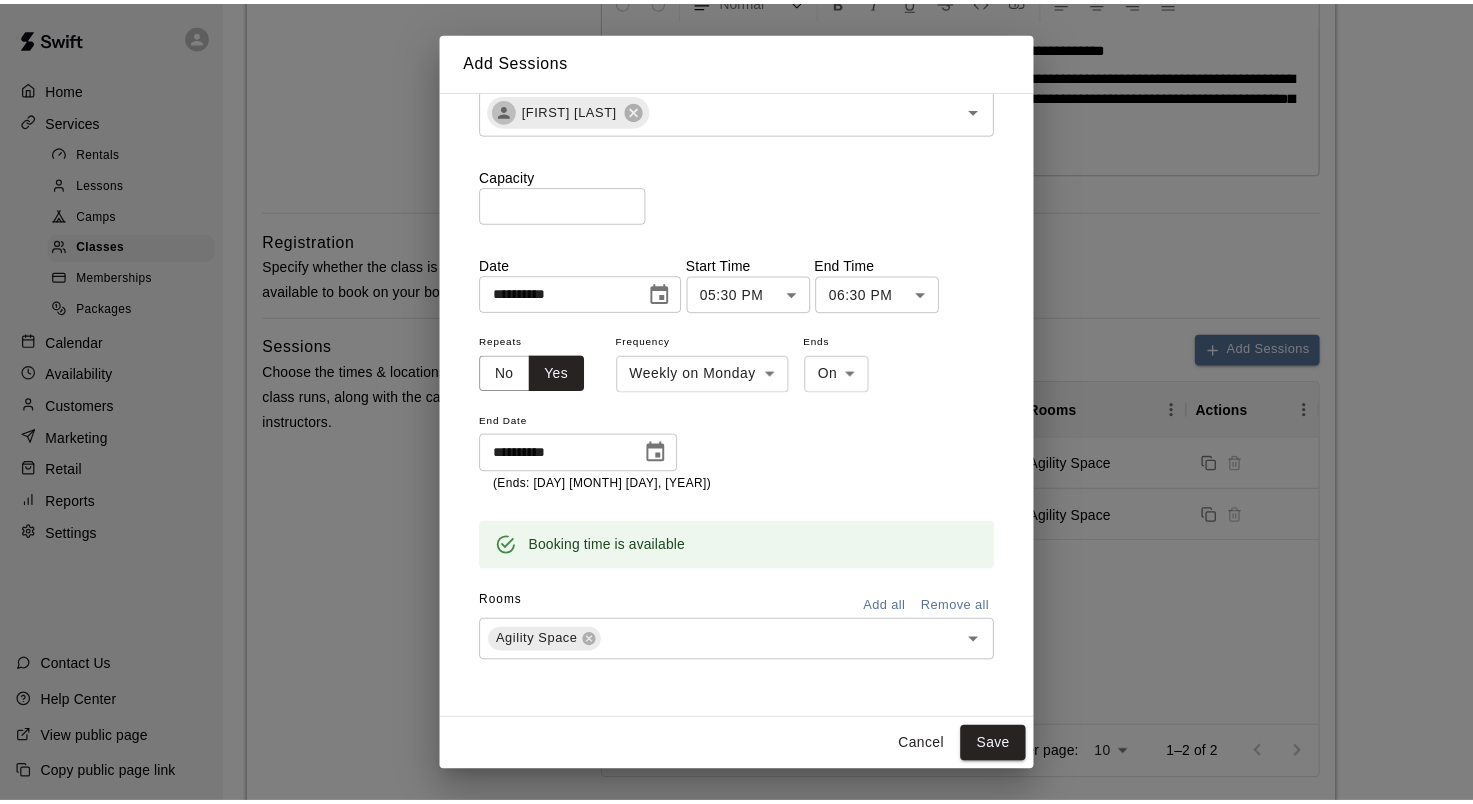 scroll, scrollTop: 0, scrollLeft: 0, axis: both 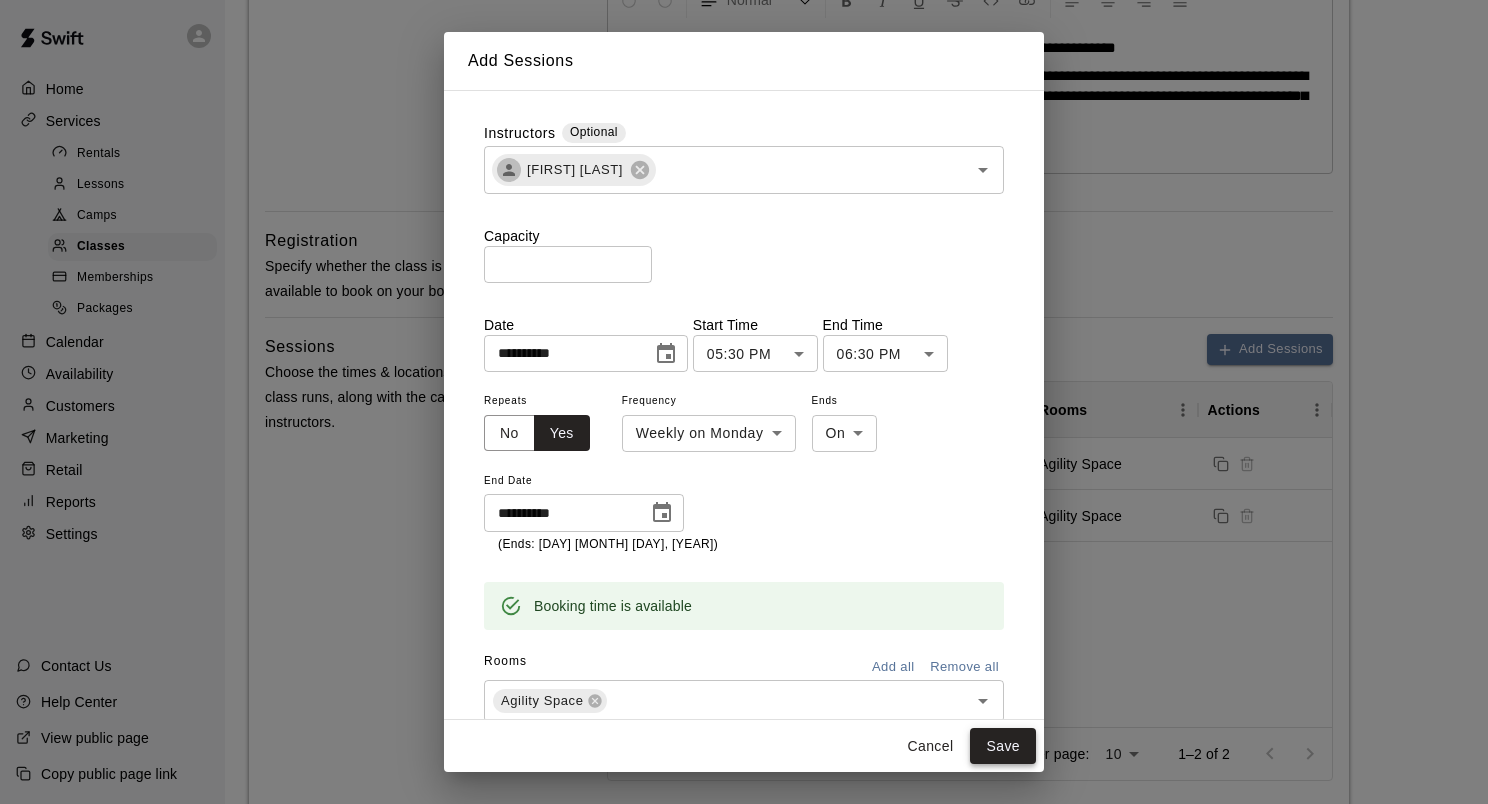 click on "Save" at bounding box center [1003, 746] 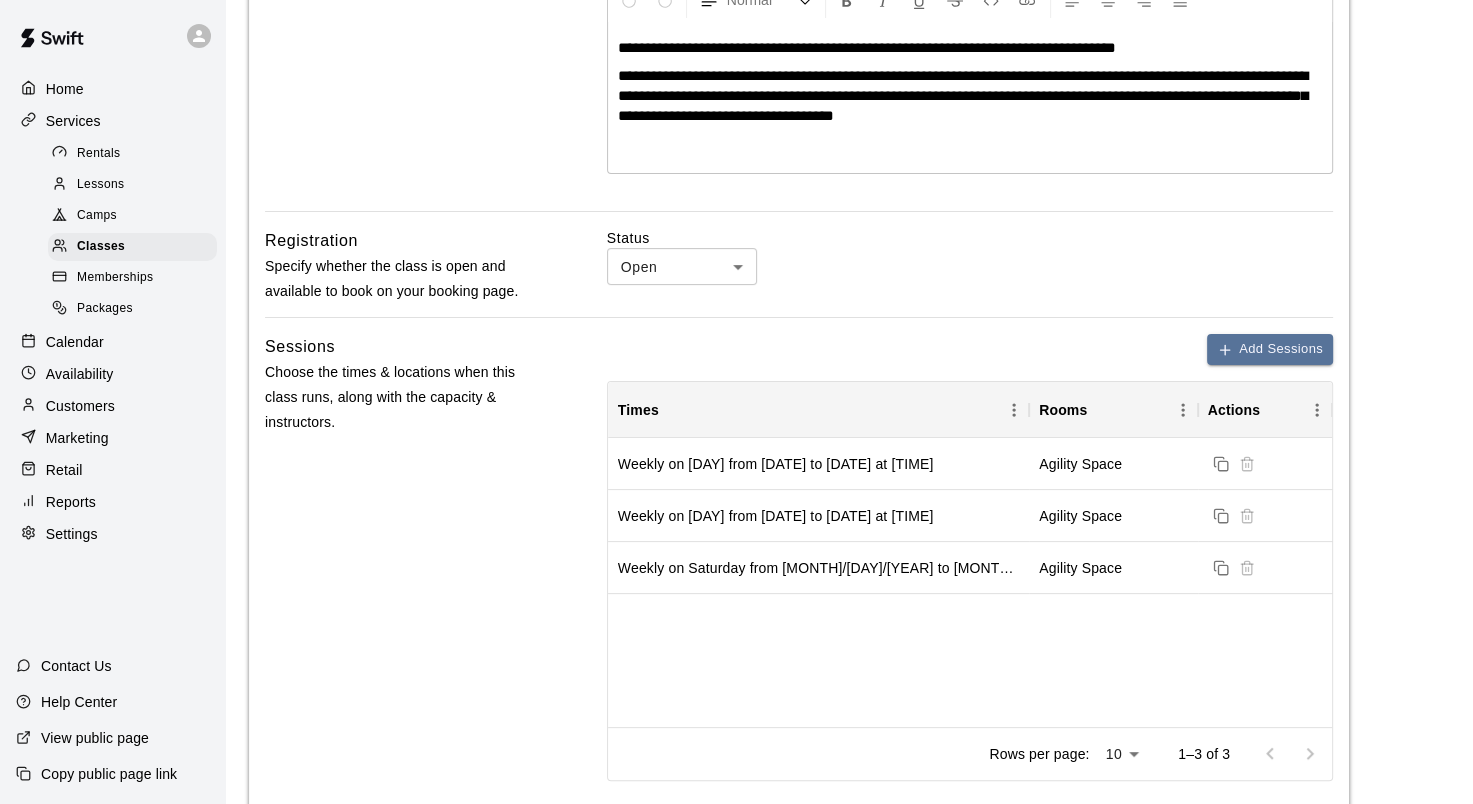 click on "Sessions Choose the times ​ locations when this class runs, along with the capacity ​ instructors." at bounding box center (404, 573) 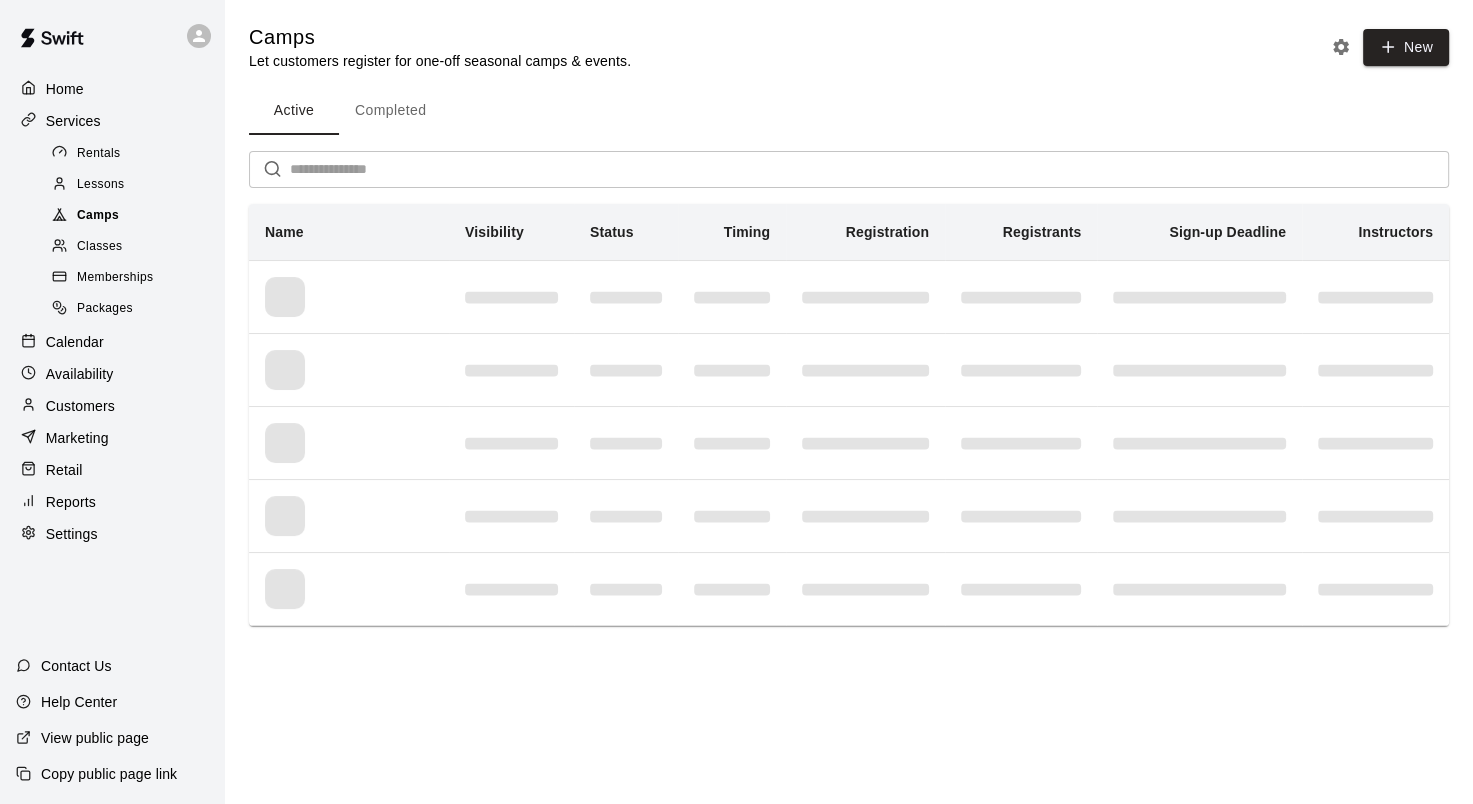 scroll, scrollTop: 0, scrollLeft: 0, axis: both 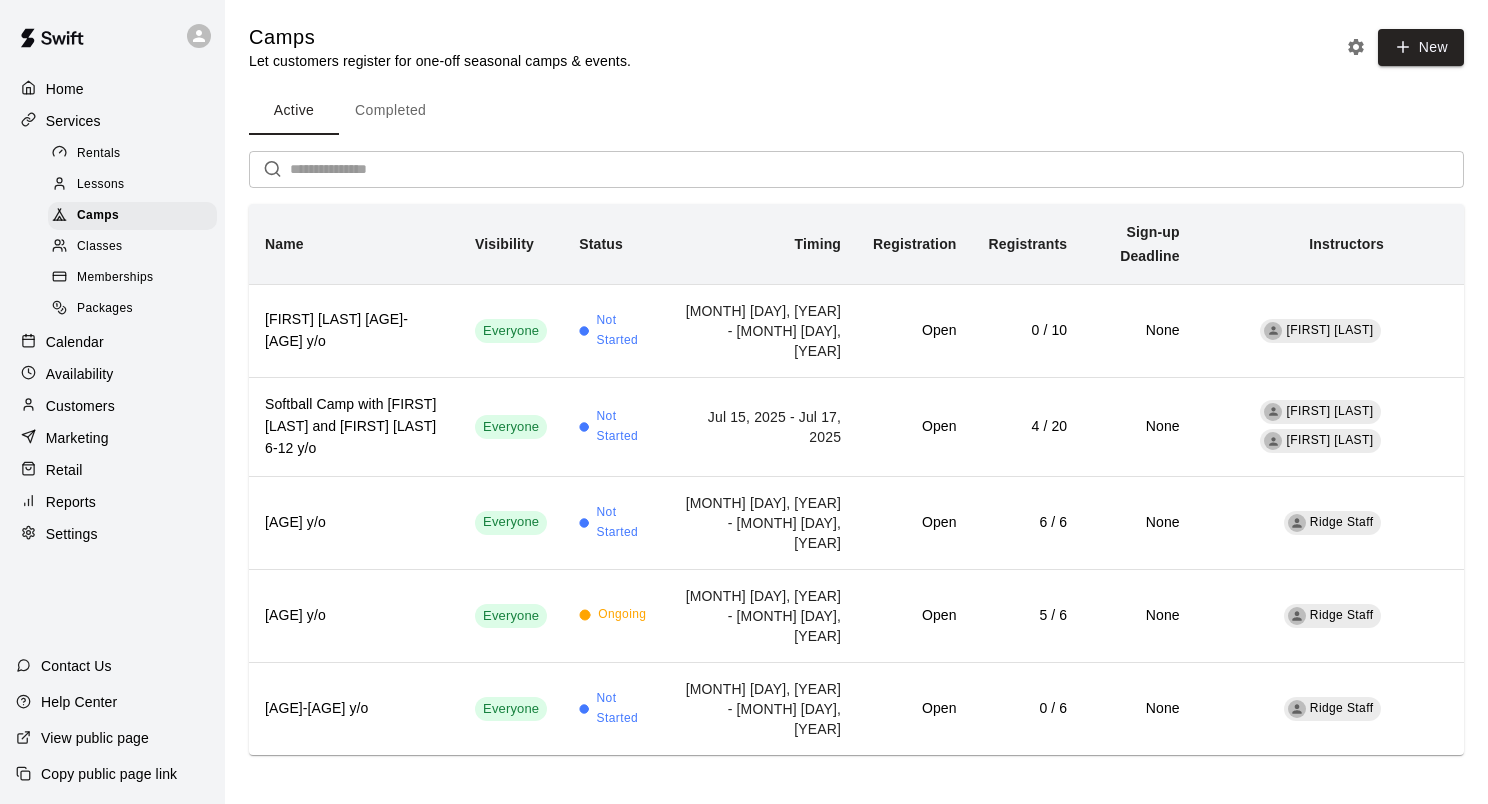click on "Classes" at bounding box center [99, 247] 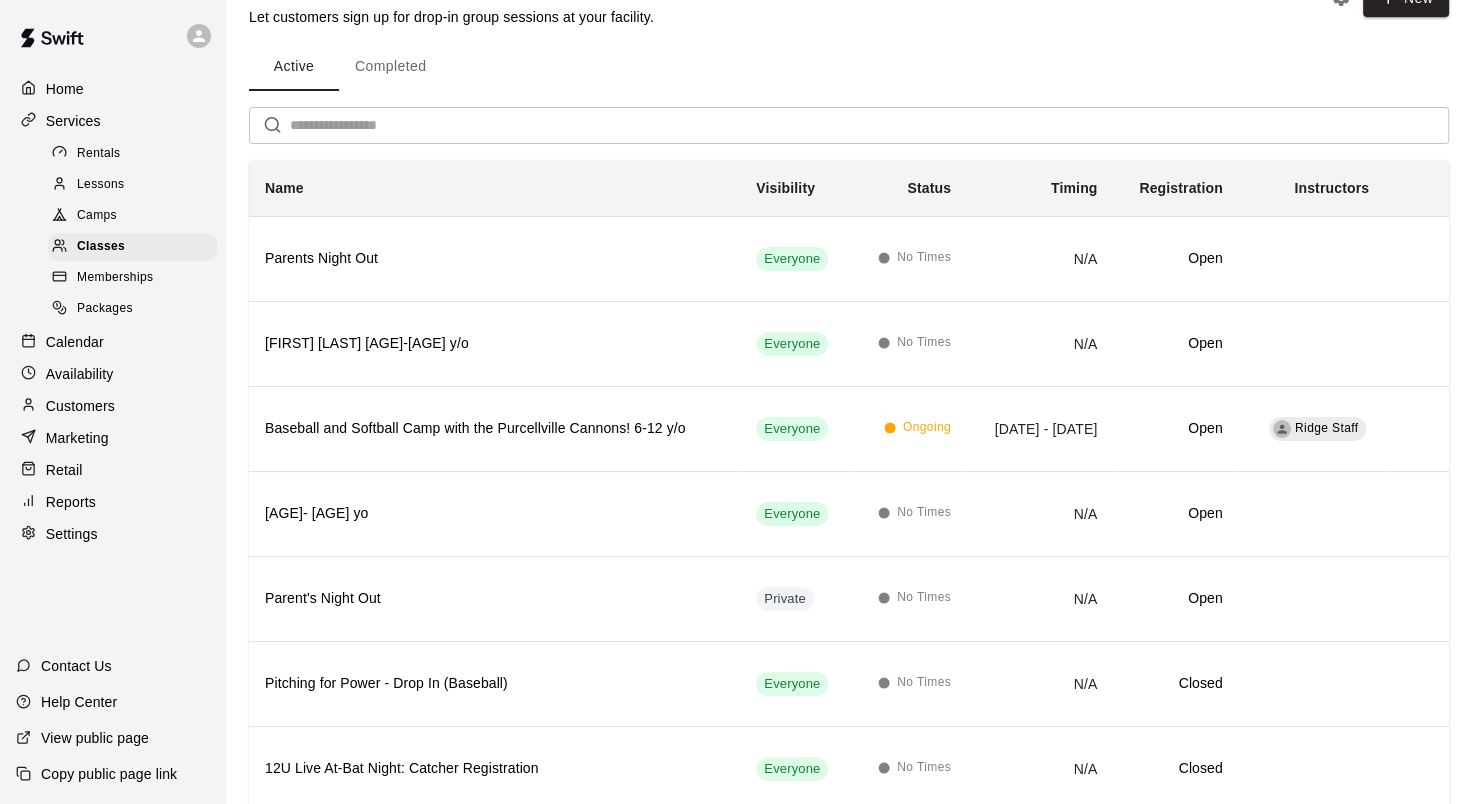 scroll, scrollTop: 0, scrollLeft: 0, axis: both 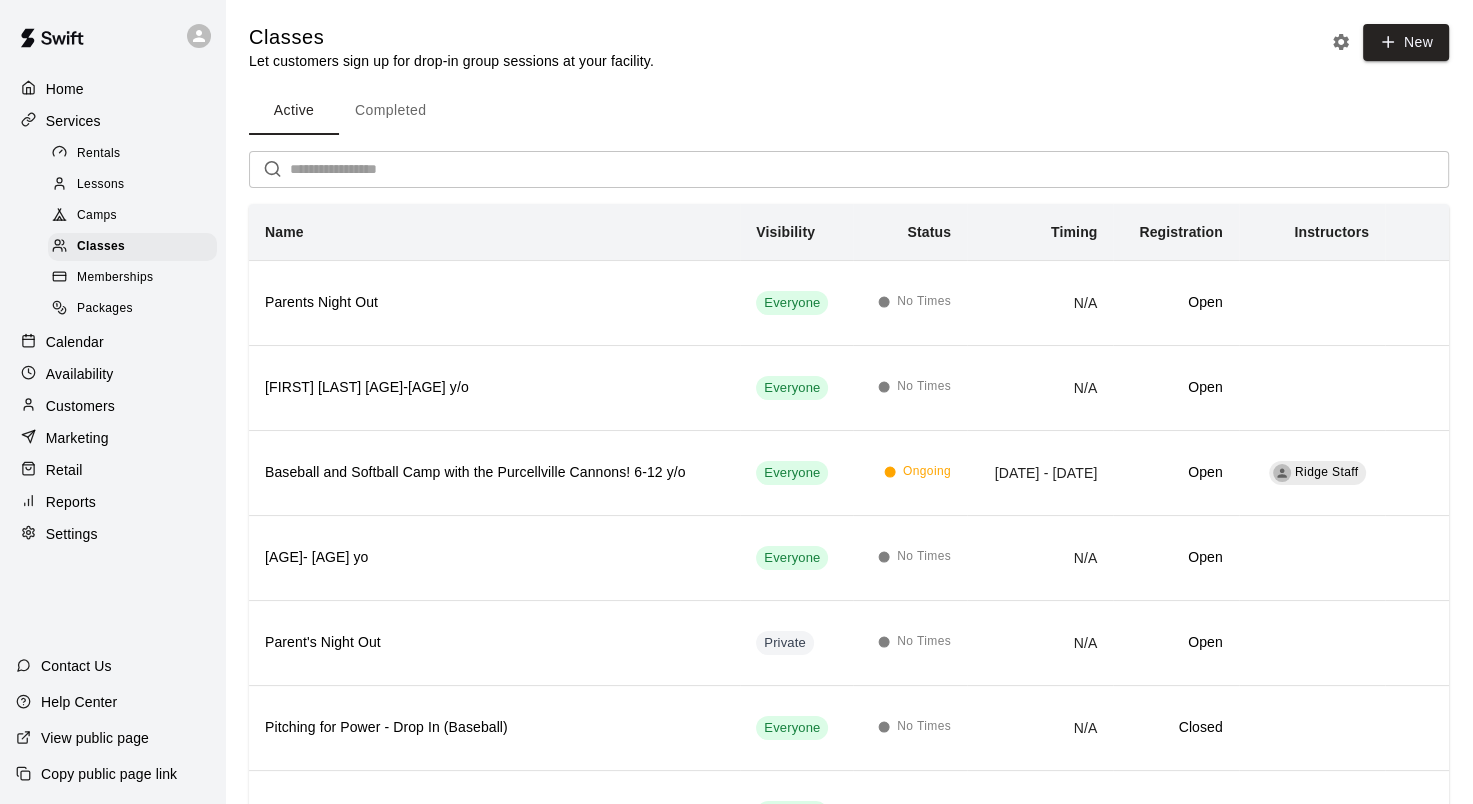 click on "Completed" at bounding box center [390, 111] 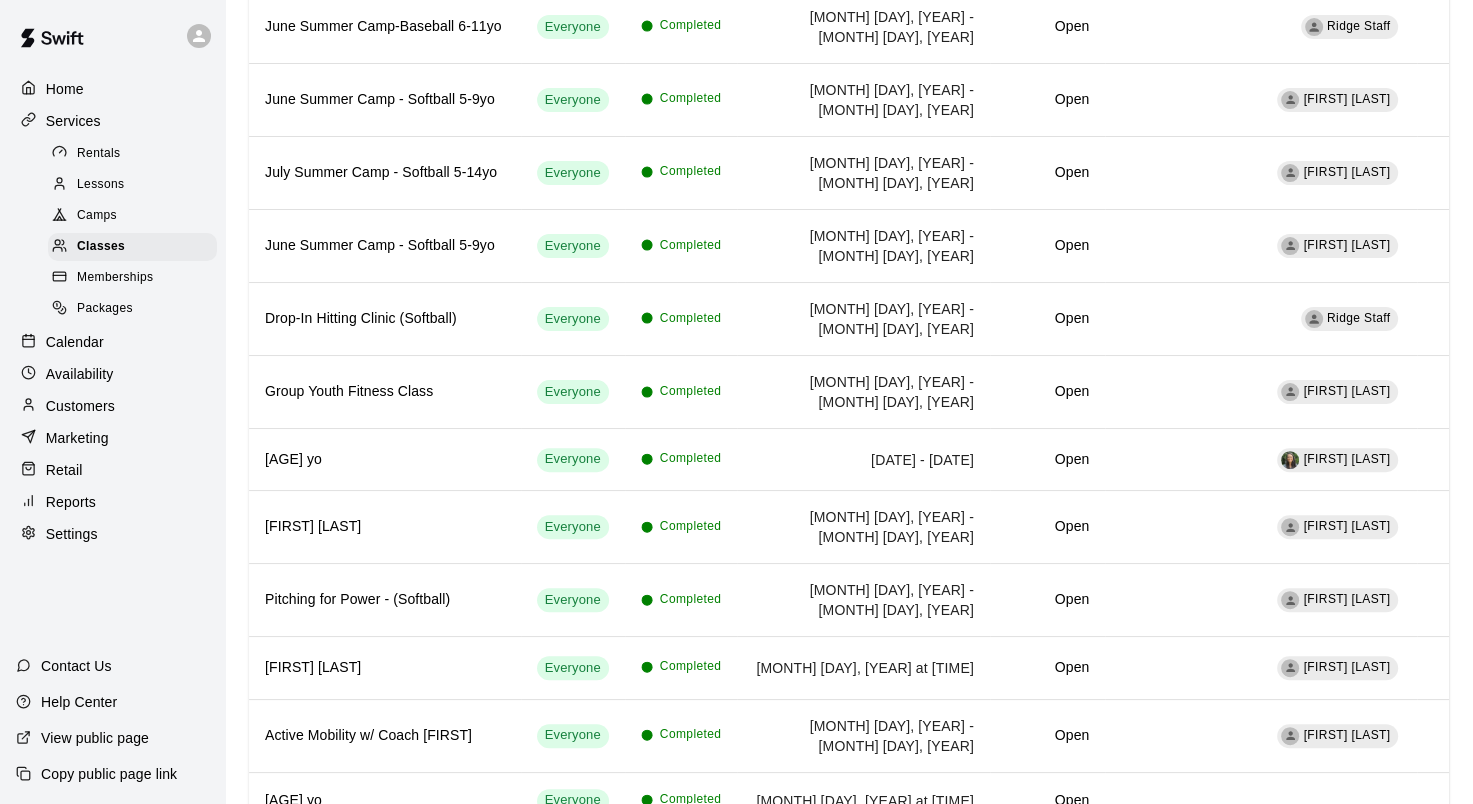 scroll, scrollTop: 500, scrollLeft: 0, axis: vertical 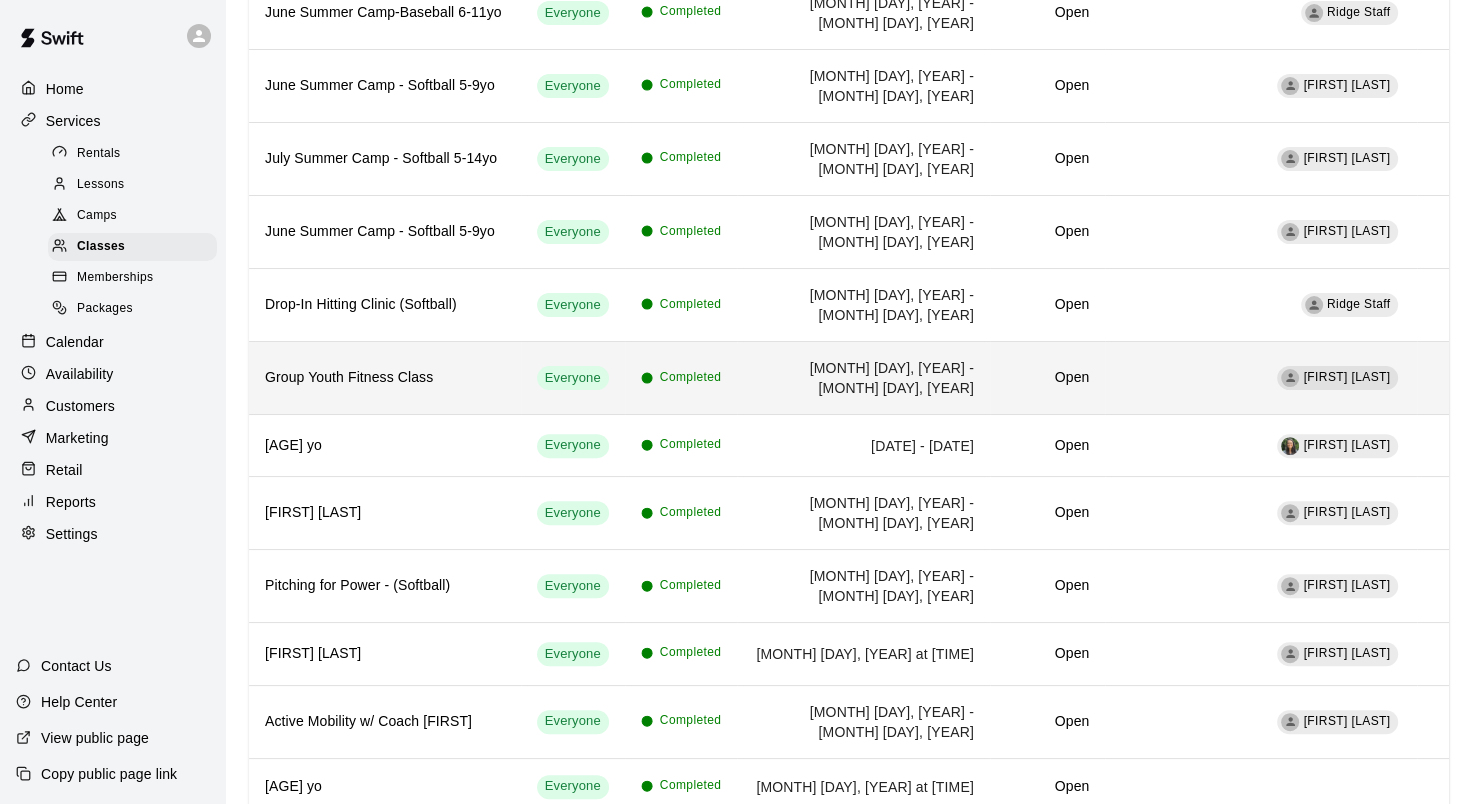click on "Group Youth Fitness Class" at bounding box center (385, 378) 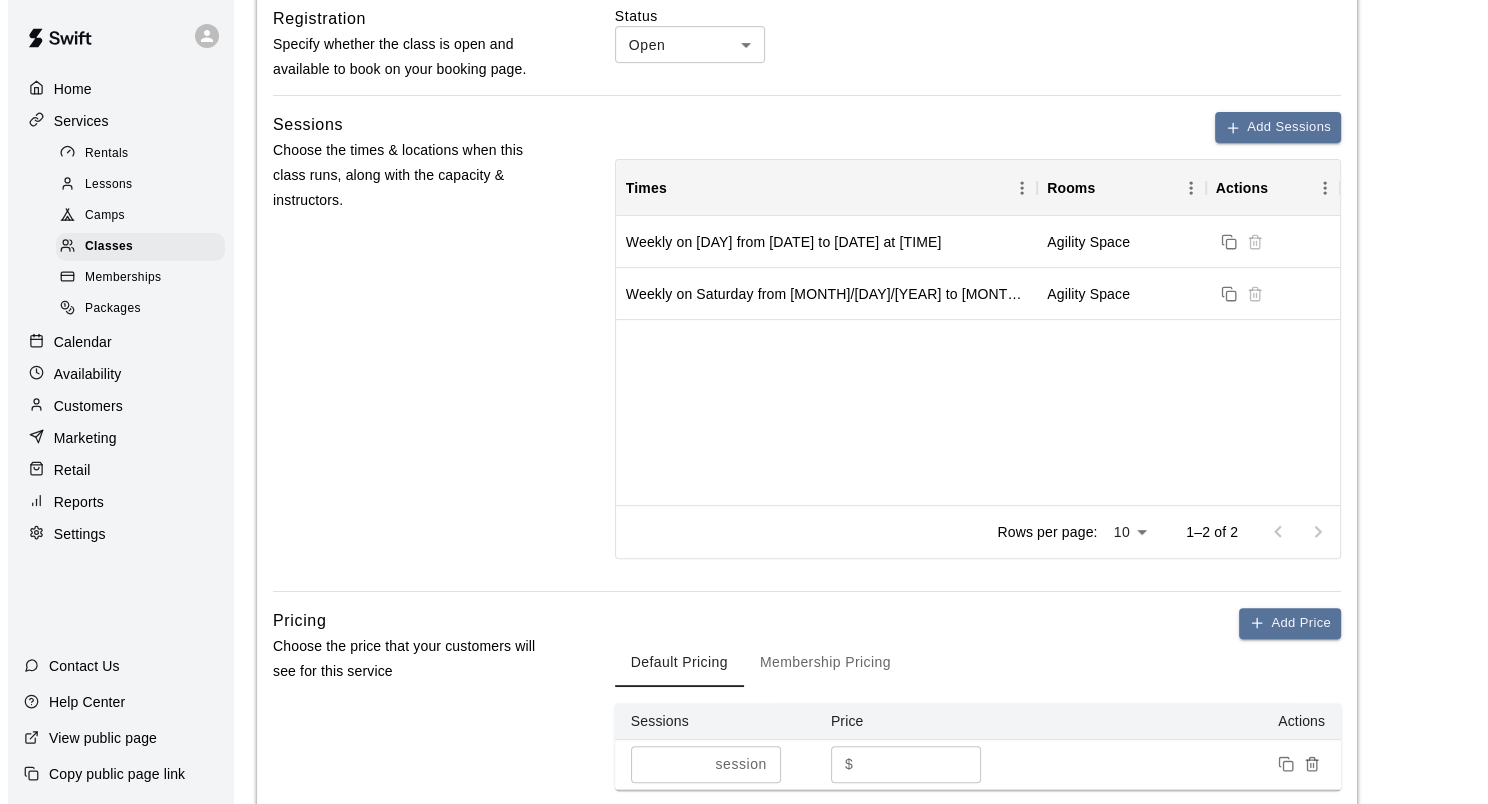 scroll, scrollTop: 500, scrollLeft: 0, axis: vertical 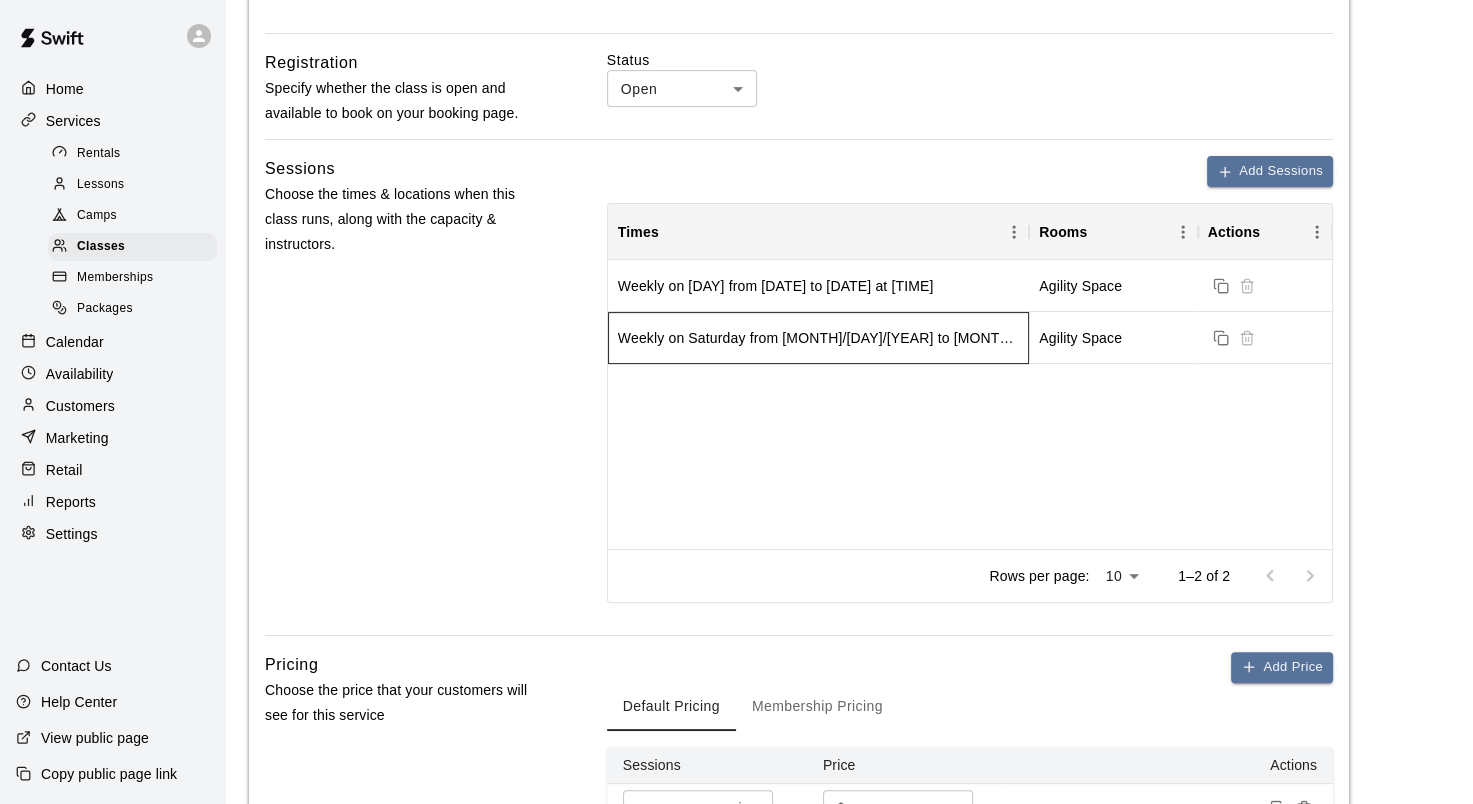 click on "Weekly on Saturday from [MONTH]/[DAY]/[YEAR] to [MONTH]/[DAY]/[YEAR] at [TIME]" at bounding box center [818, 338] 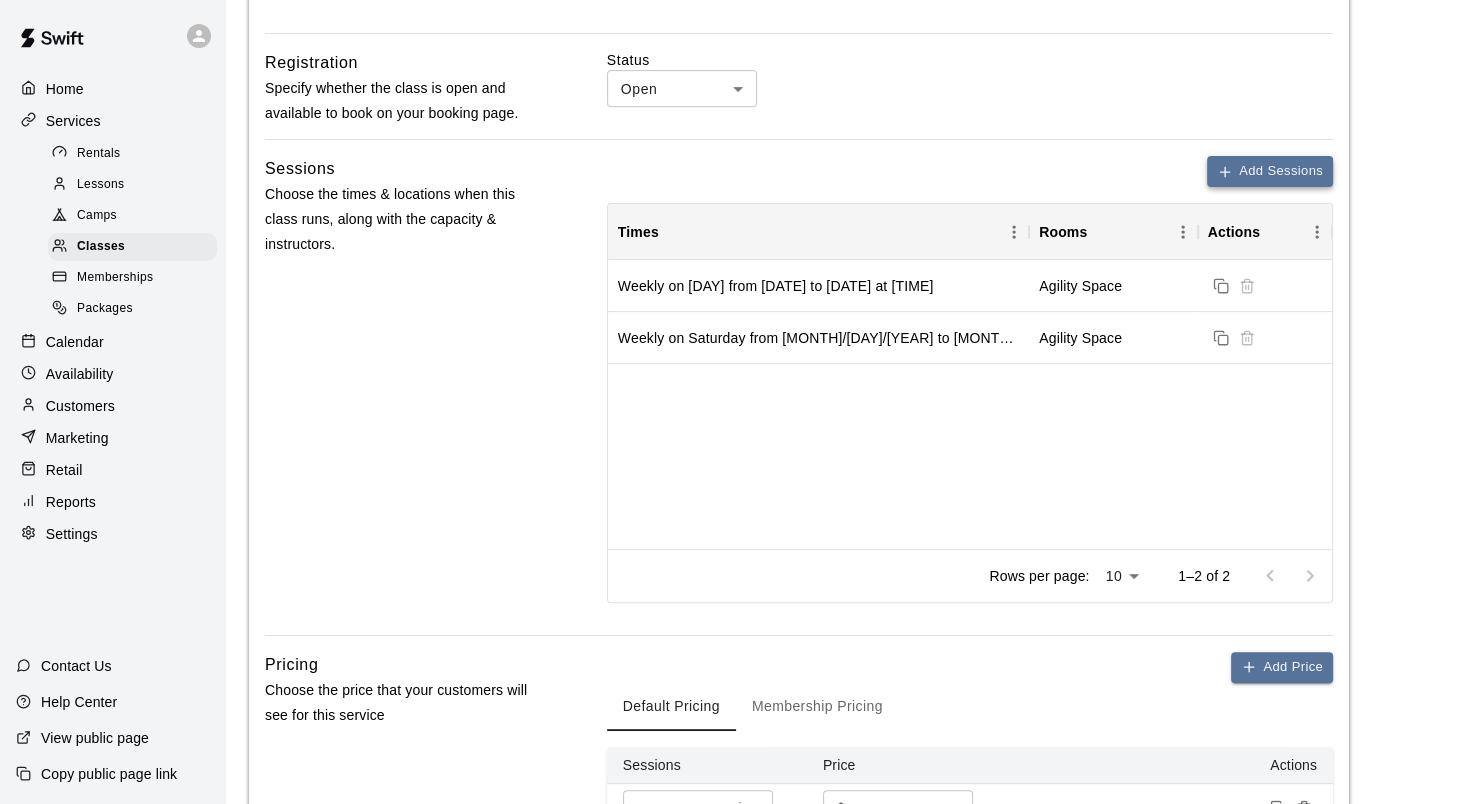 click 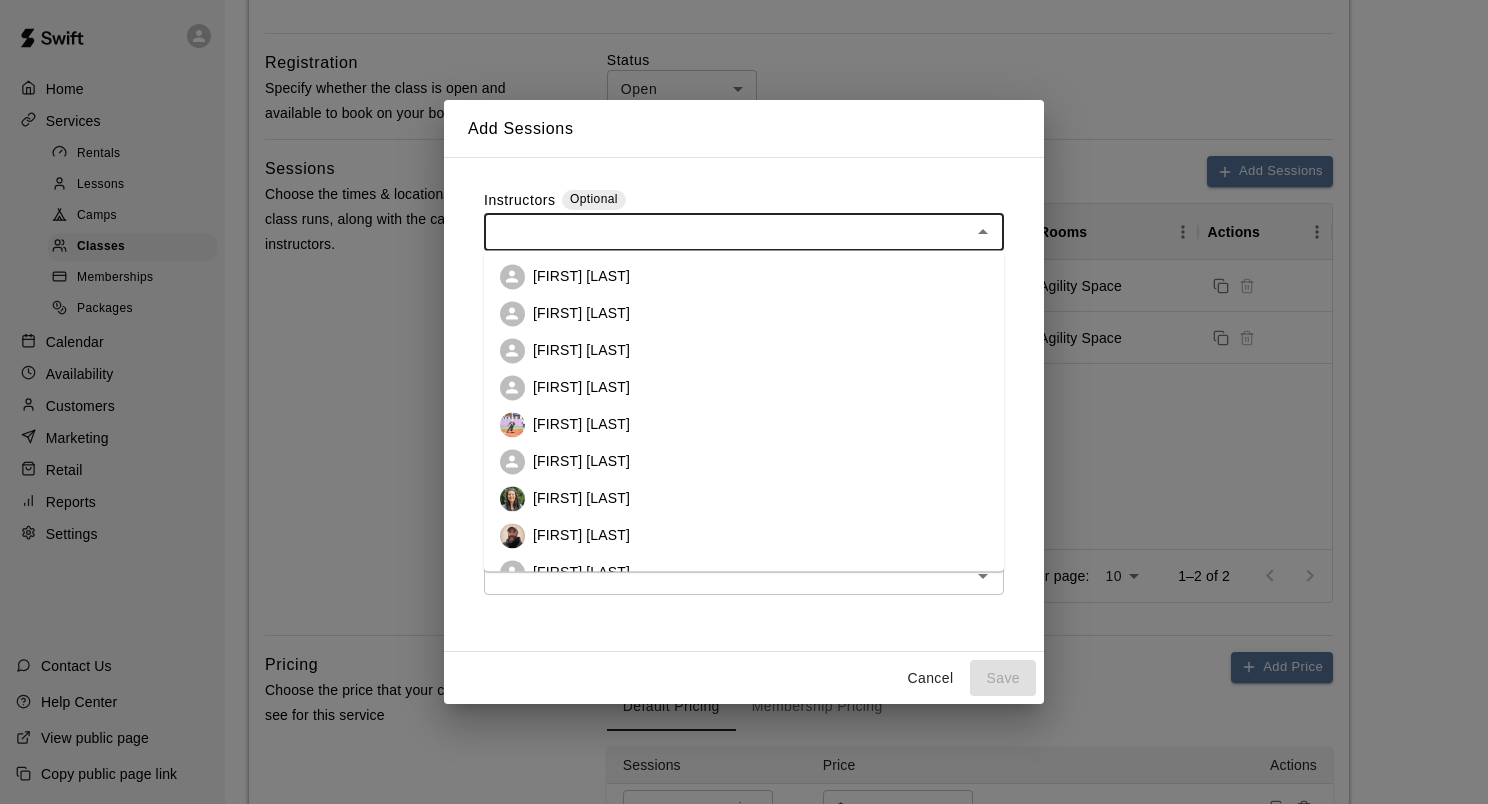 click at bounding box center [727, 231] 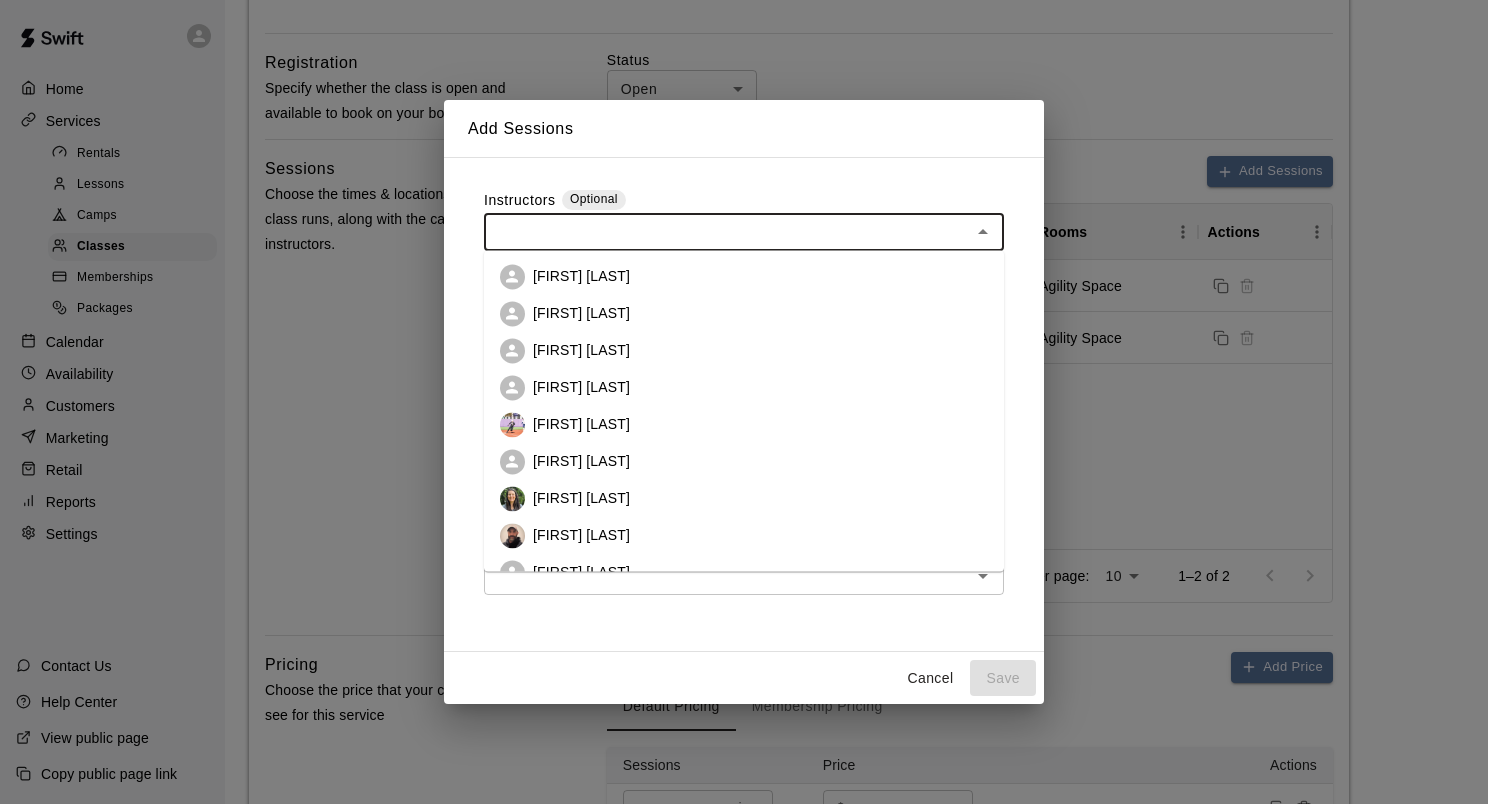 type on "*" 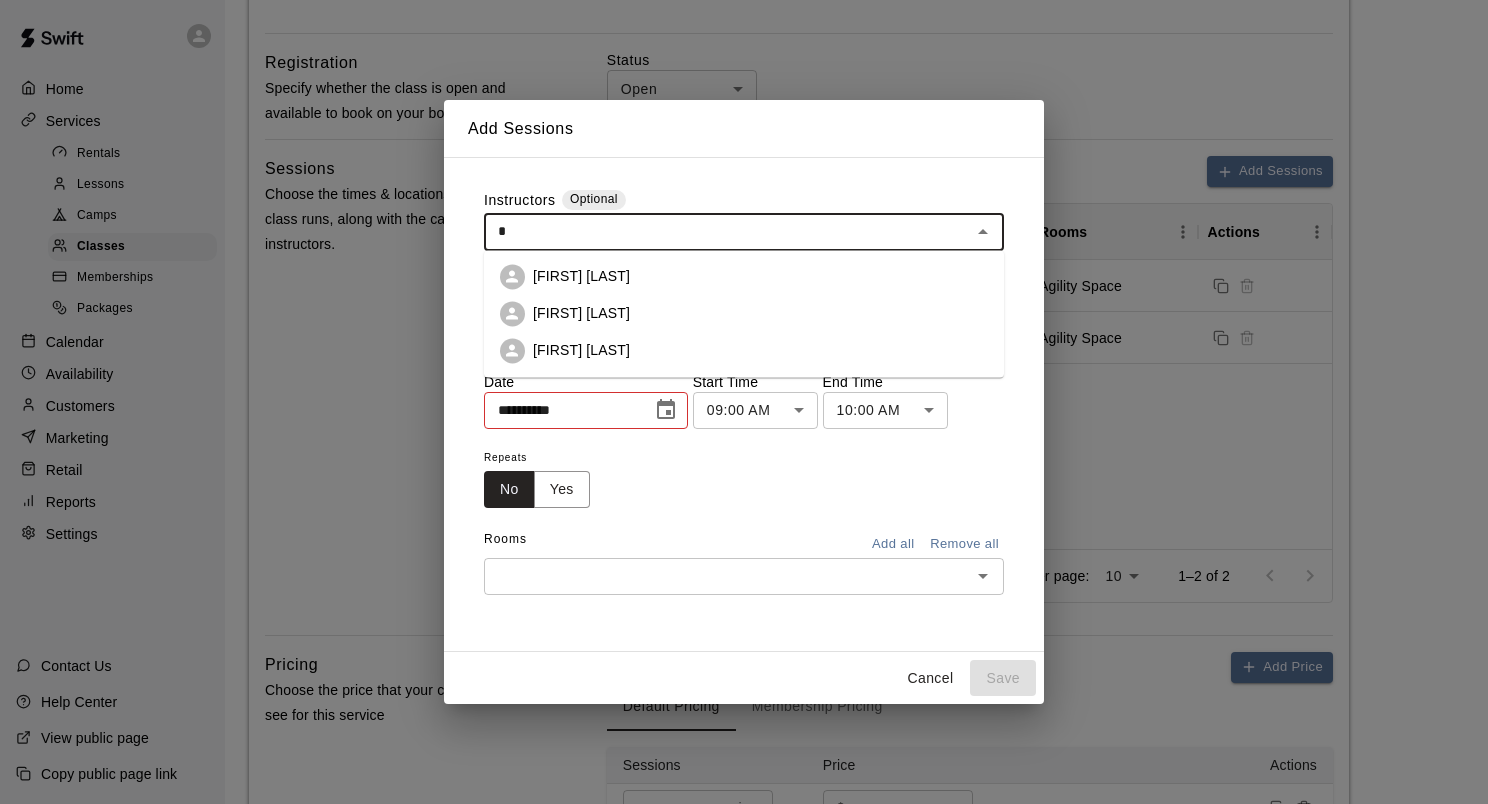 click on "[FIRST] [LAST]" at bounding box center (744, 276) 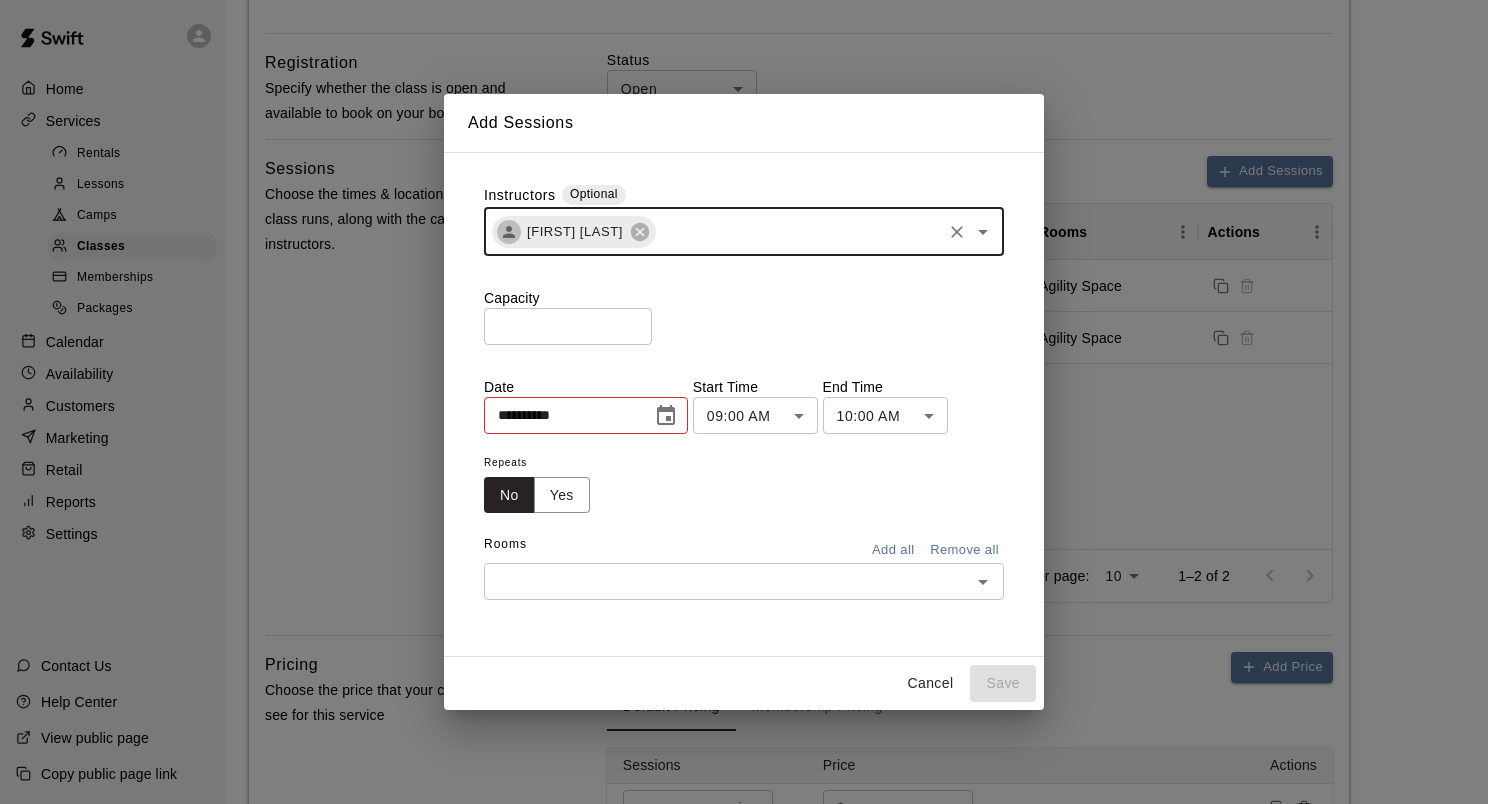 click 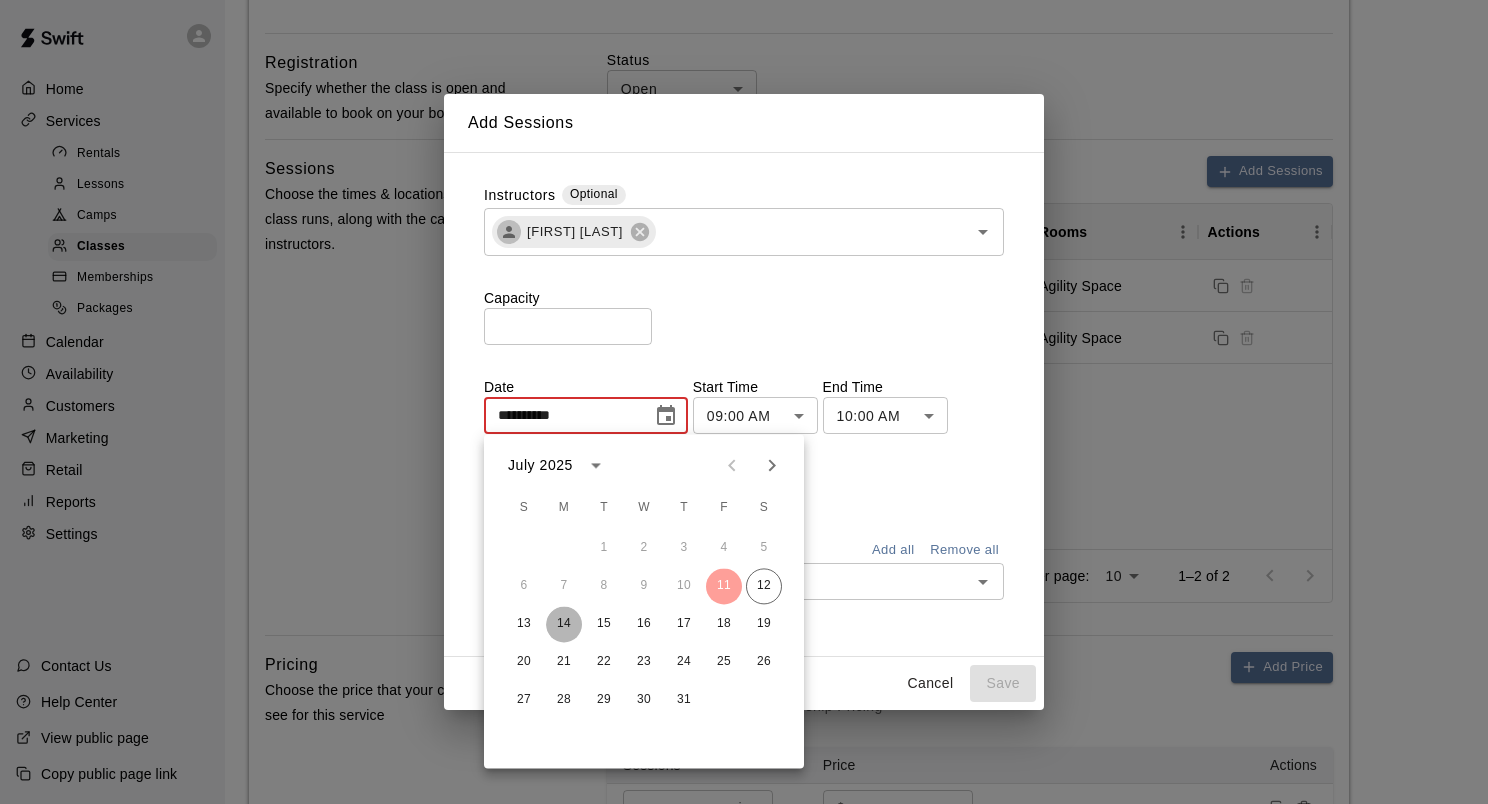 click on "14" at bounding box center [564, 624] 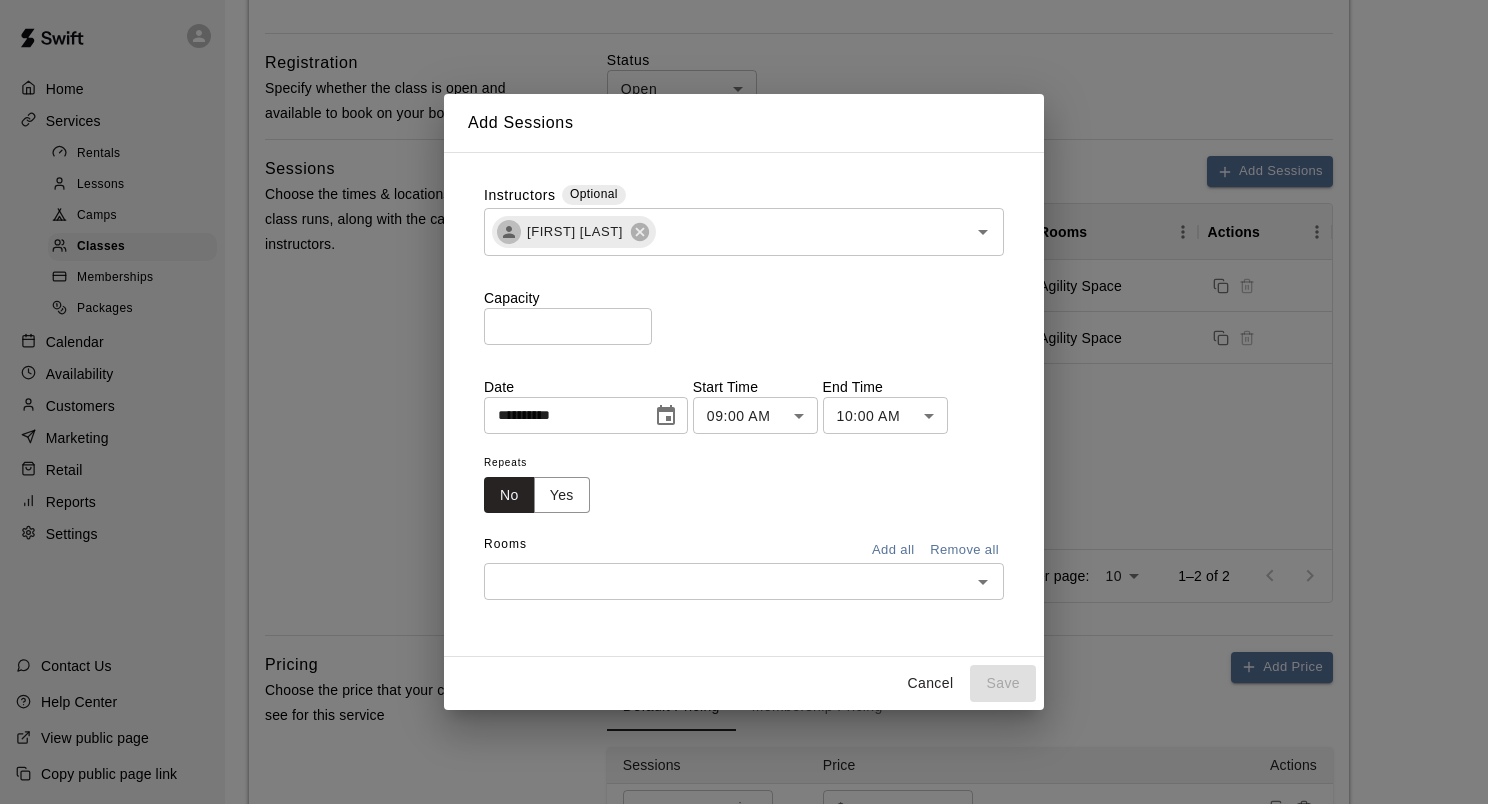 click on "Cancel" at bounding box center (930, 683) 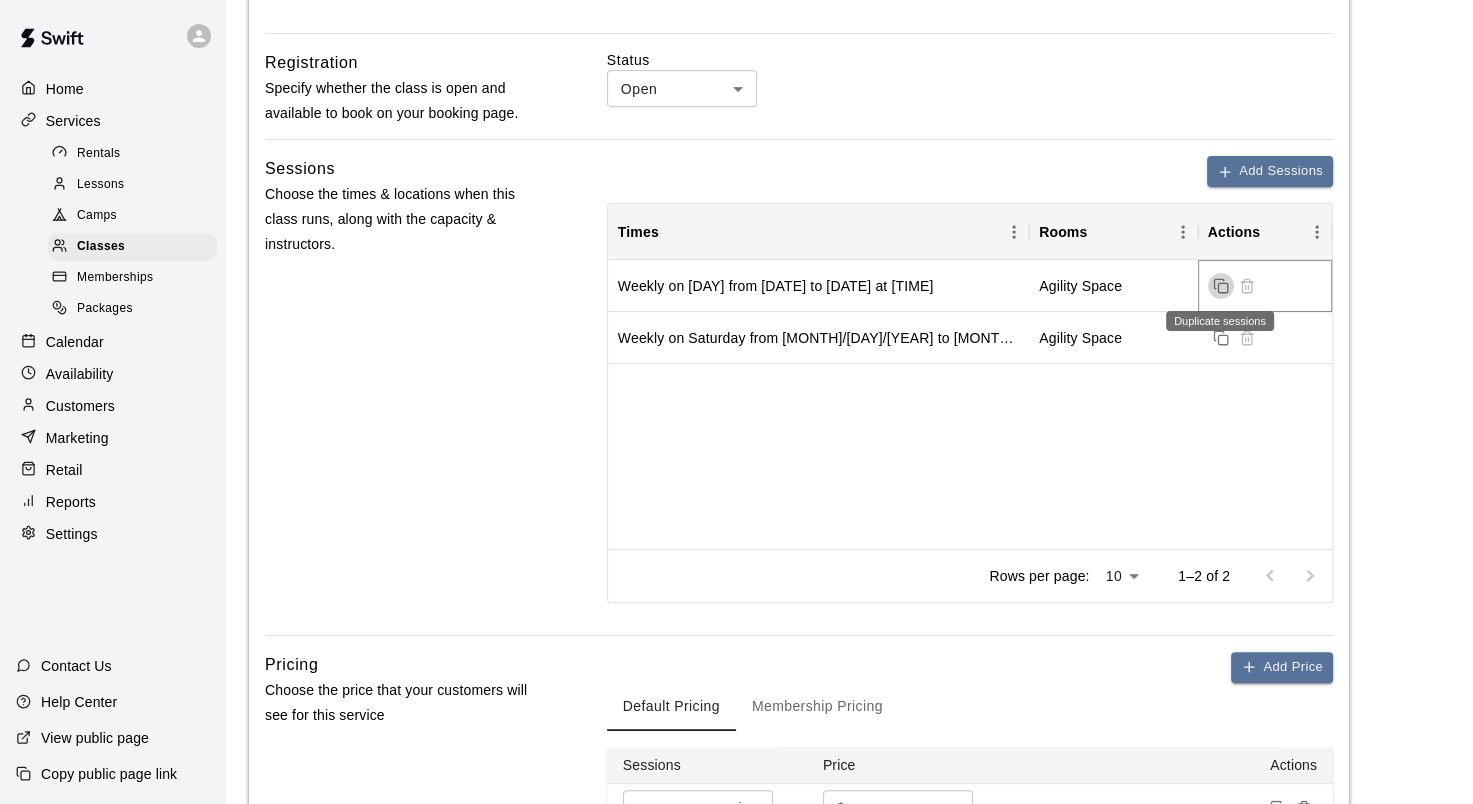 click 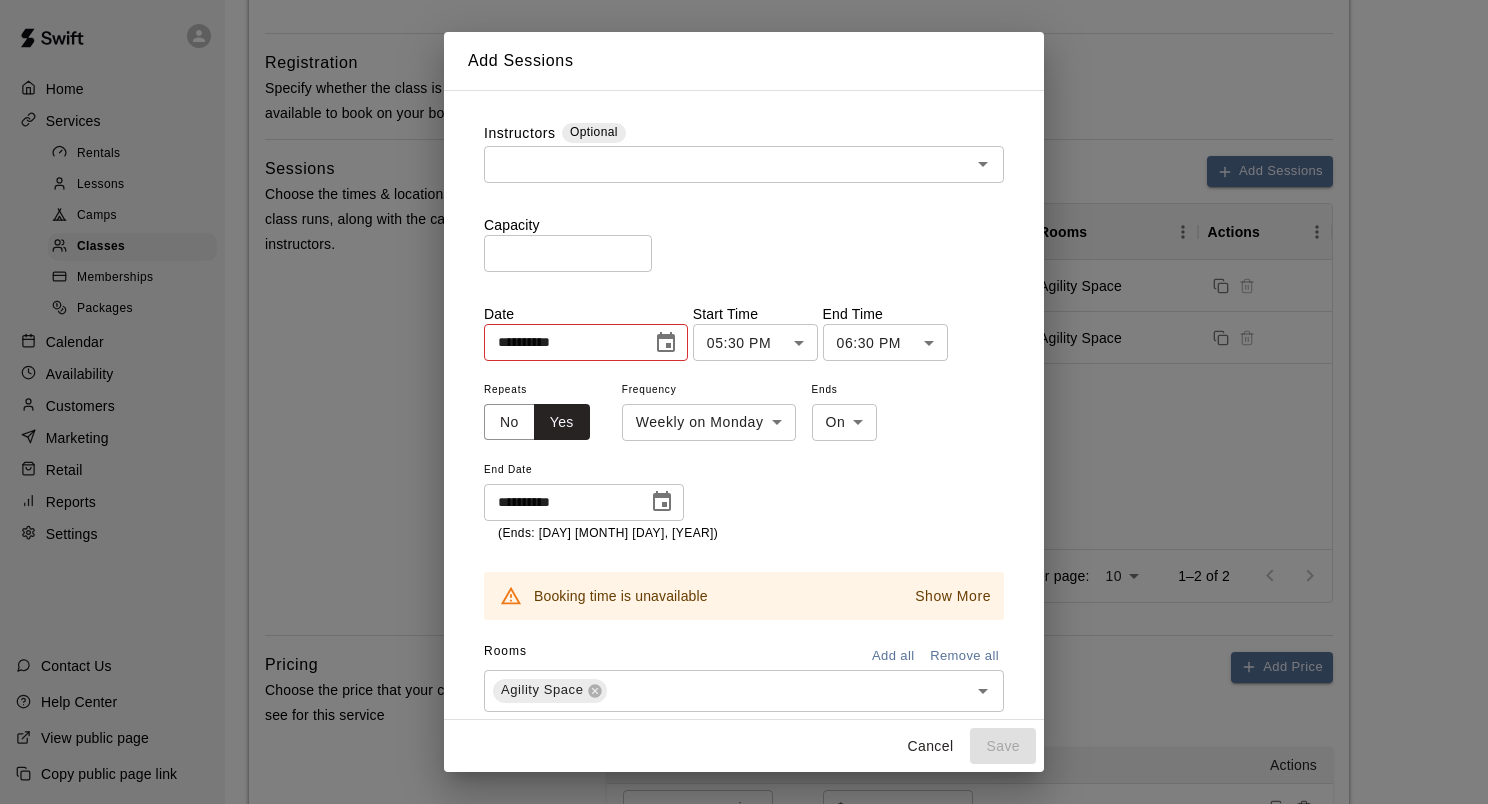 click 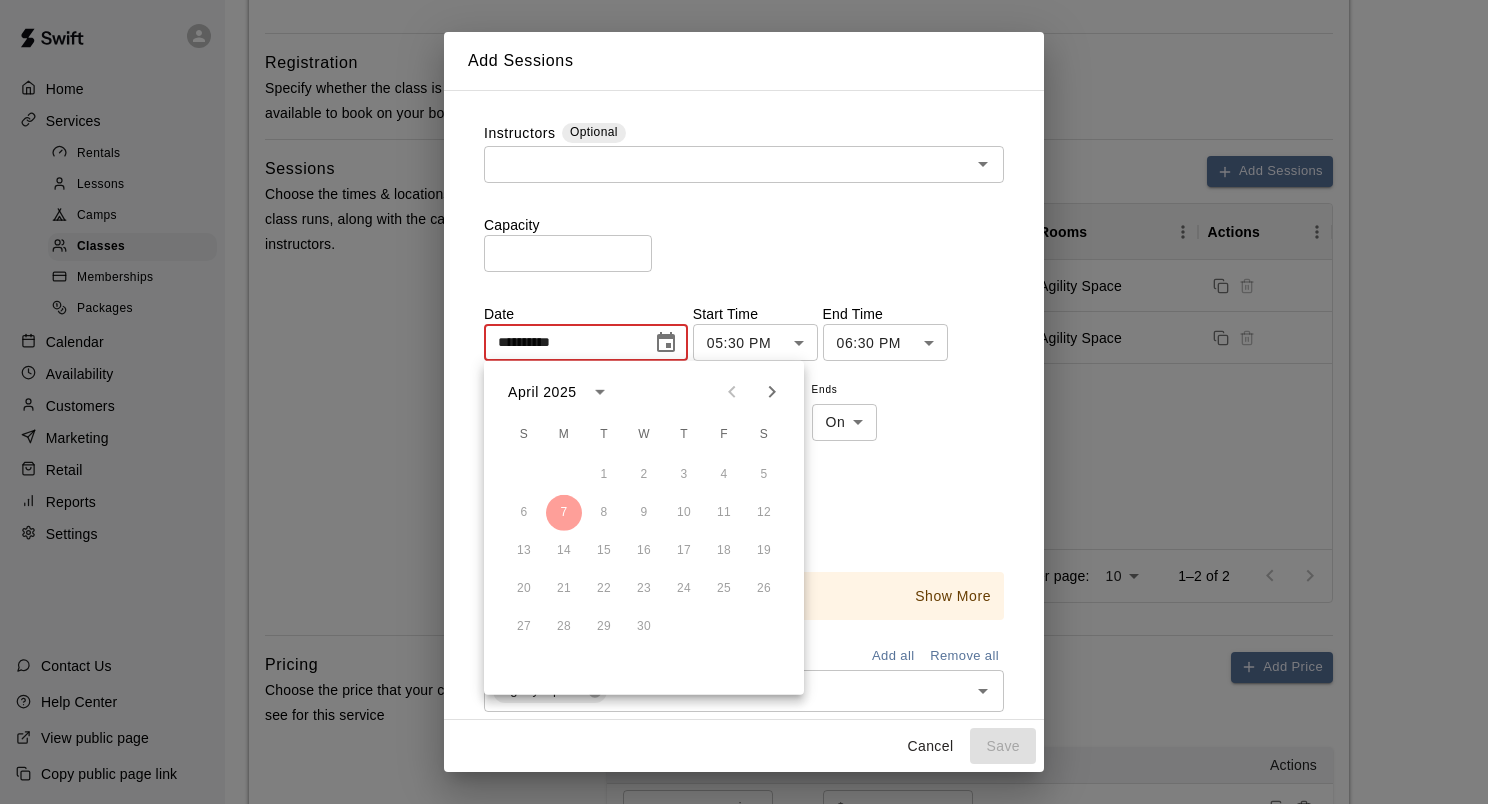 click 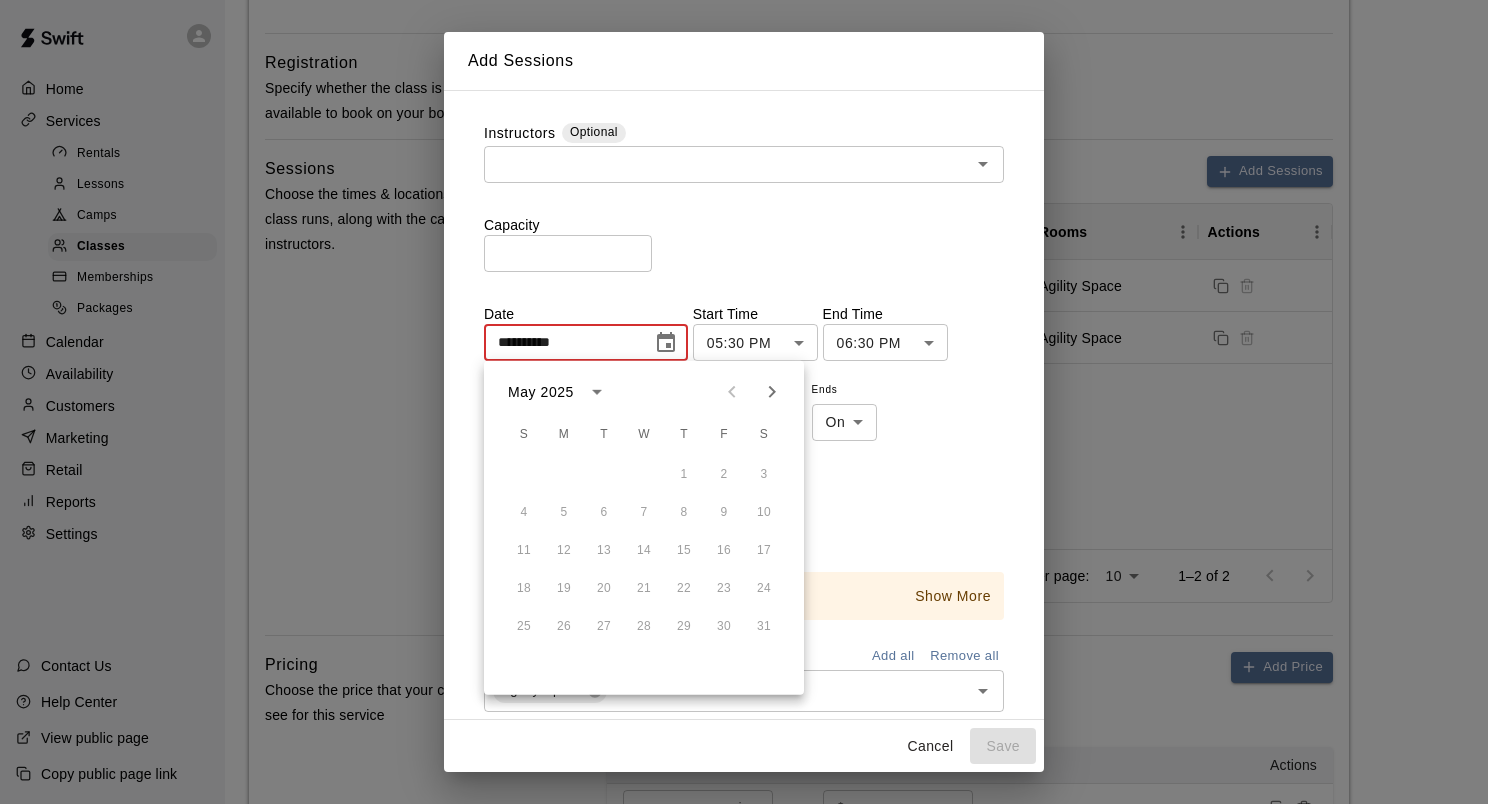 click 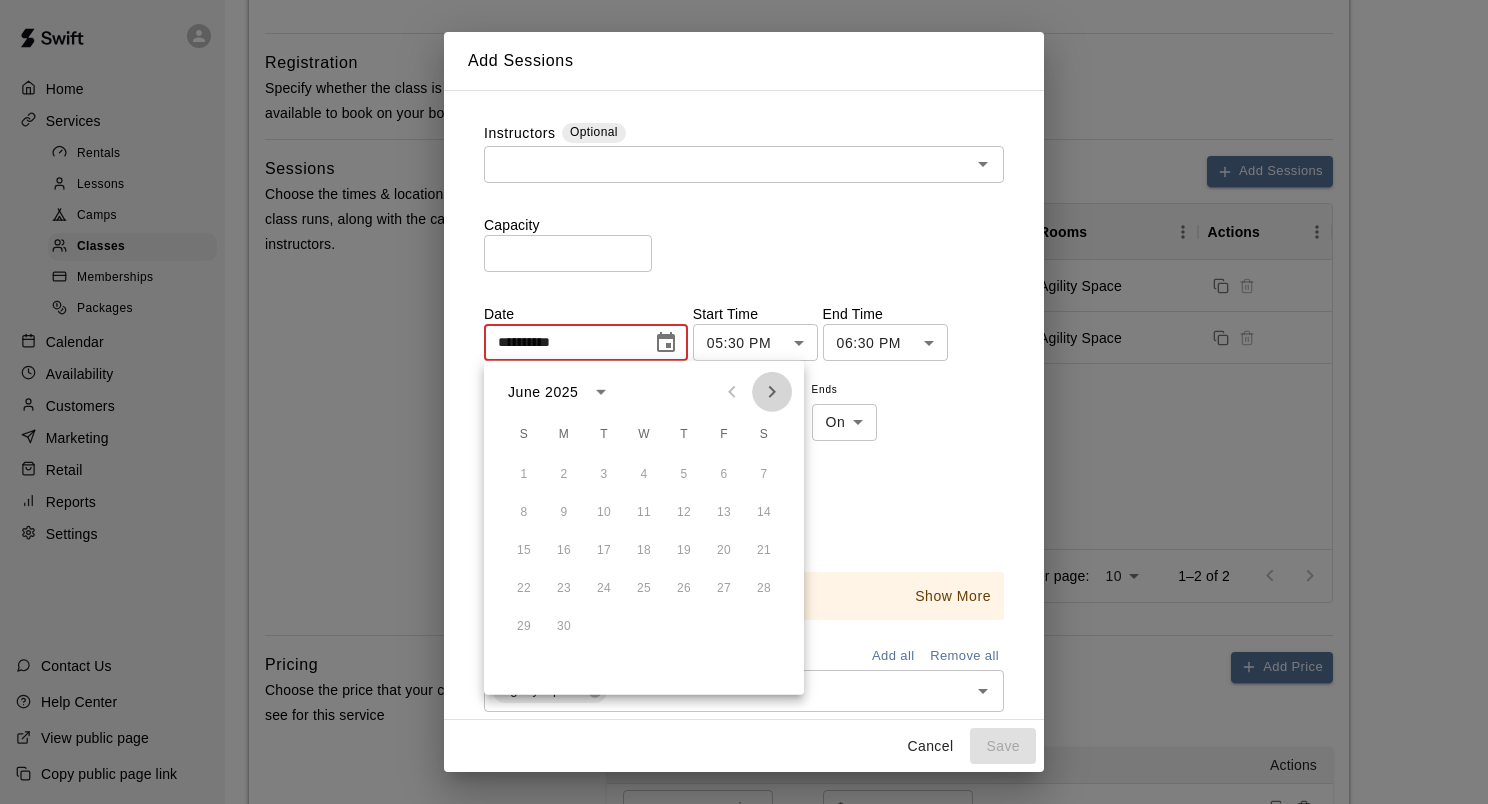 click 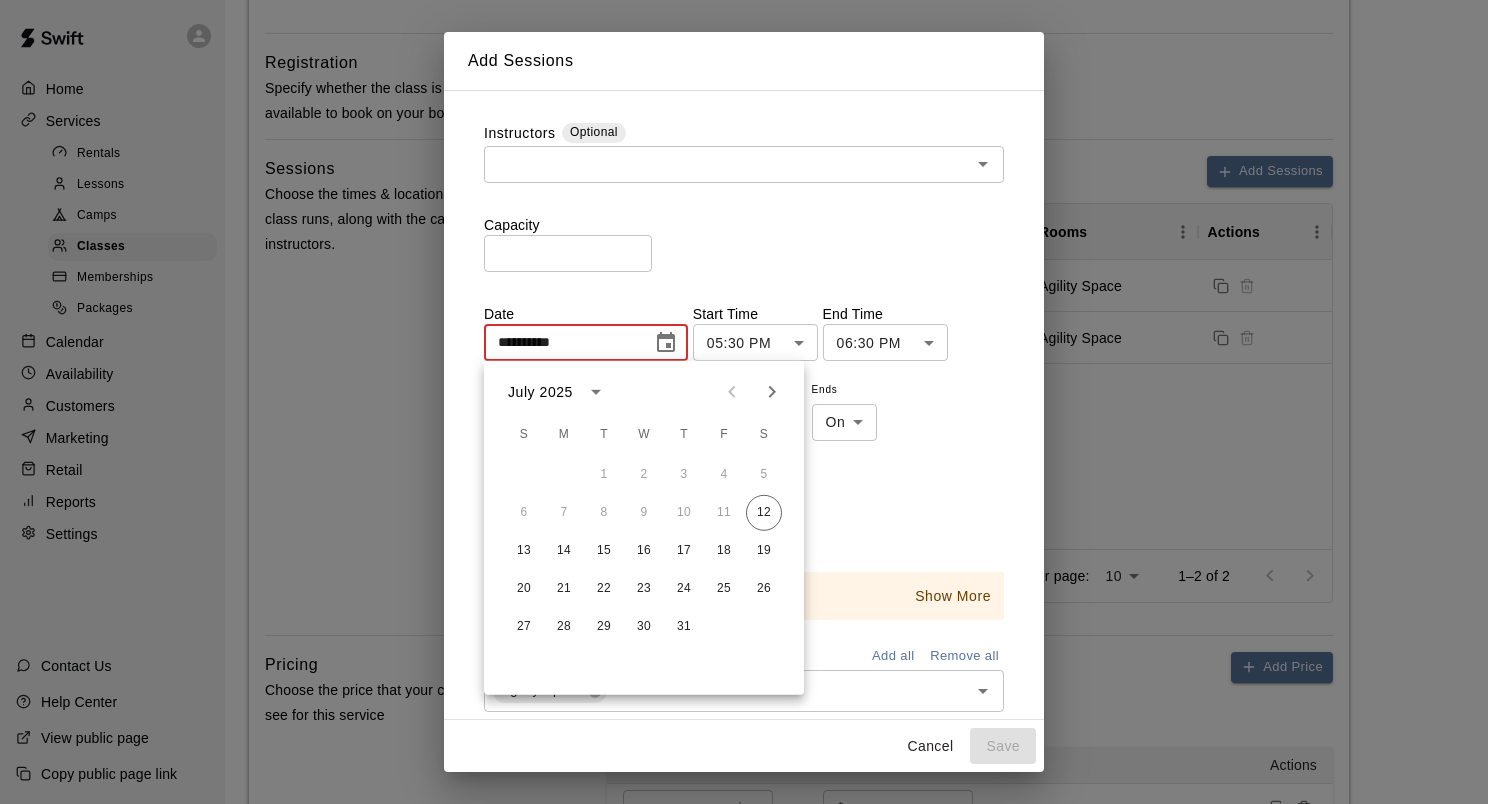scroll, scrollTop: 0, scrollLeft: 0, axis: both 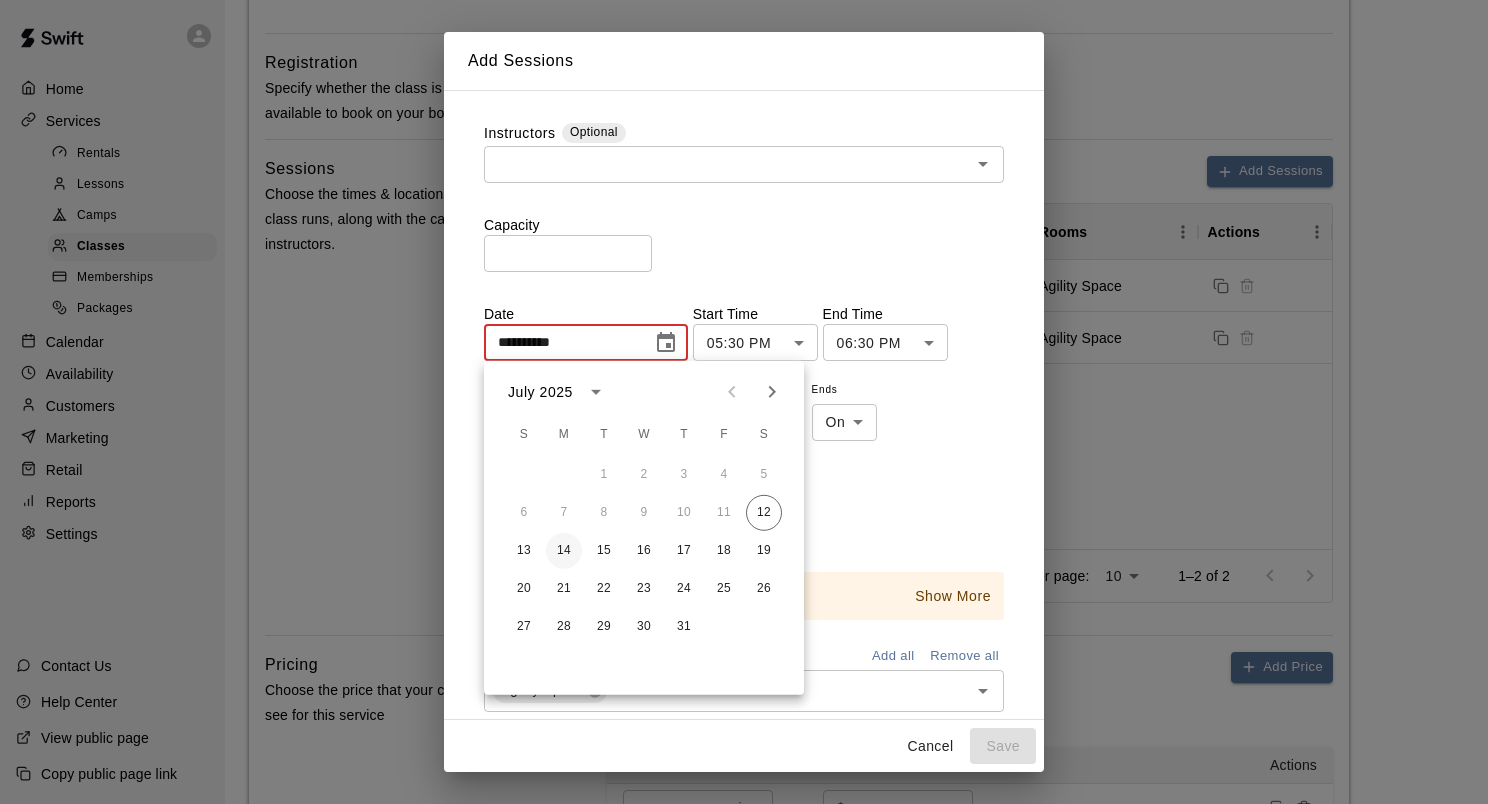 click on "14" at bounding box center [564, 551] 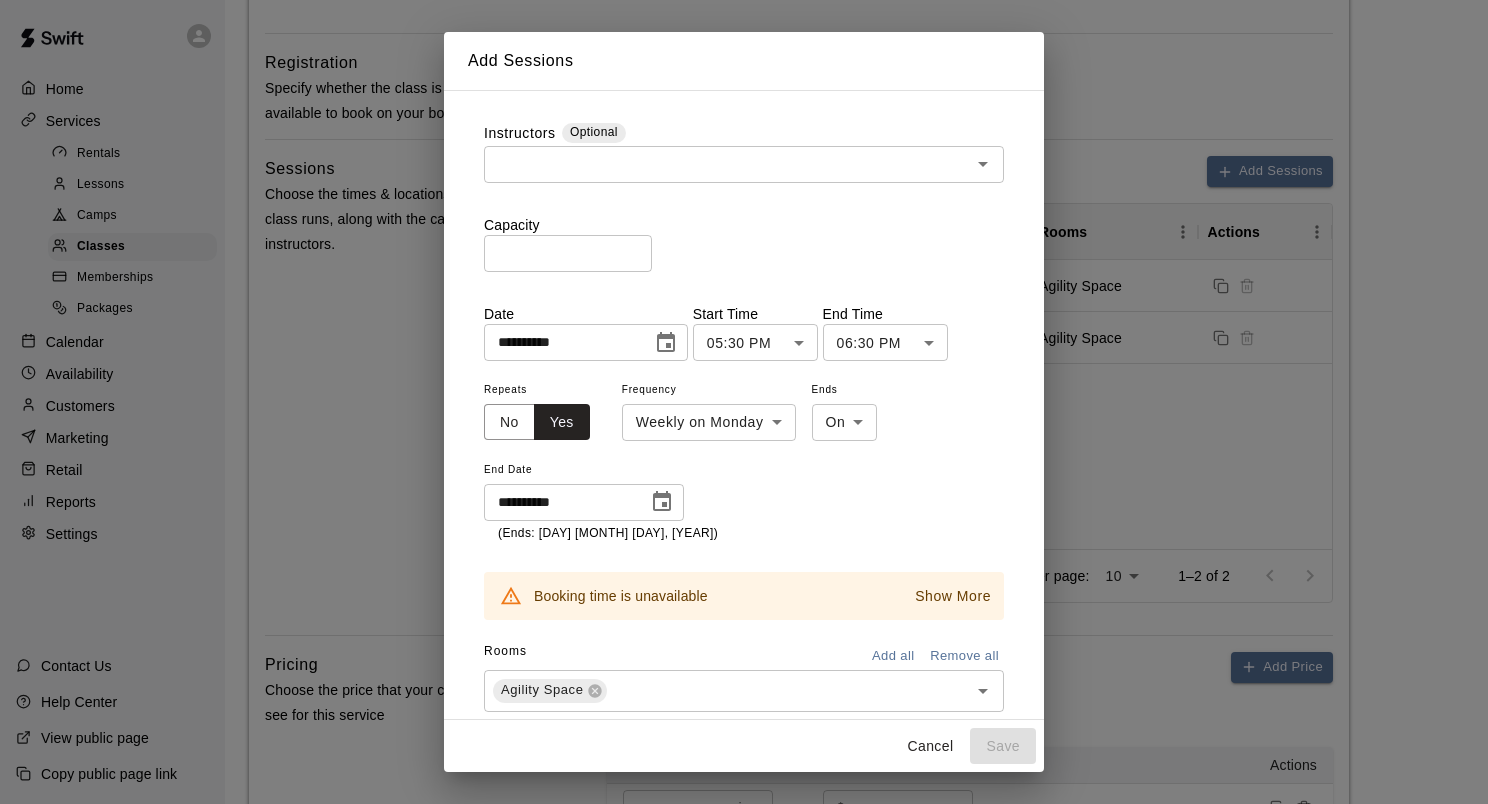 click 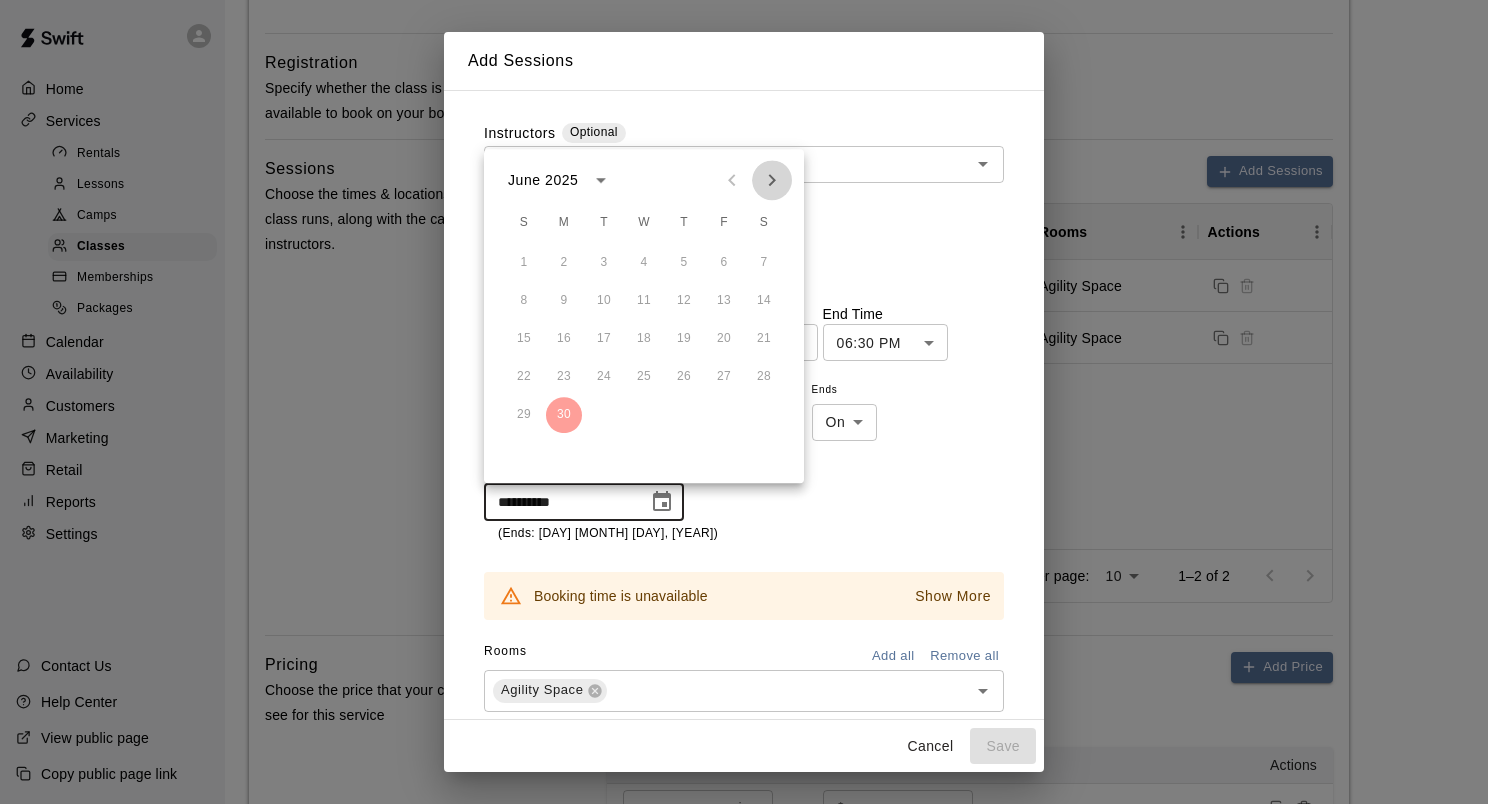 click 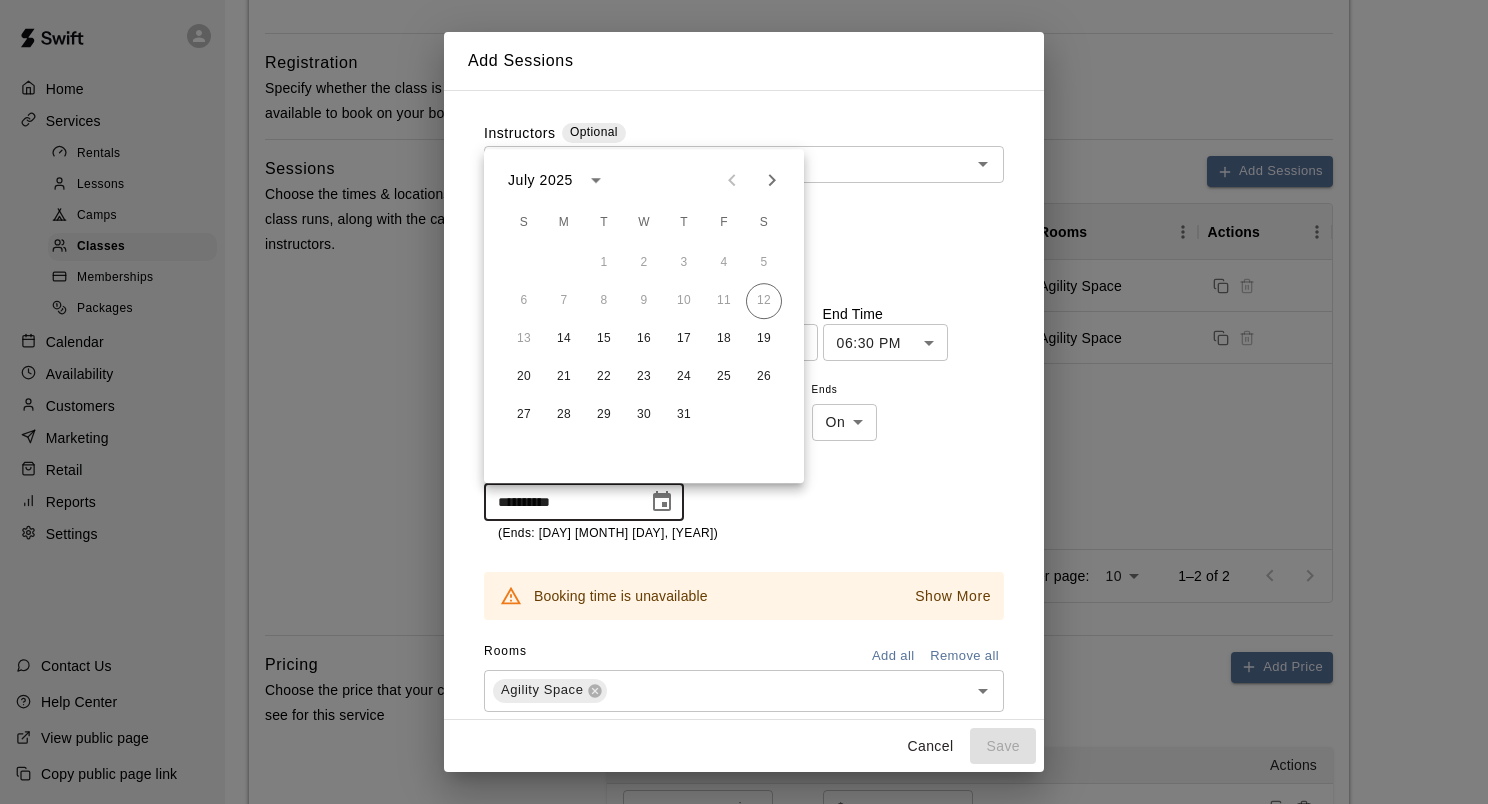 click 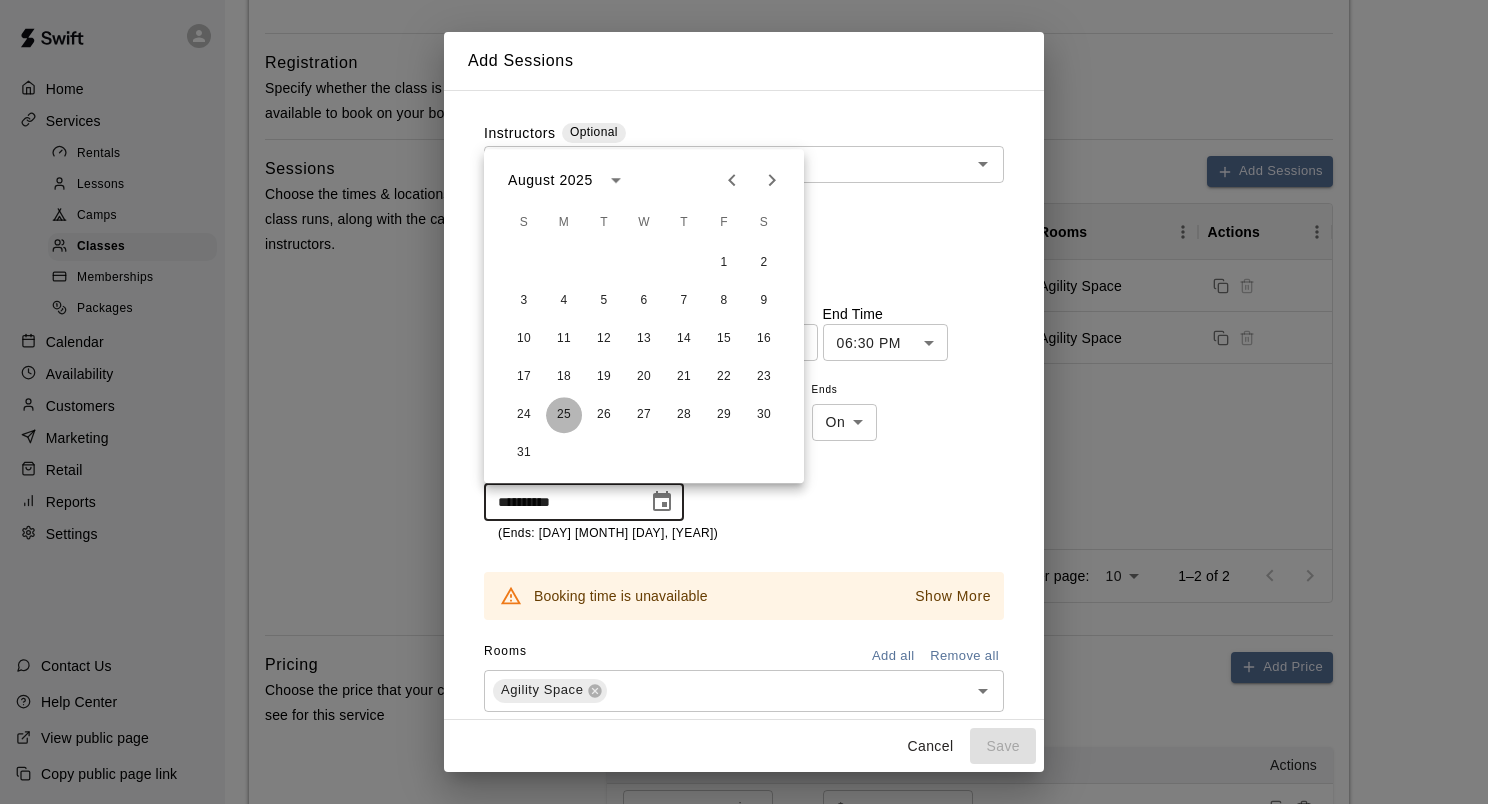 click on "25" at bounding box center [564, 415] 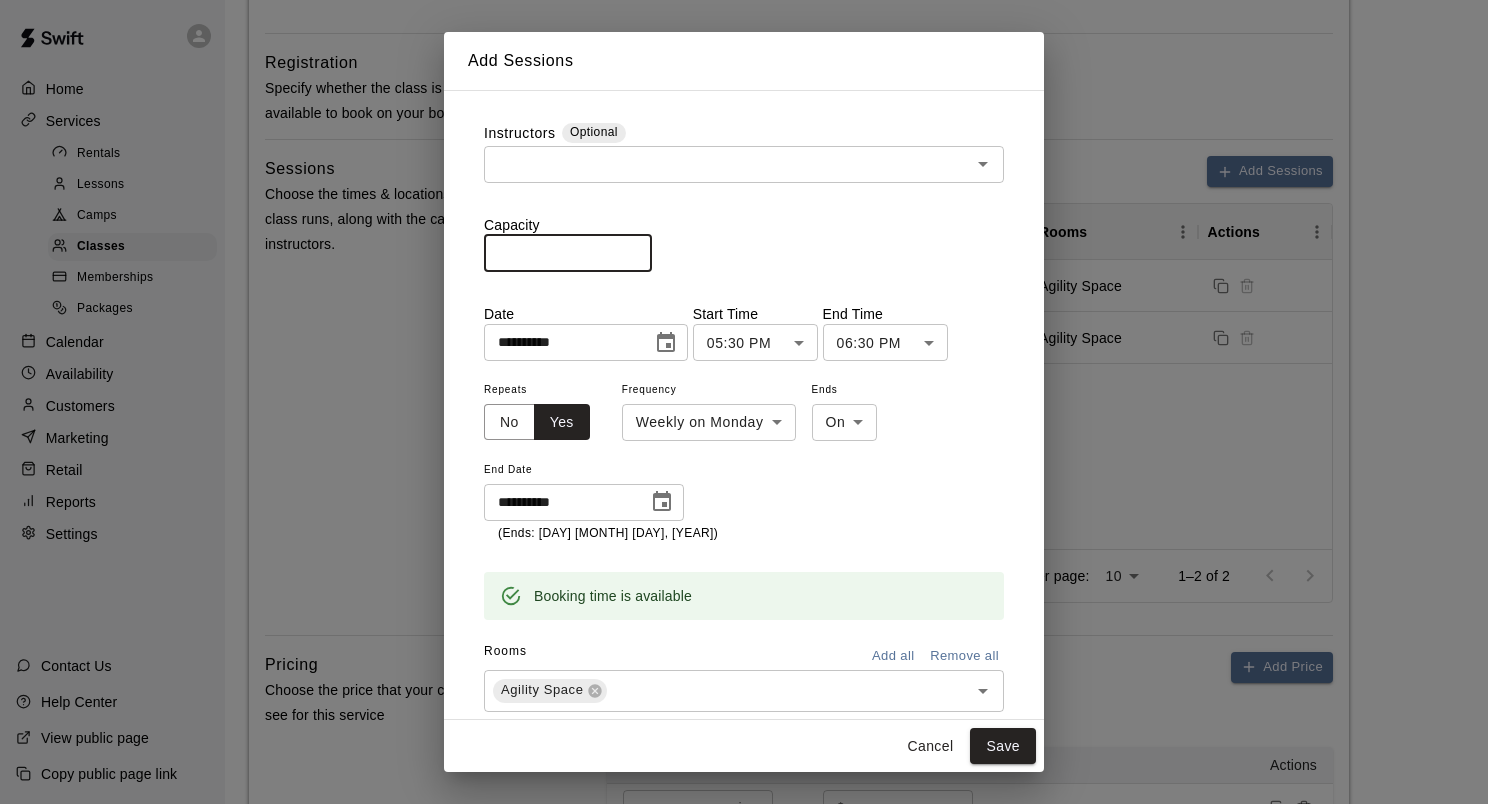 click on "*" at bounding box center [568, 253] 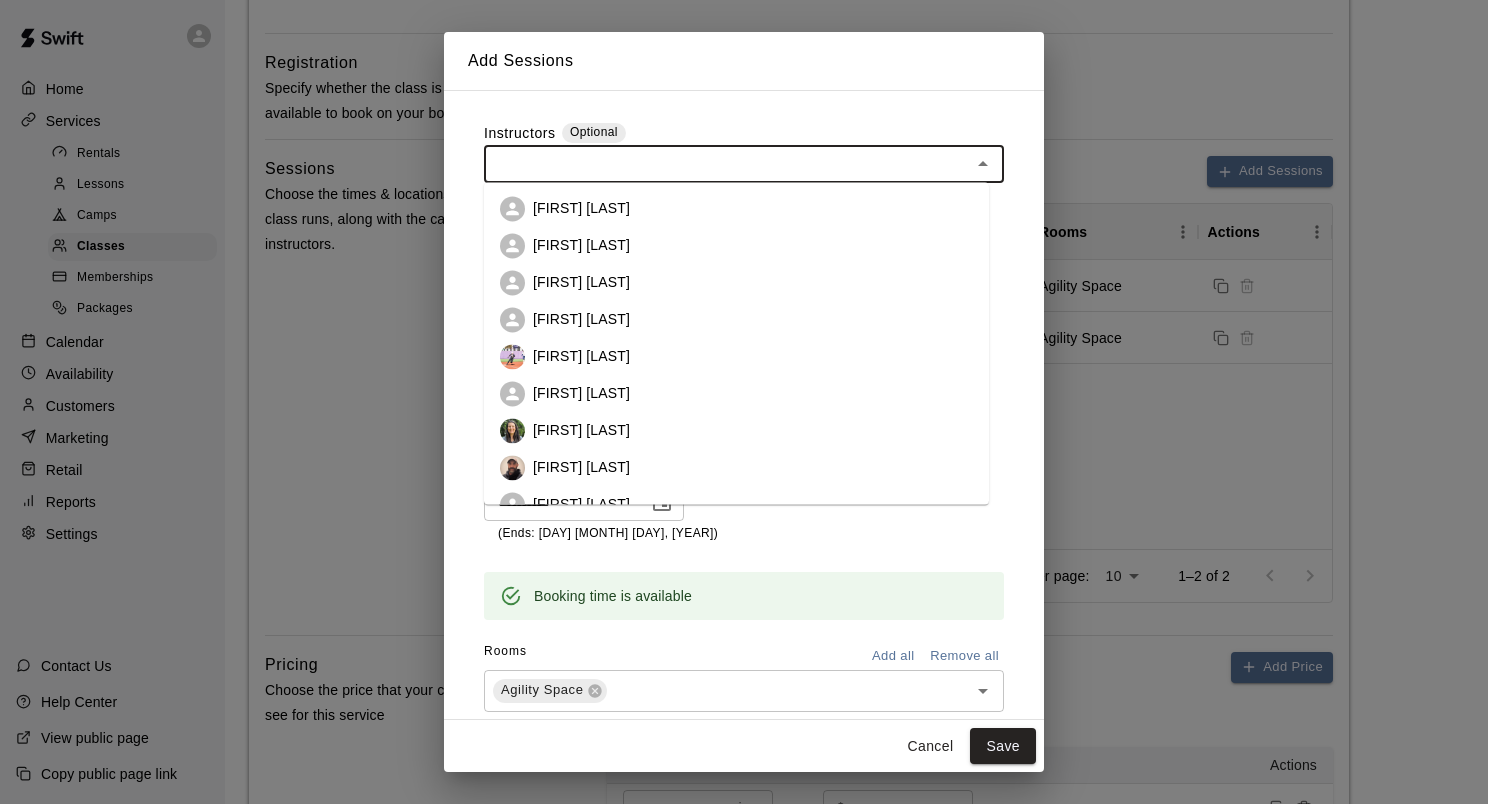 click at bounding box center (727, 164) 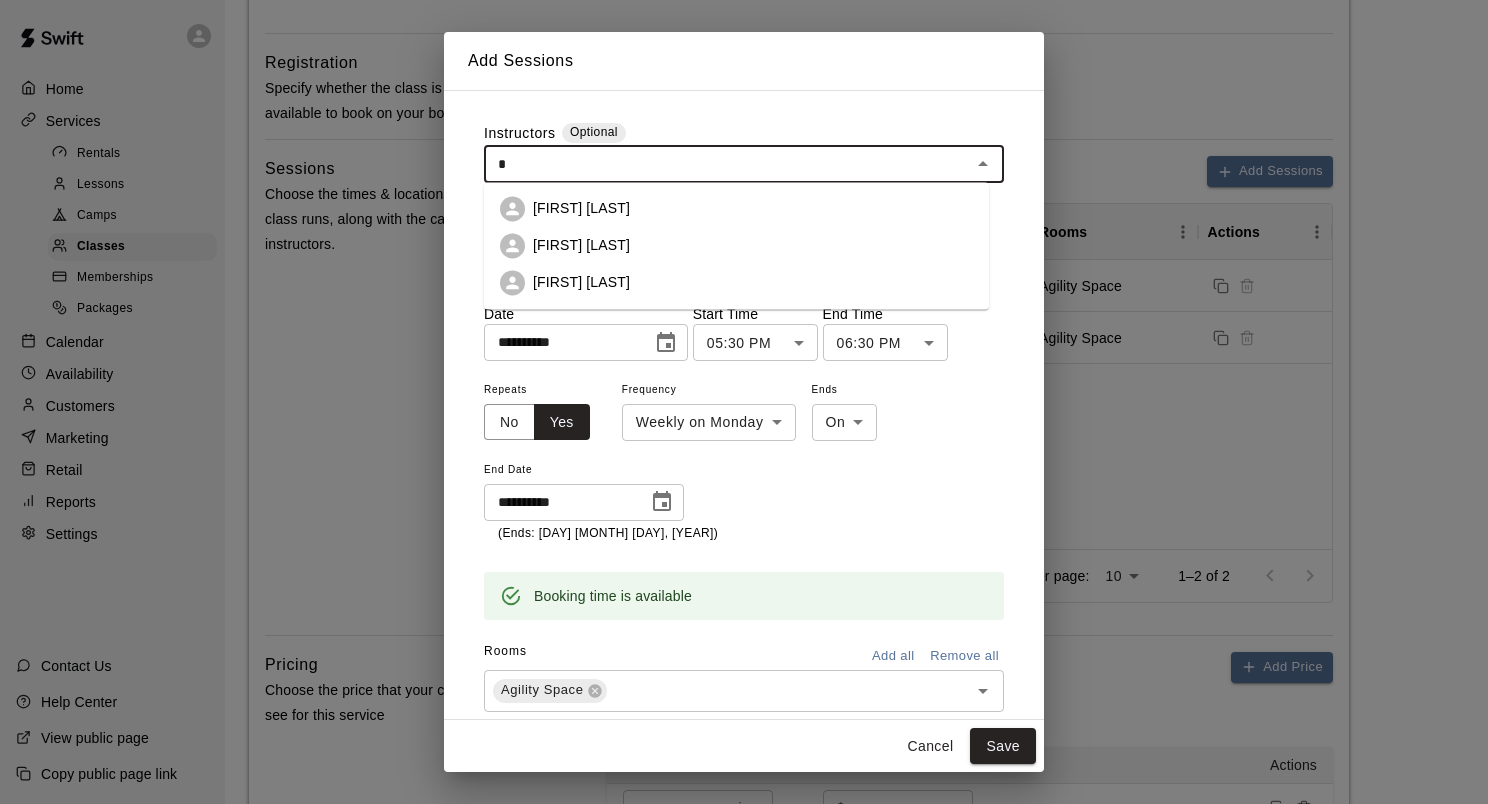click on "[FIRST] [LAST]" at bounding box center [581, 209] 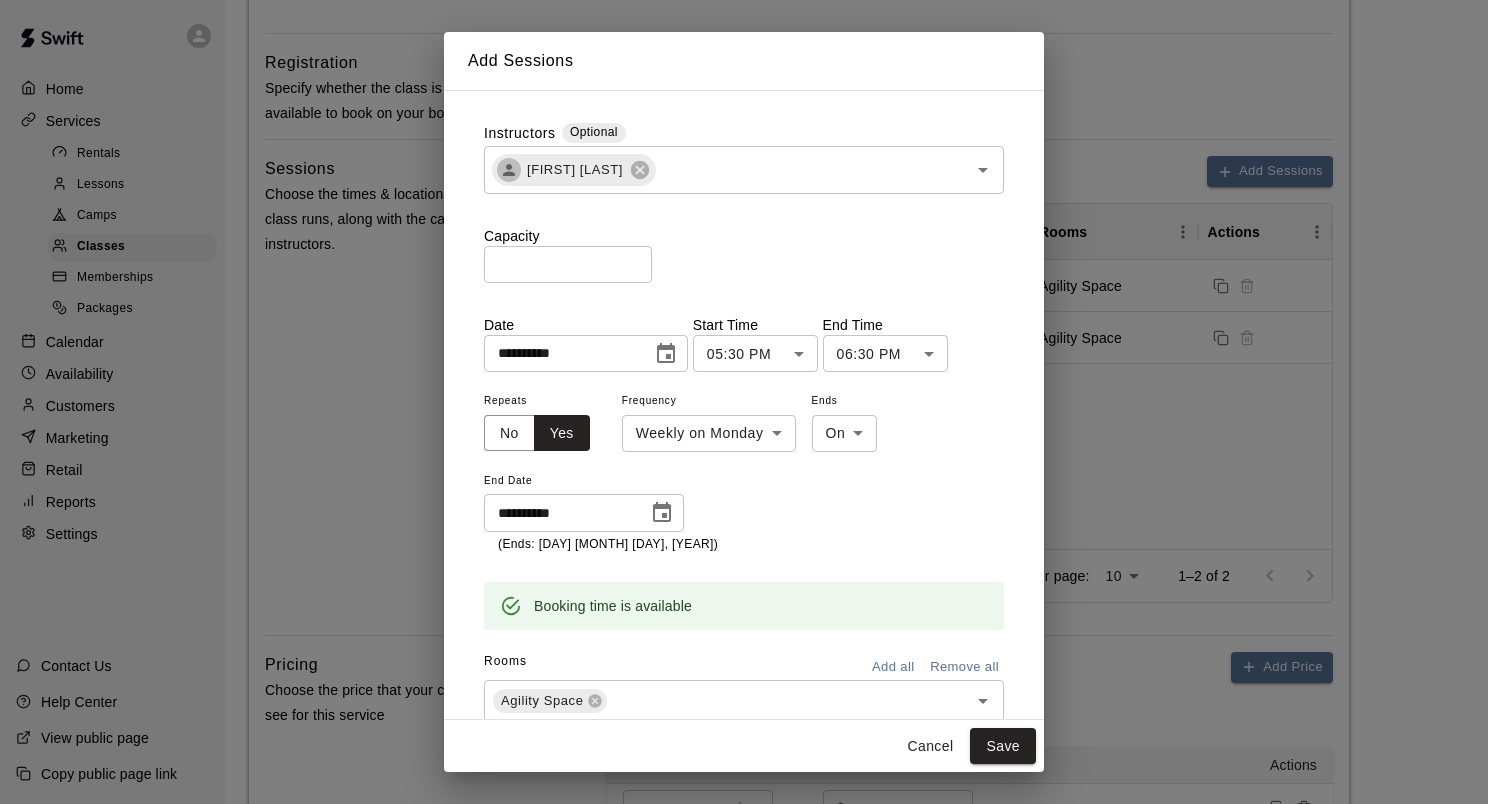 click on "**********" at bounding box center [744, 471] 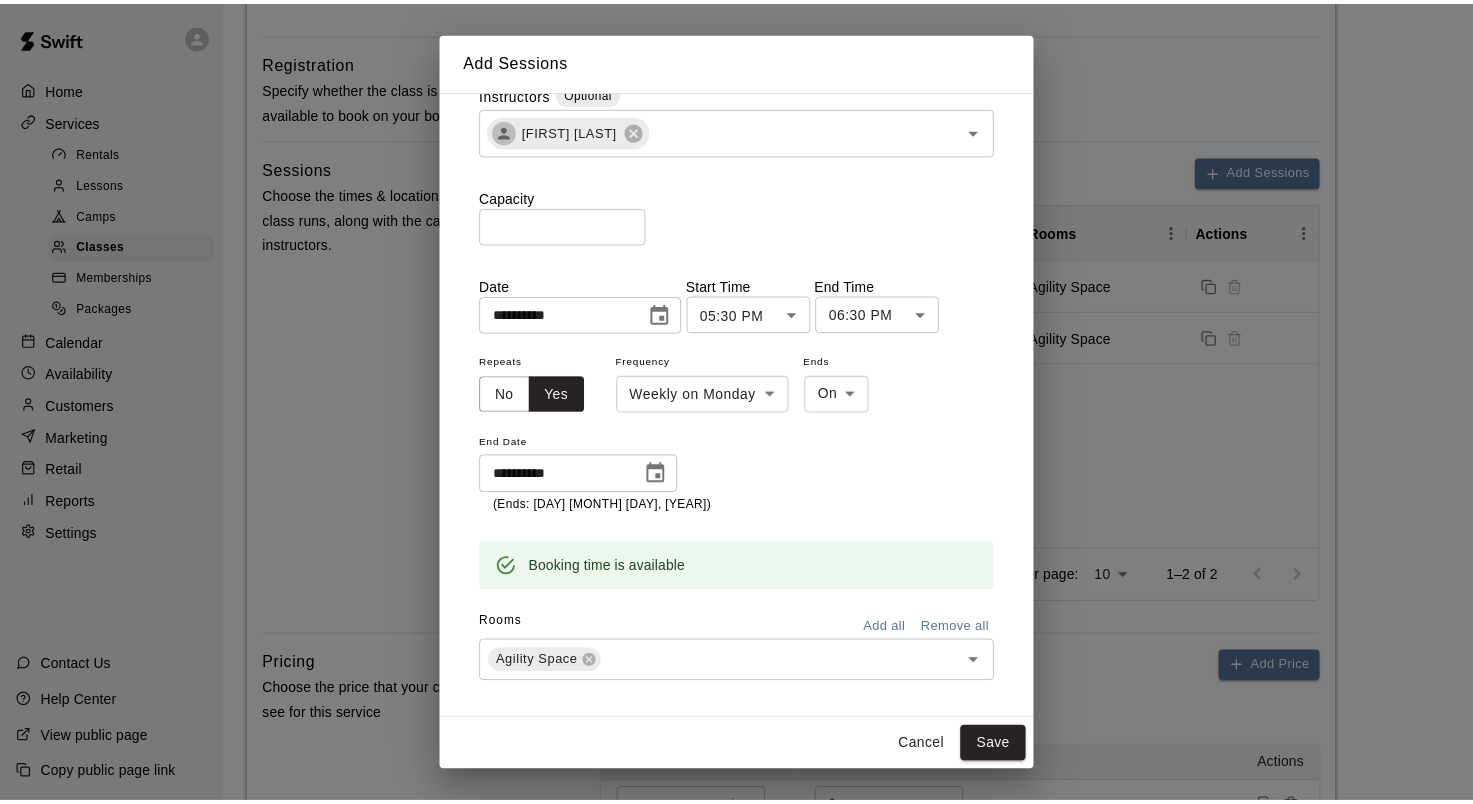 scroll, scrollTop: 60, scrollLeft: 0, axis: vertical 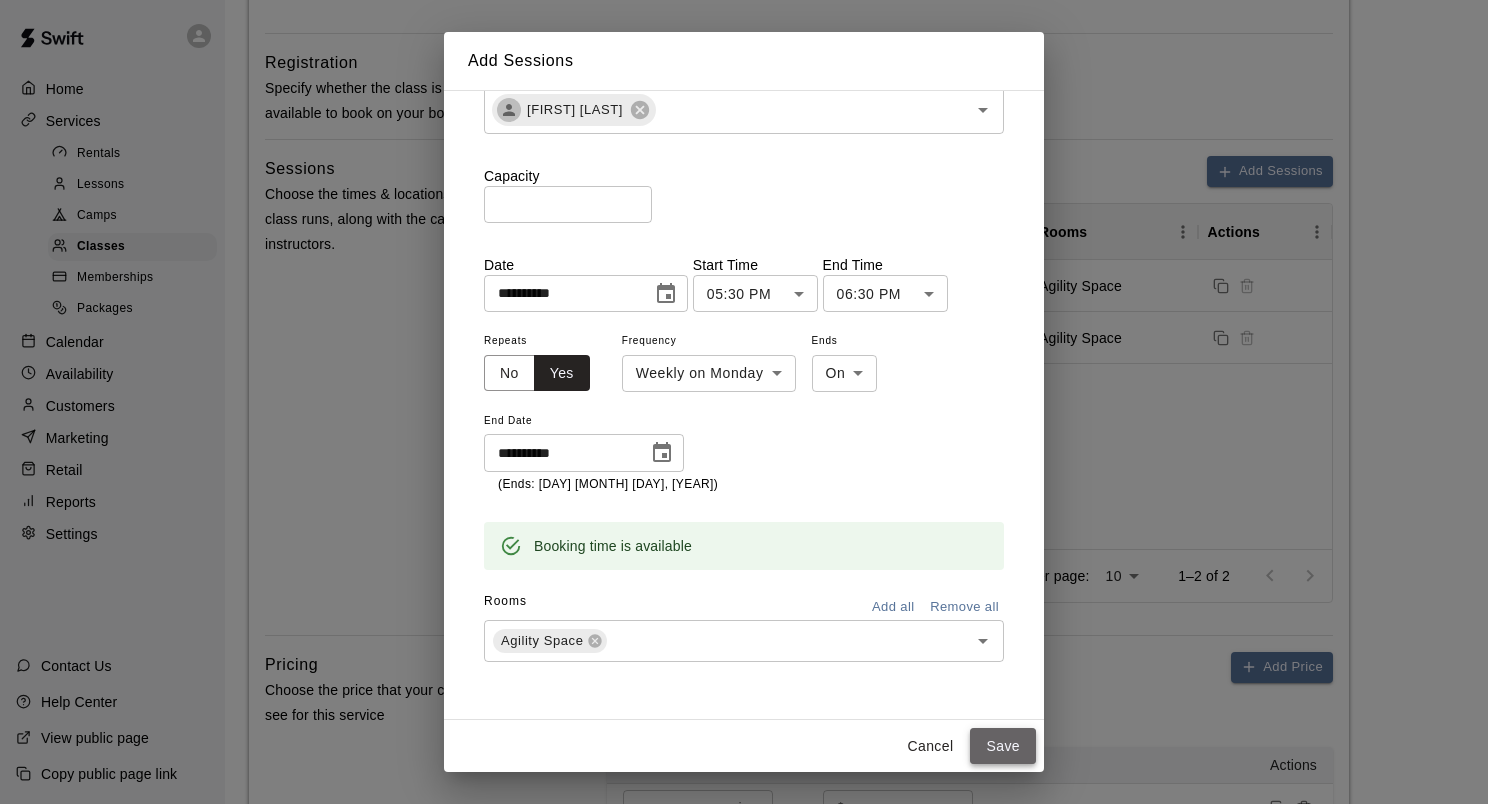 click on "Save" at bounding box center [1003, 746] 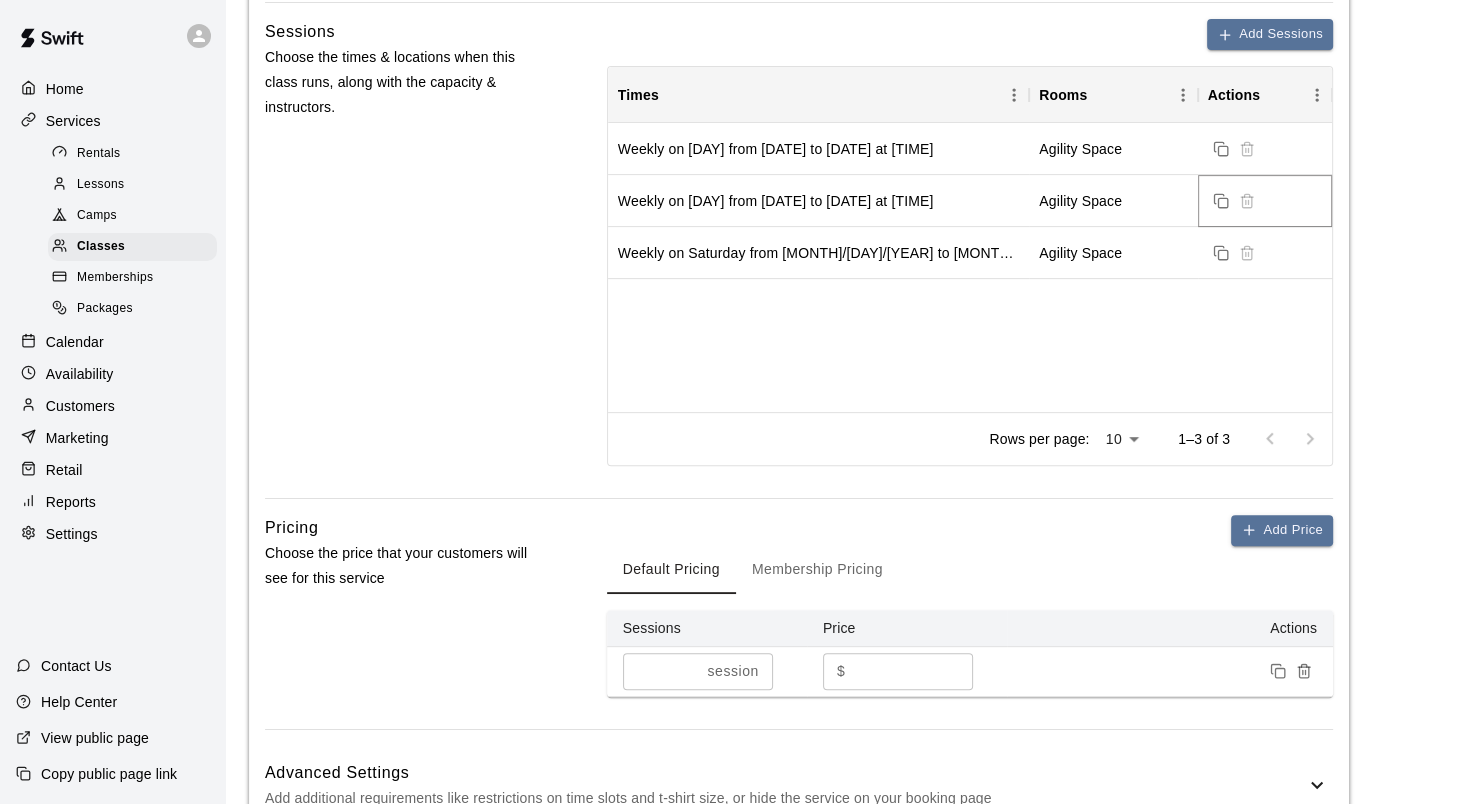 scroll, scrollTop: 800, scrollLeft: 0, axis: vertical 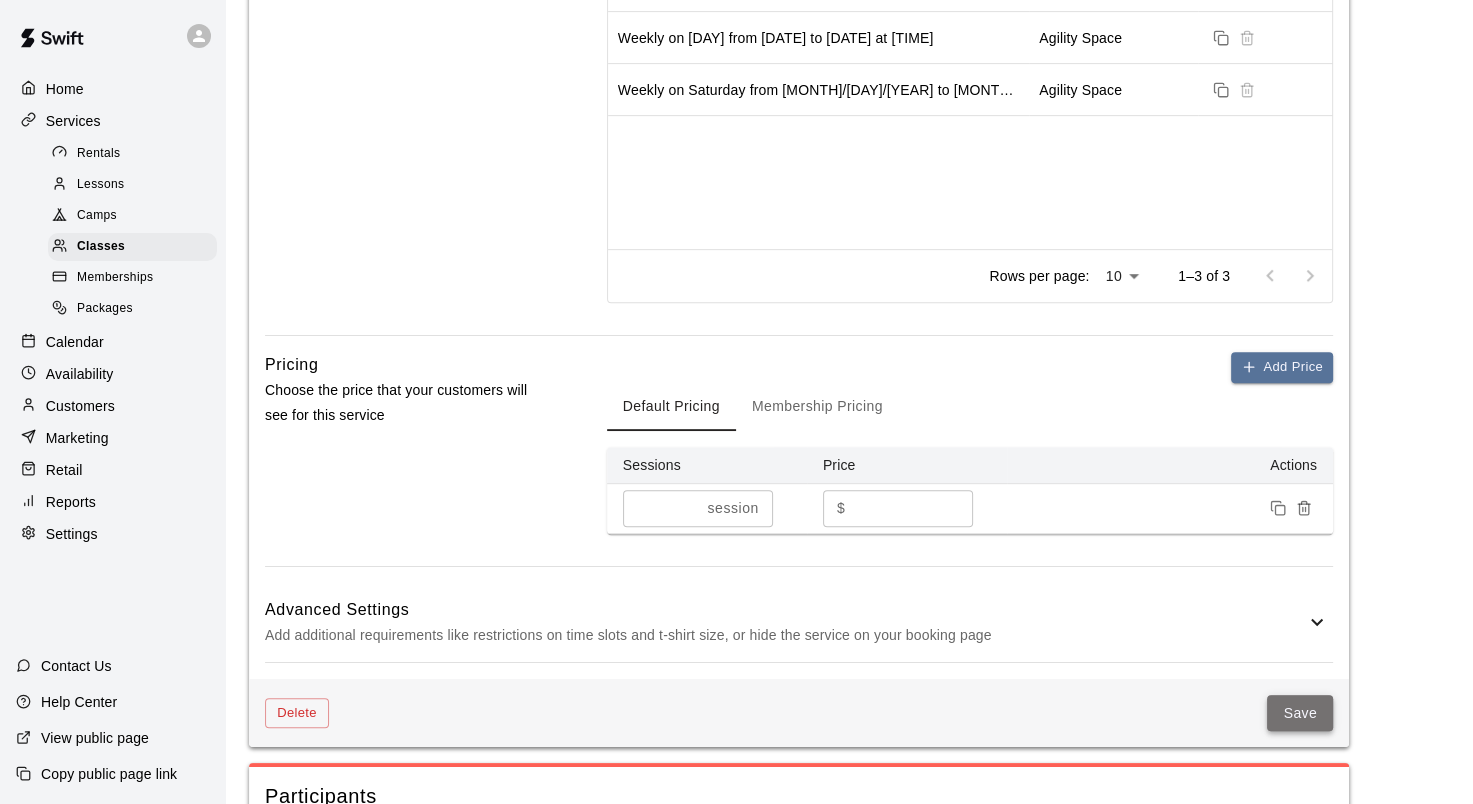 click on "Save" at bounding box center (1300, 713) 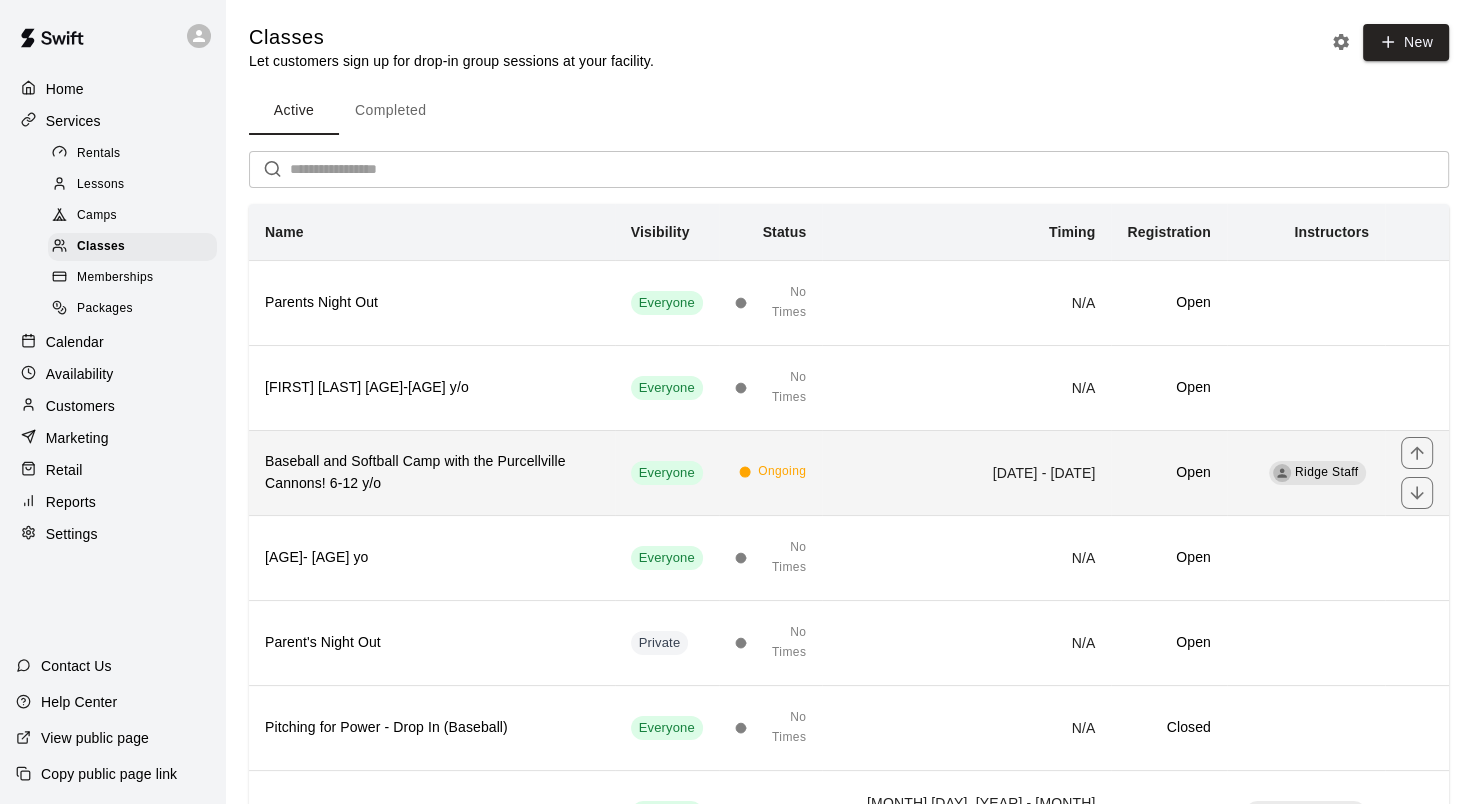 scroll, scrollTop: 184, scrollLeft: 0, axis: vertical 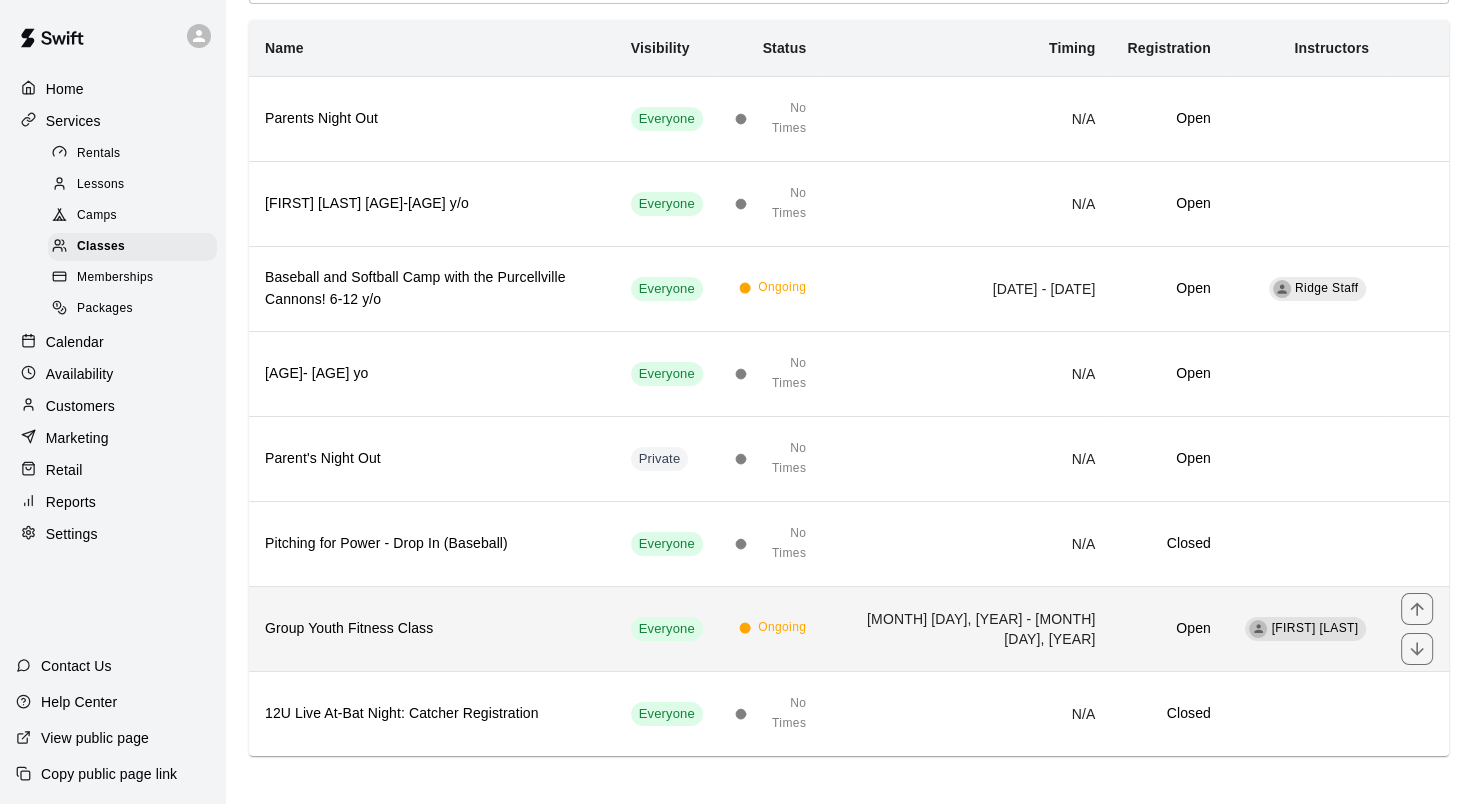 click on "Group Youth Fitness Class" at bounding box center (432, 629) 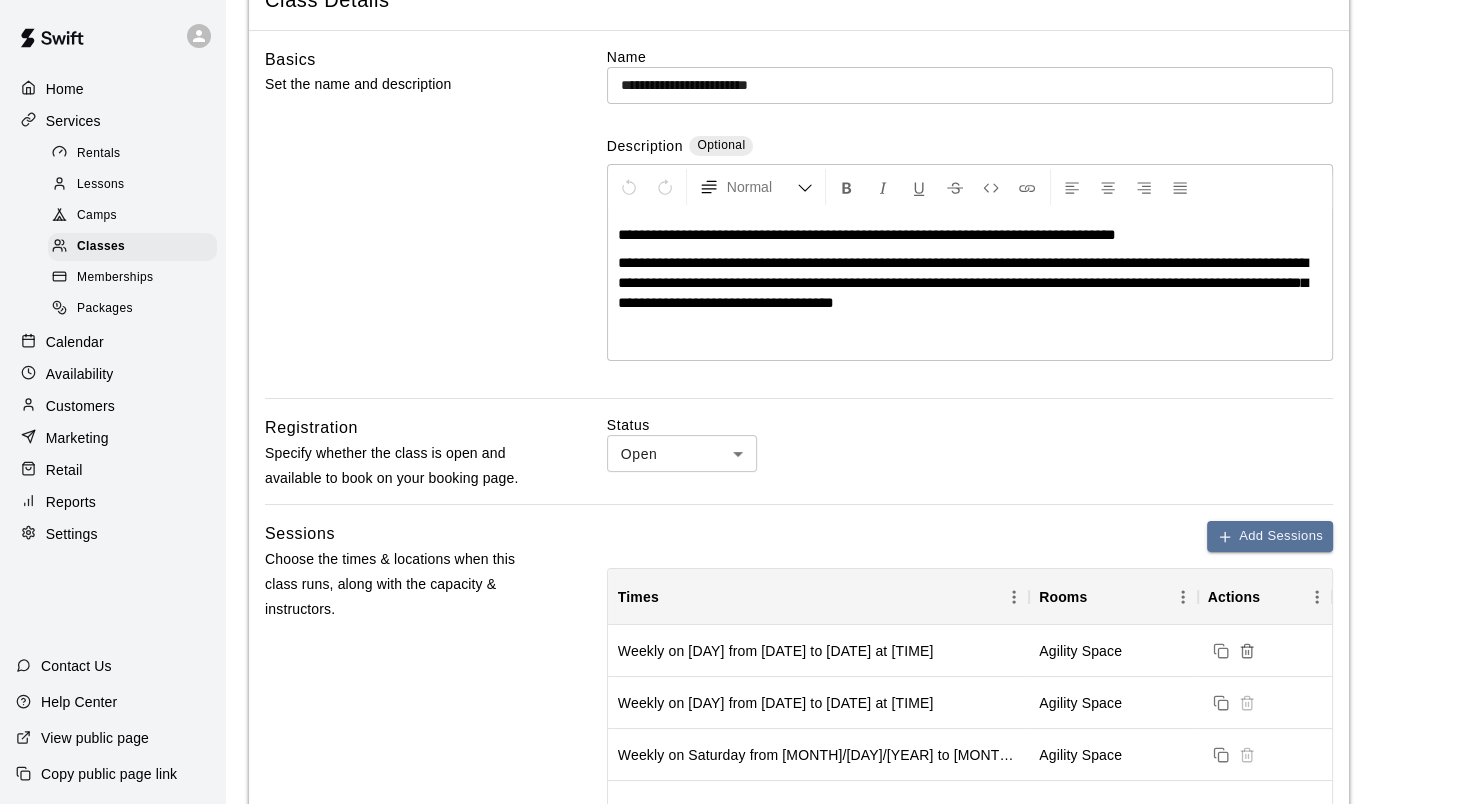 scroll, scrollTop: 100, scrollLeft: 0, axis: vertical 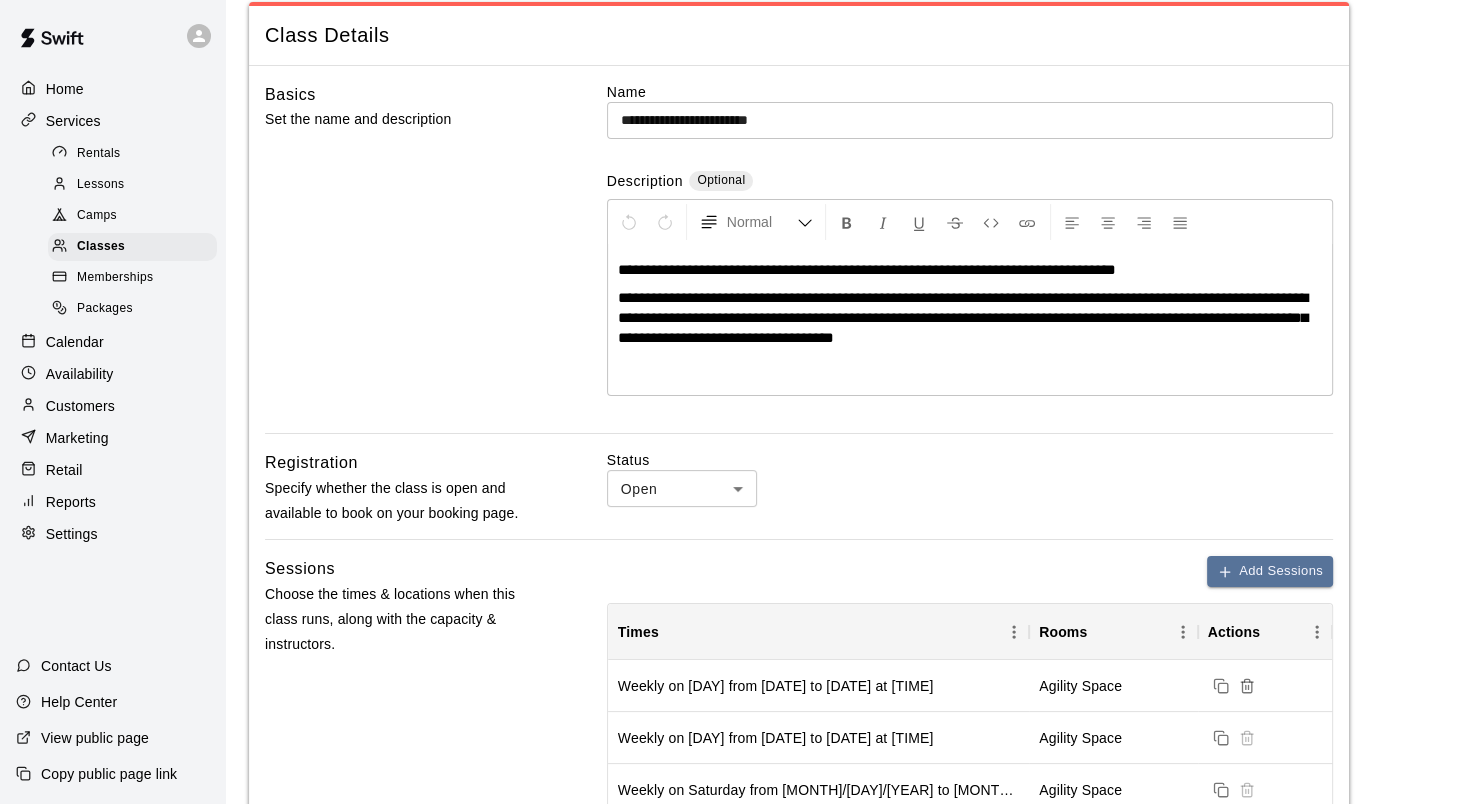 click on "Camps" at bounding box center [97, 216] 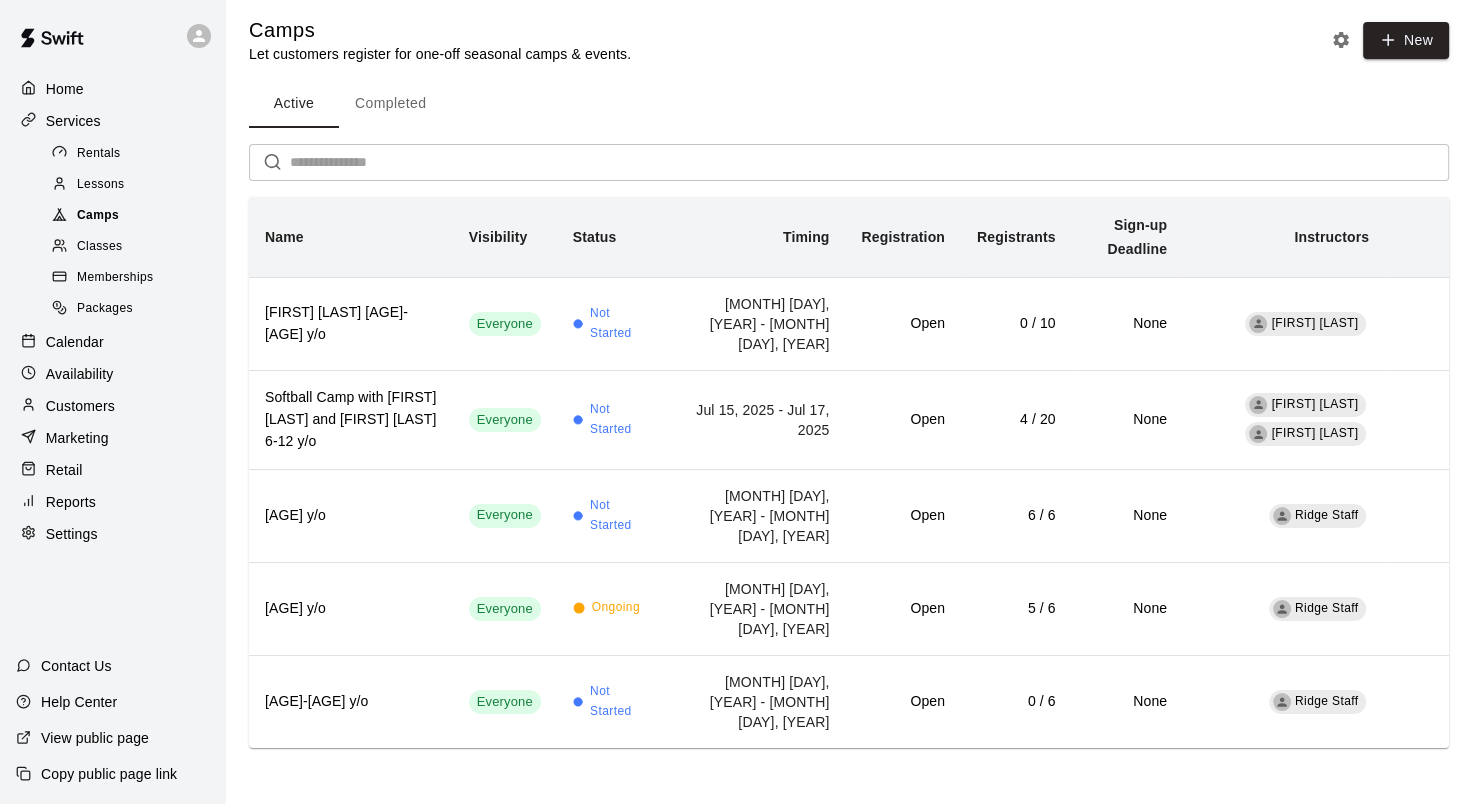 scroll, scrollTop: 0, scrollLeft: 0, axis: both 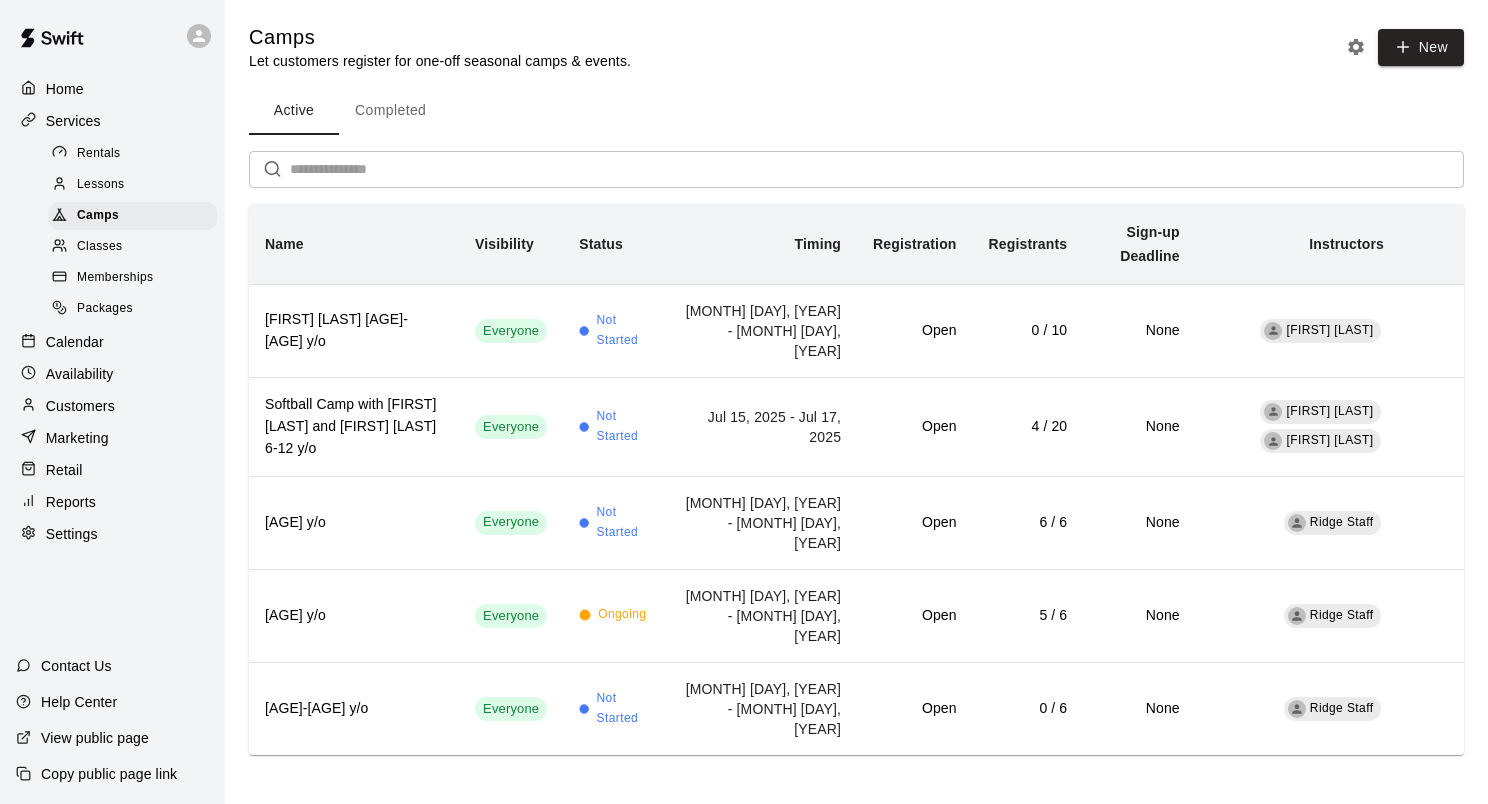 click on "Classes" at bounding box center [99, 247] 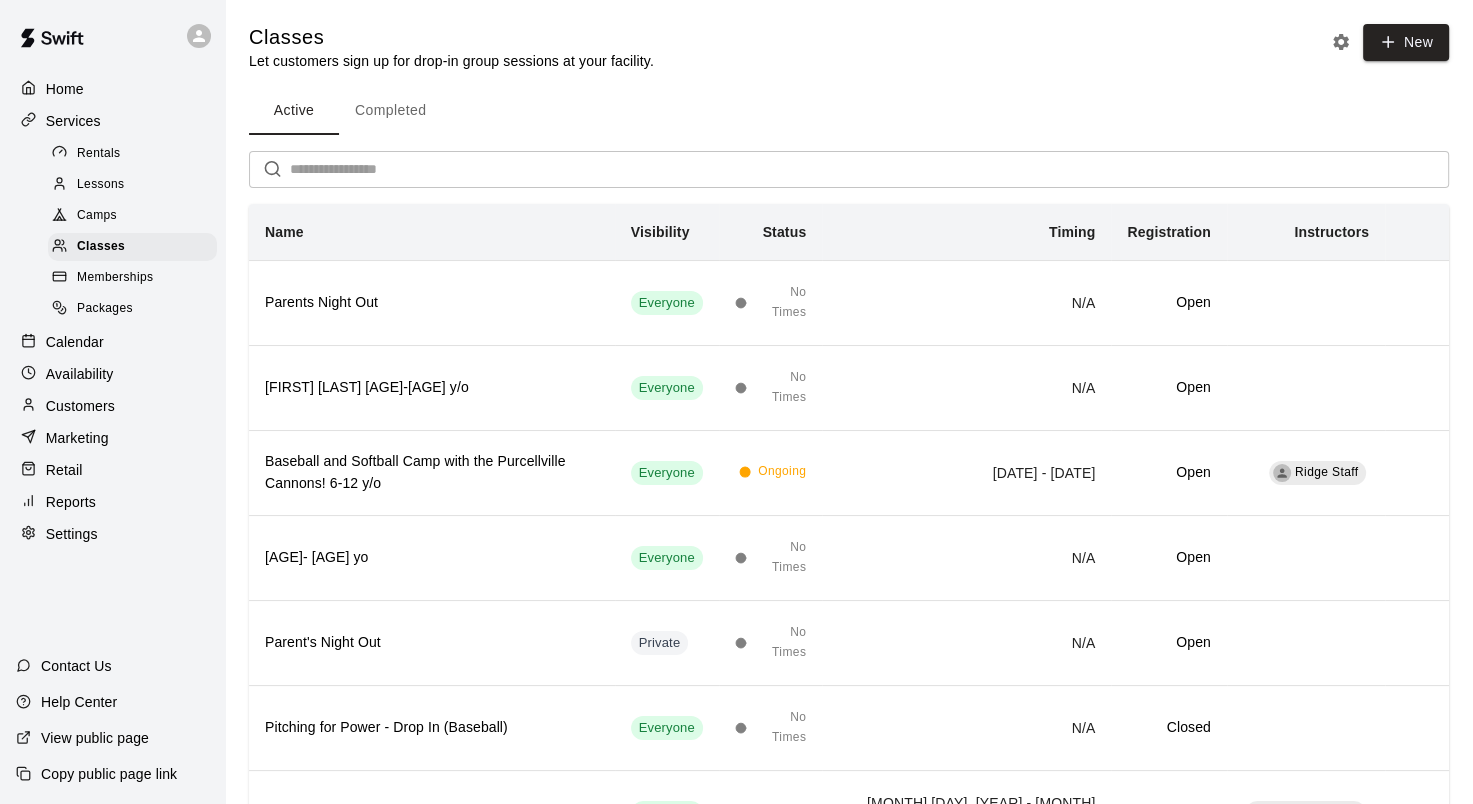 click on "Calendar" at bounding box center [75, 342] 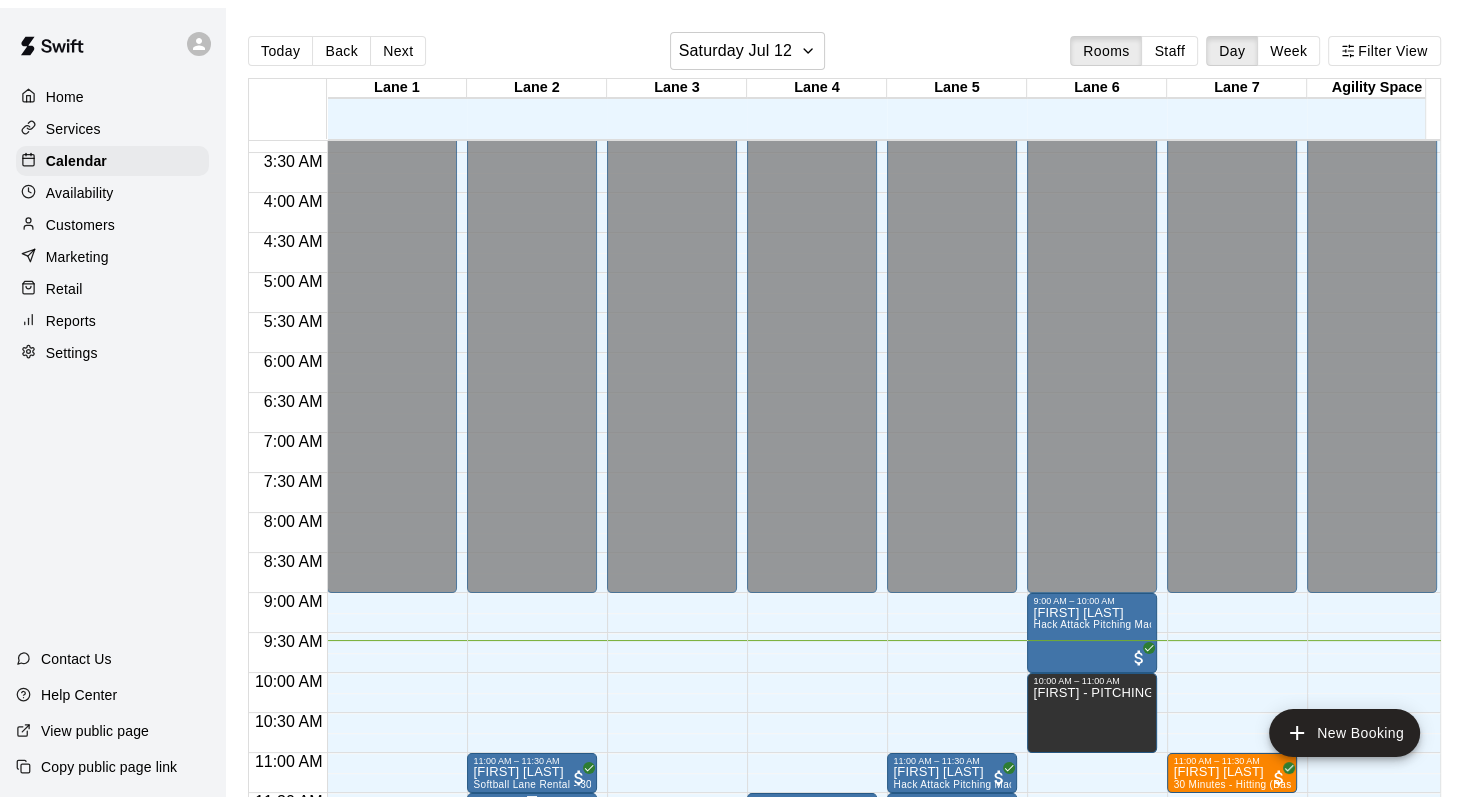 scroll, scrollTop: 568, scrollLeft: 0, axis: vertical 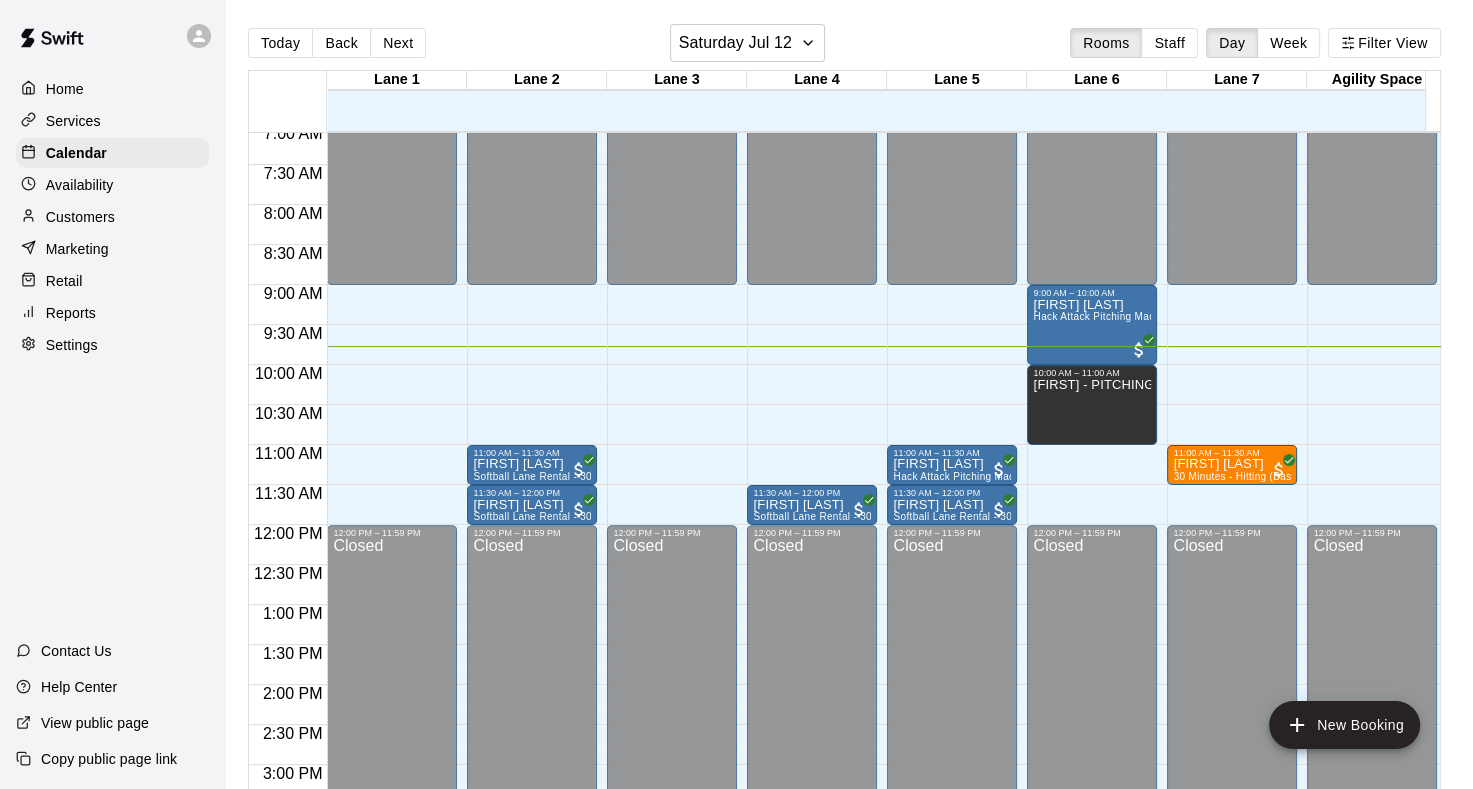 click on "Availability" at bounding box center [80, 185] 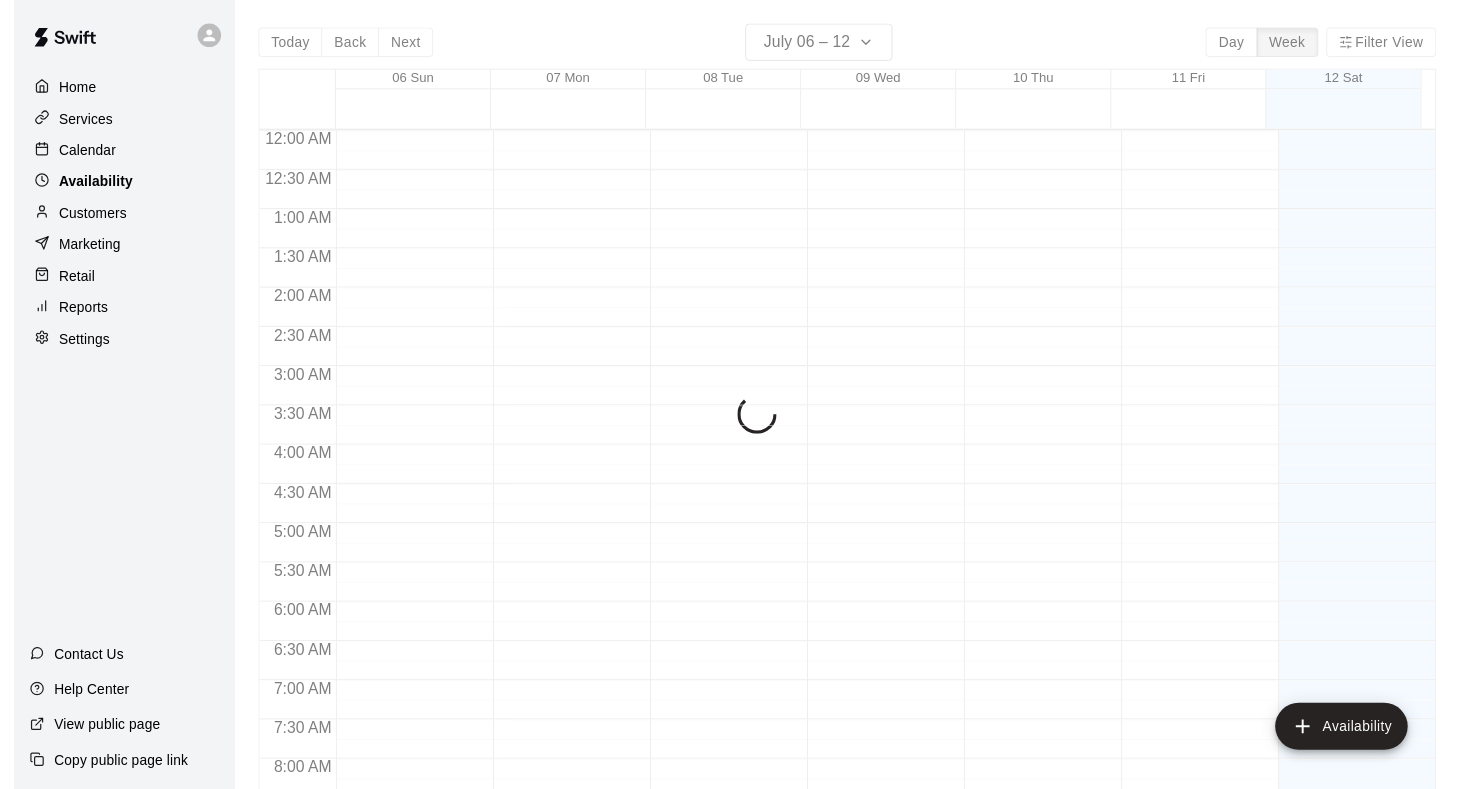 scroll, scrollTop: 783, scrollLeft: 0, axis: vertical 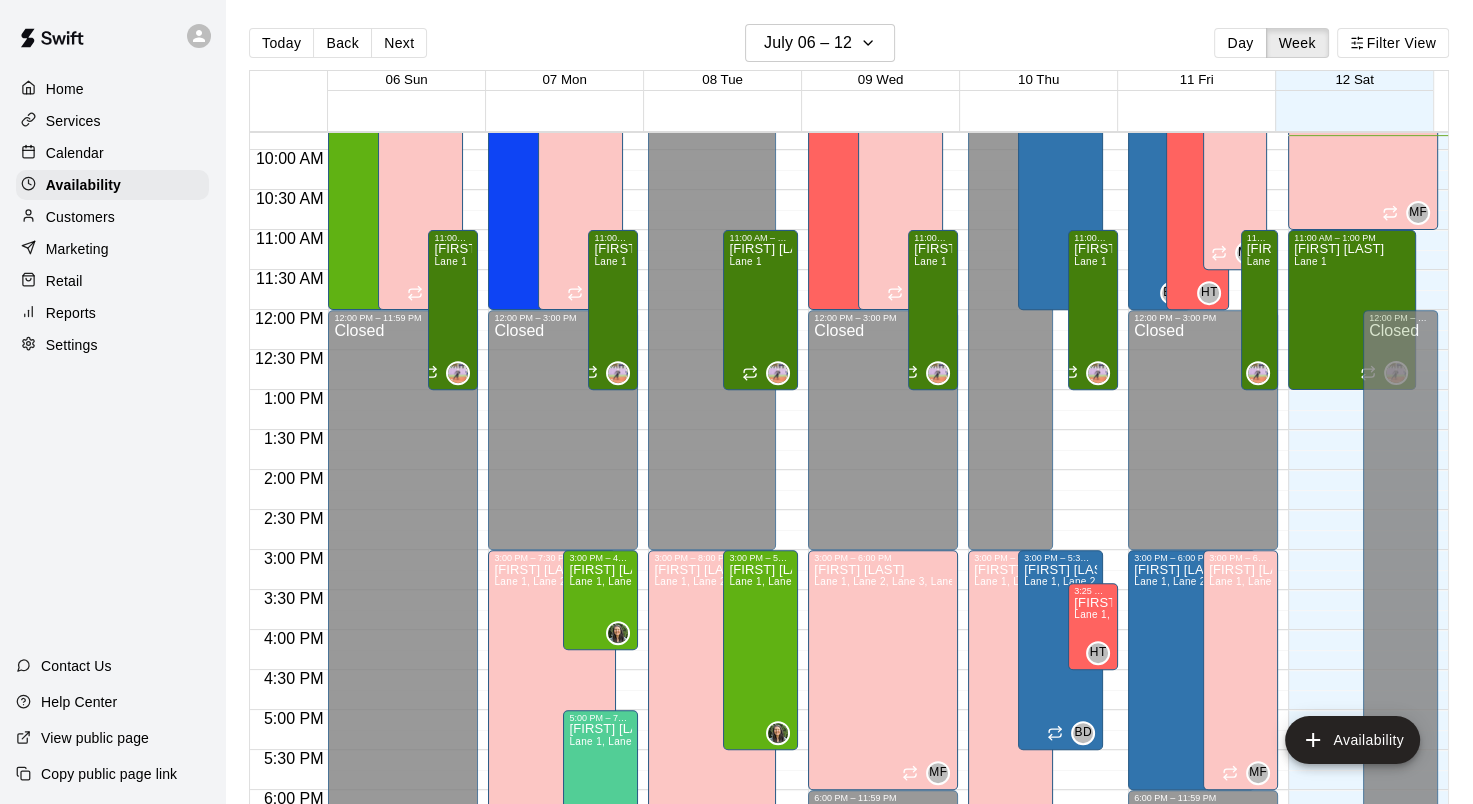 click on "Calendar" at bounding box center [75, 153] 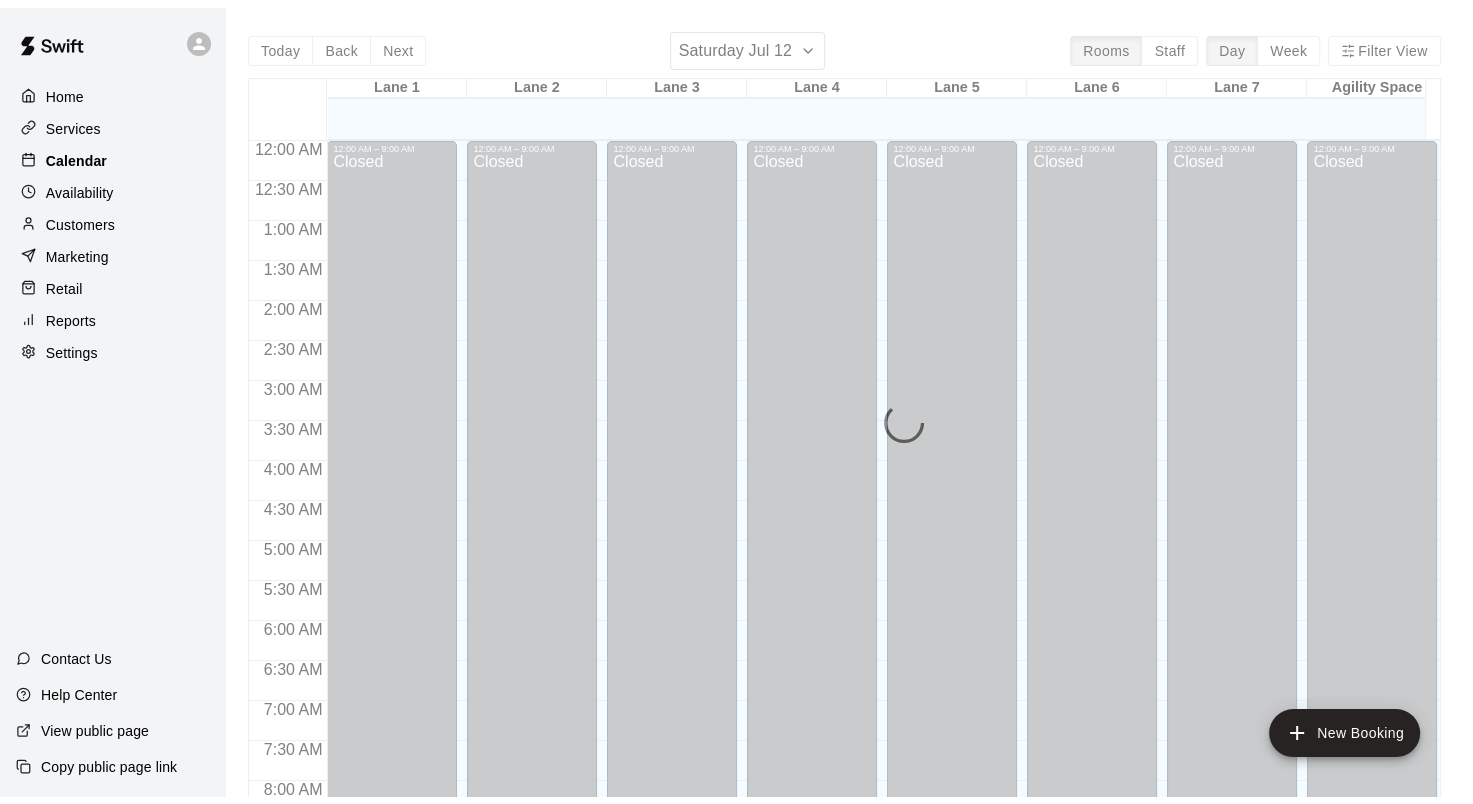 scroll, scrollTop: 786, scrollLeft: 0, axis: vertical 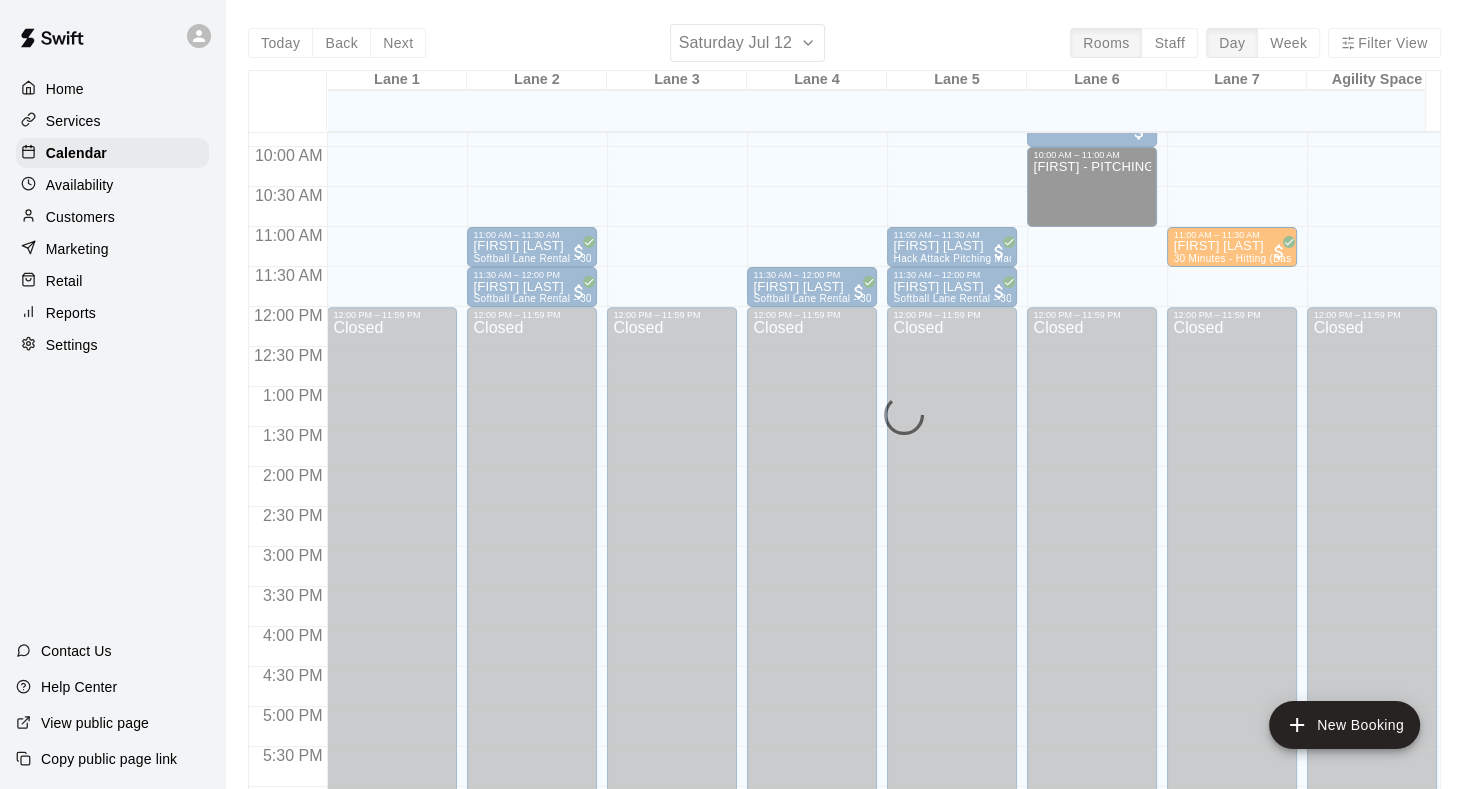 click on "Services" at bounding box center (73, 121) 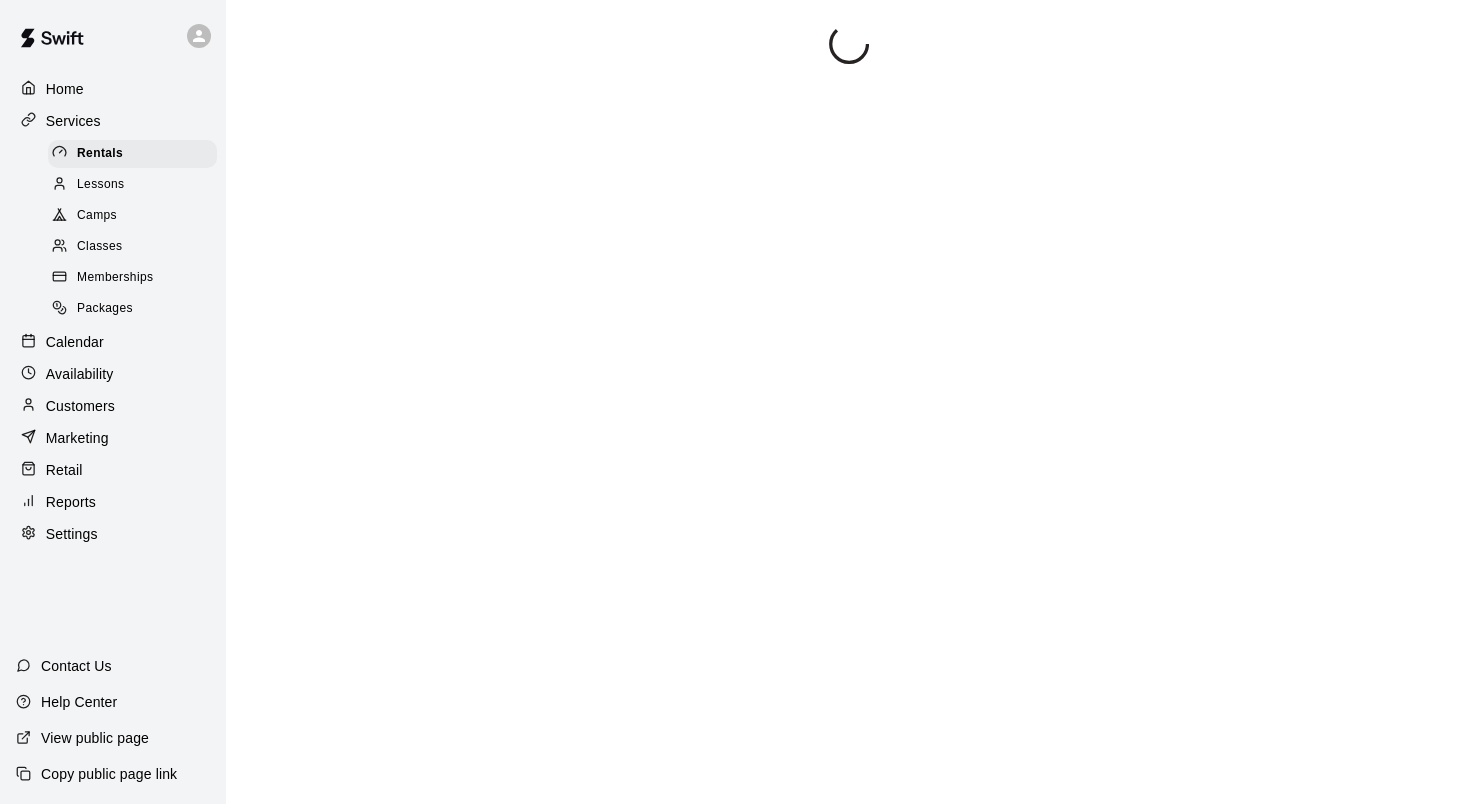 click on "Rentals" at bounding box center (100, 154) 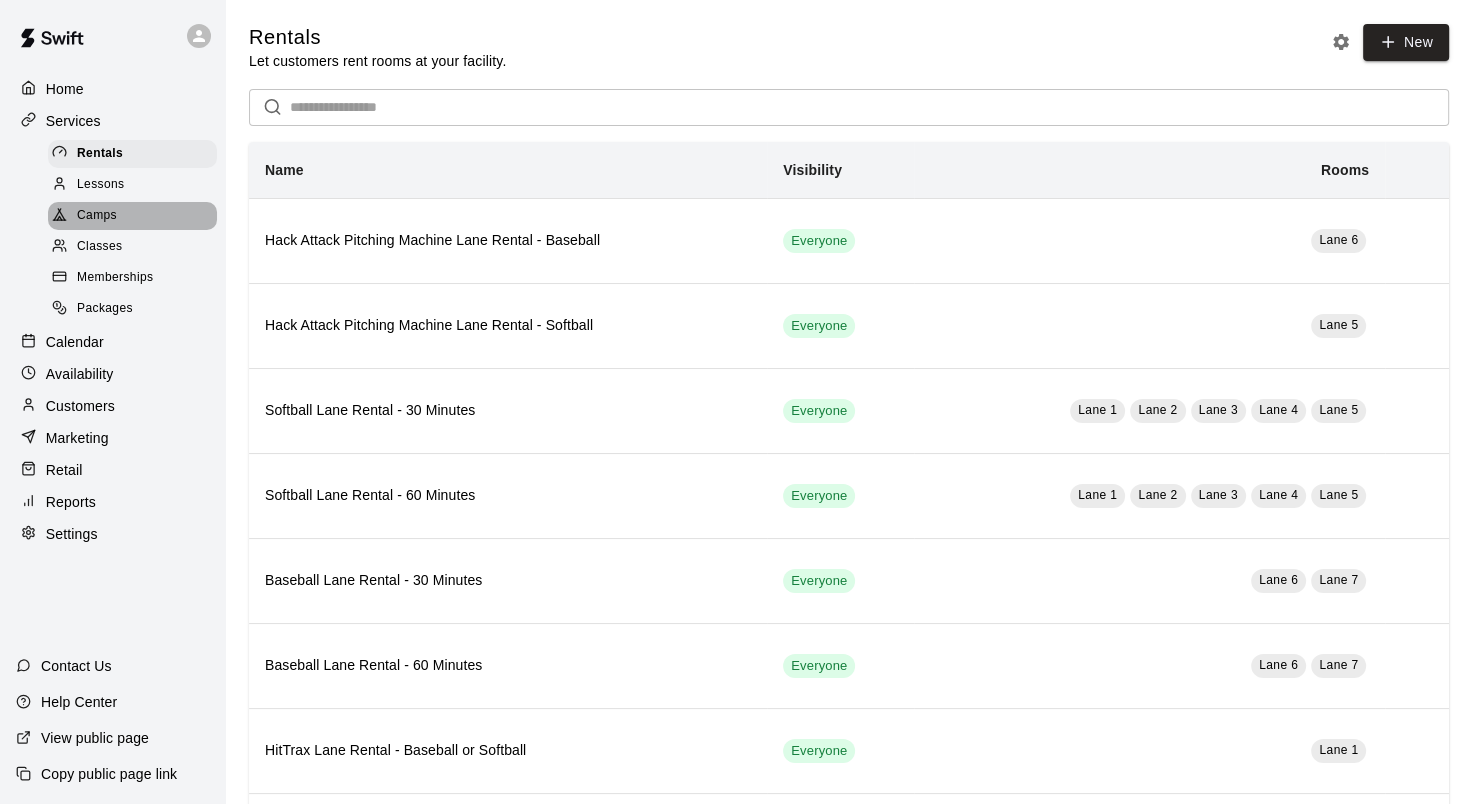 click on "Camps" at bounding box center (97, 216) 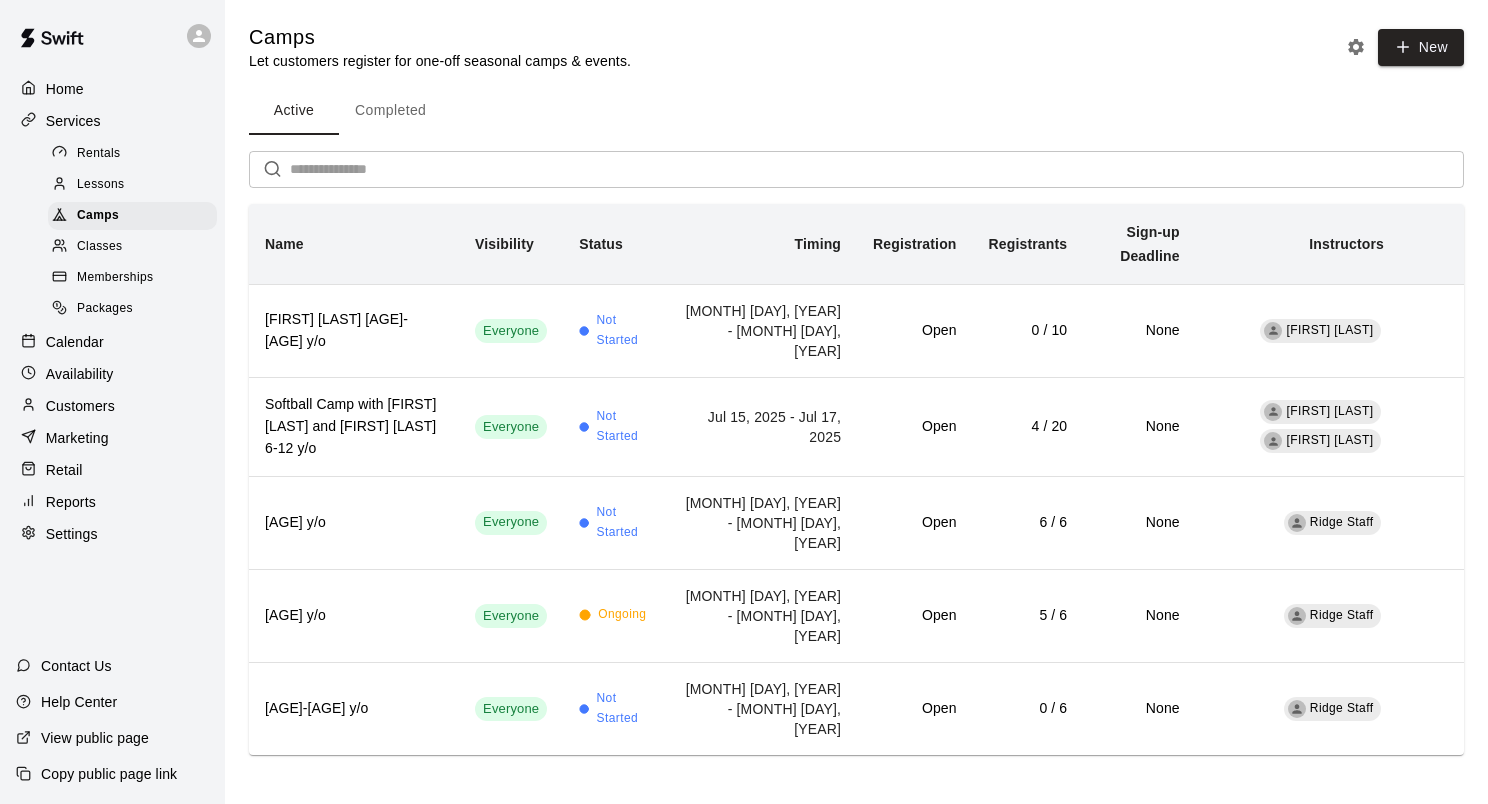 click on "Calendar" at bounding box center (75, 342) 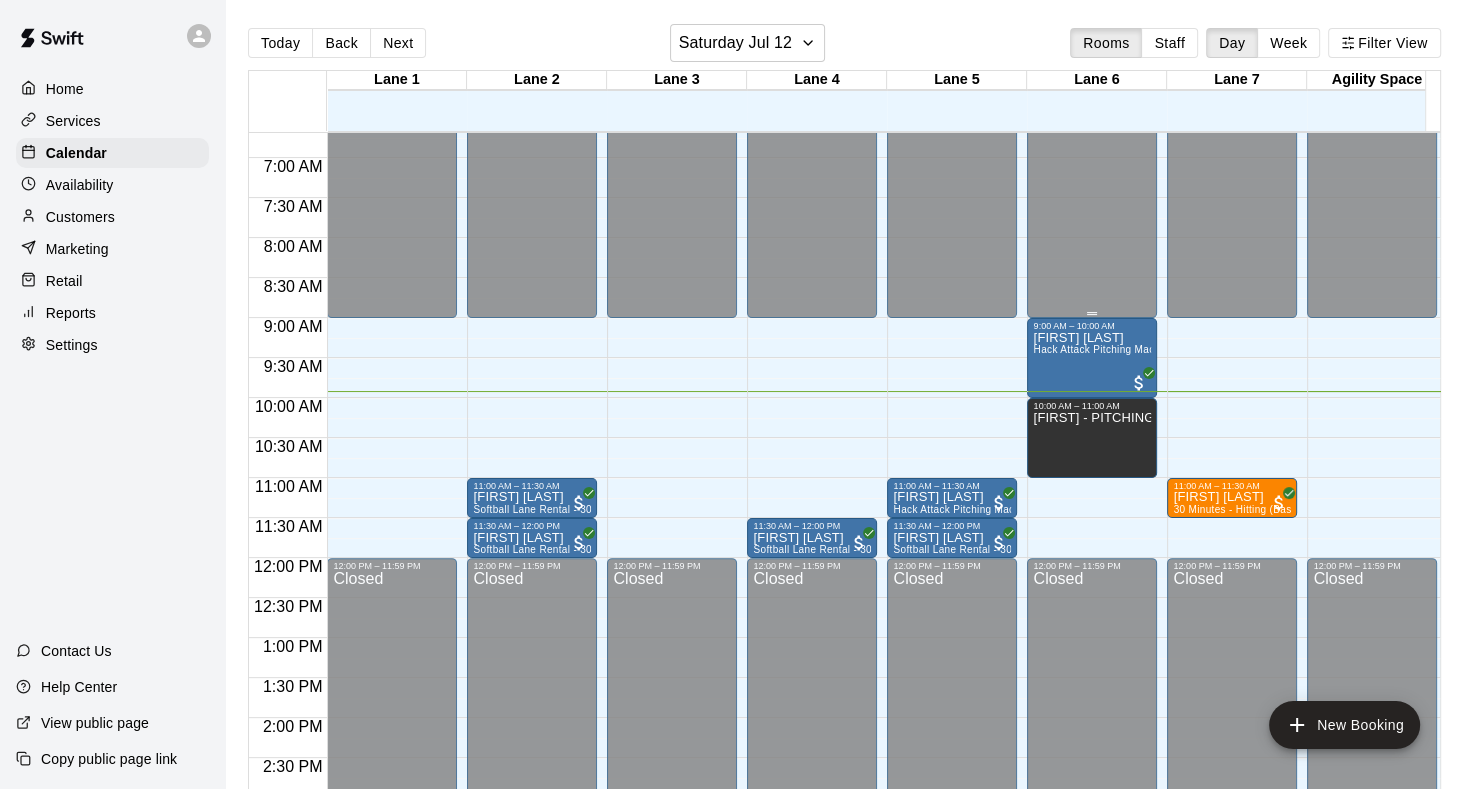 scroll, scrollTop: 493, scrollLeft: 0, axis: vertical 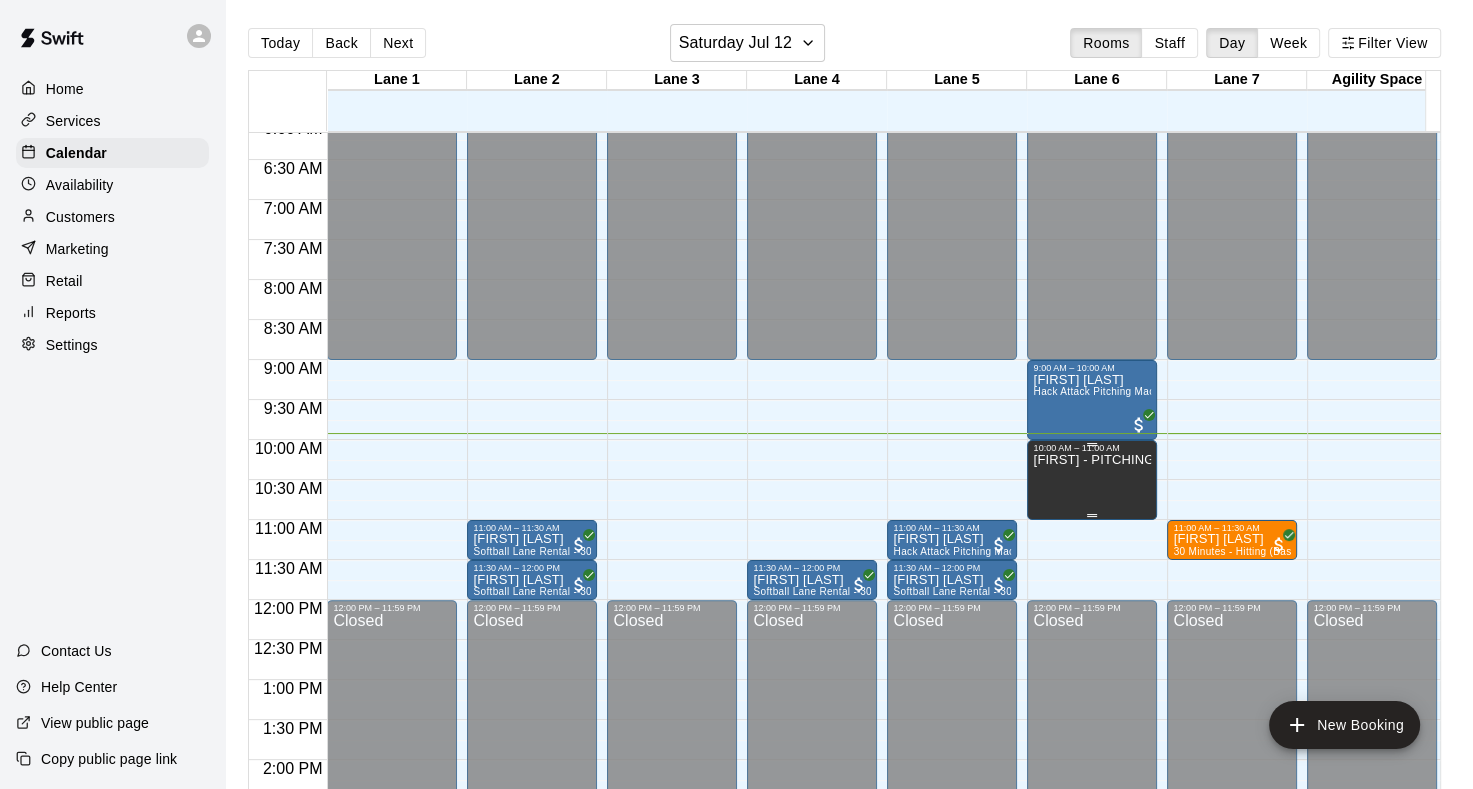 click on "[FIRST] - PITCHING MACHINE No Charge" at bounding box center (1092, 847) 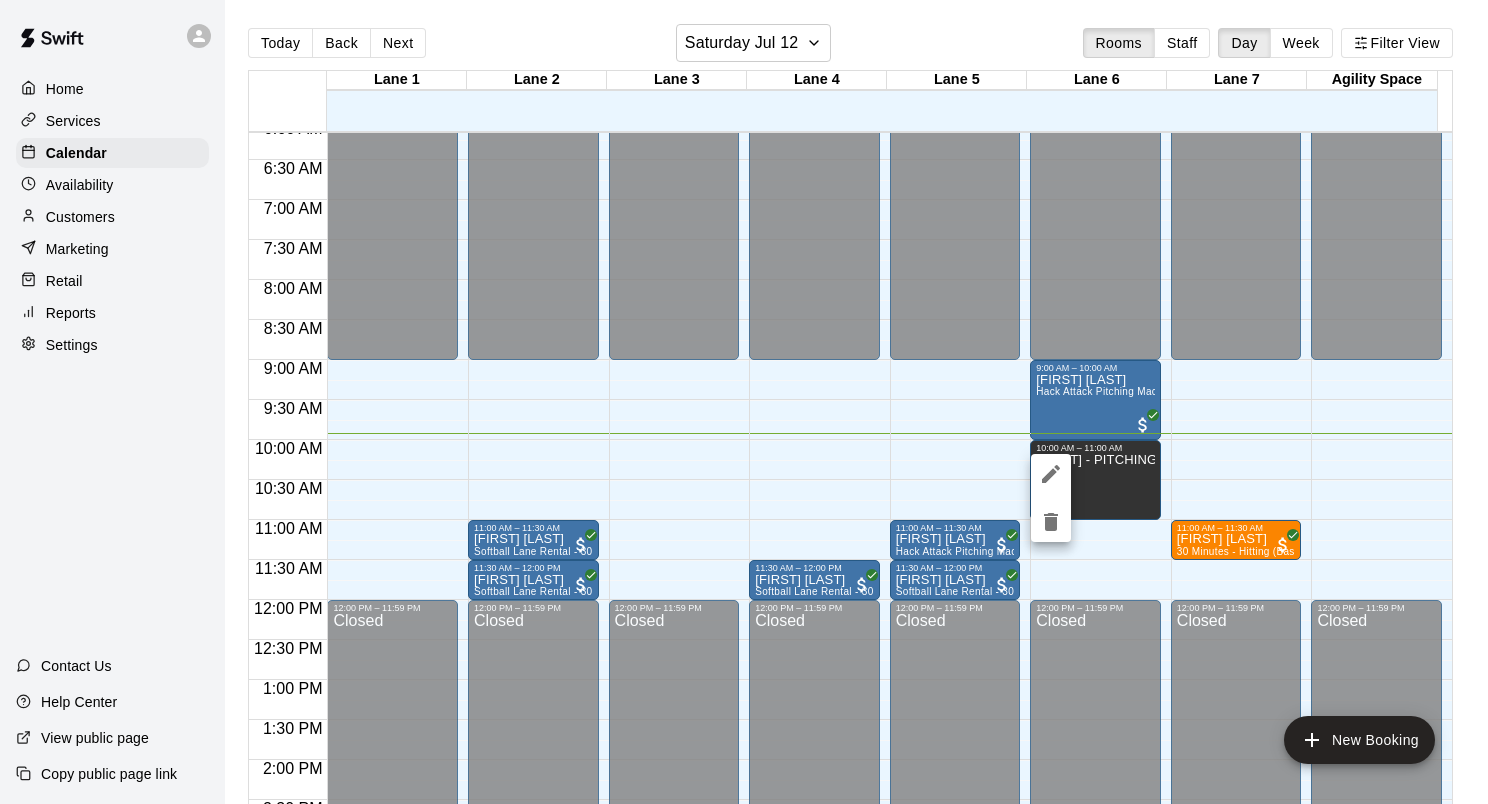 click at bounding box center (744, 402) 